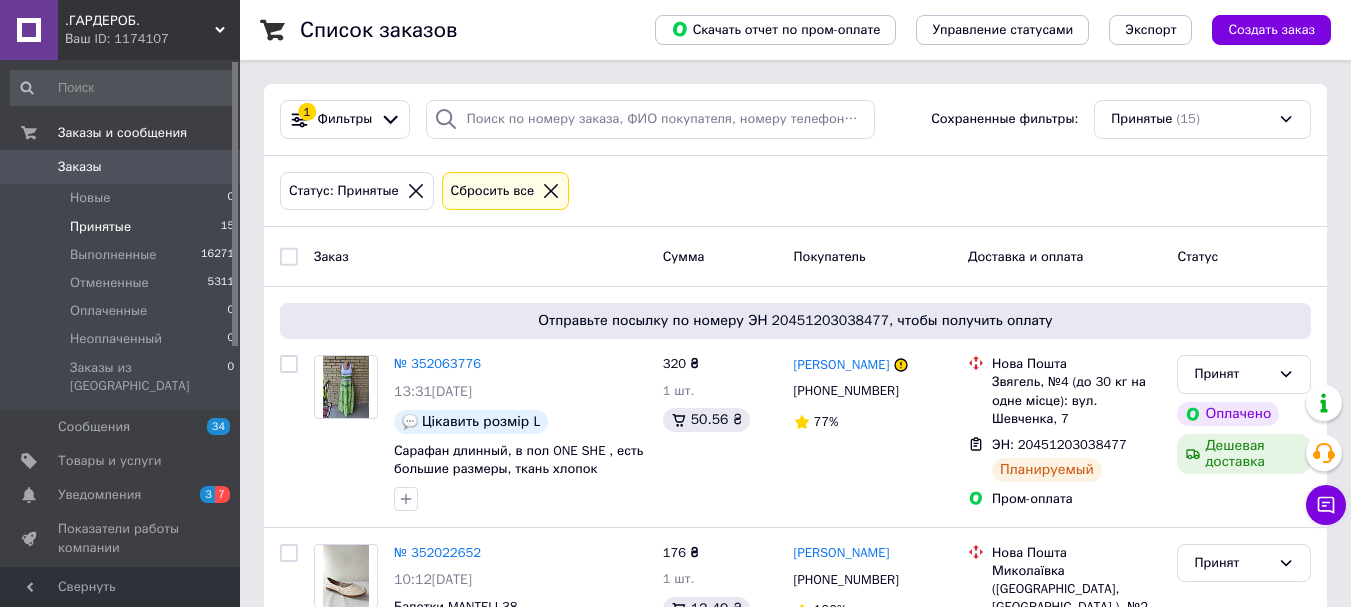 scroll, scrollTop: 0, scrollLeft: 0, axis: both 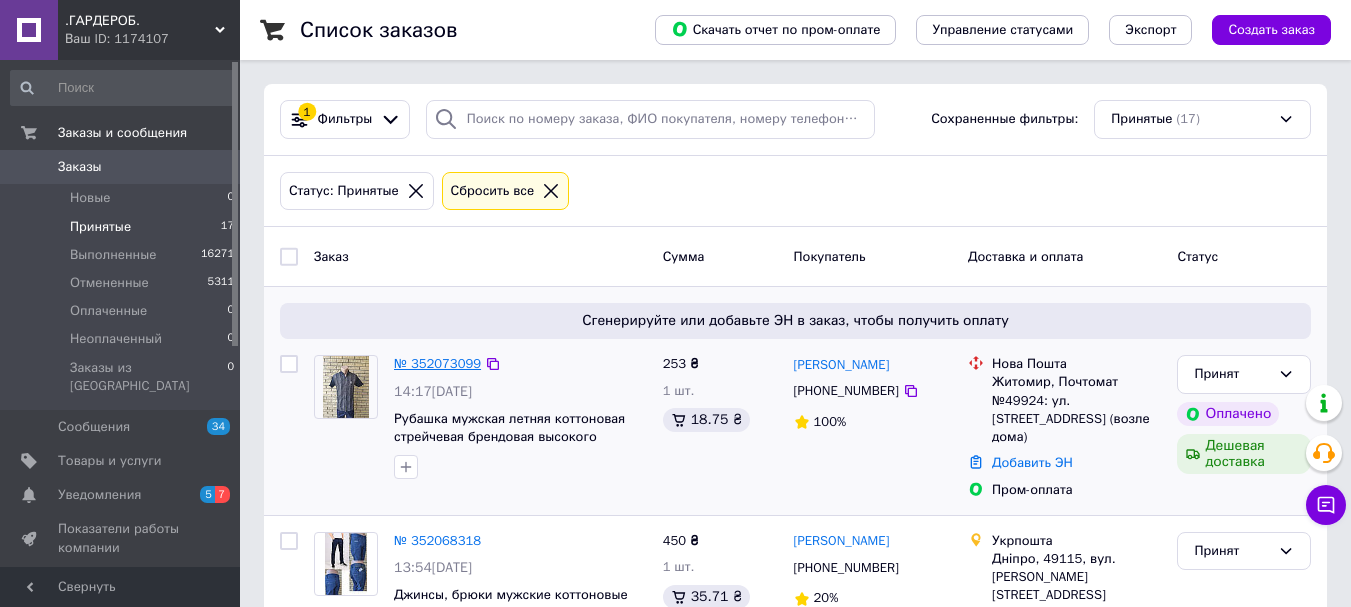 click on "№ 352073099" at bounding box center [437, 363] 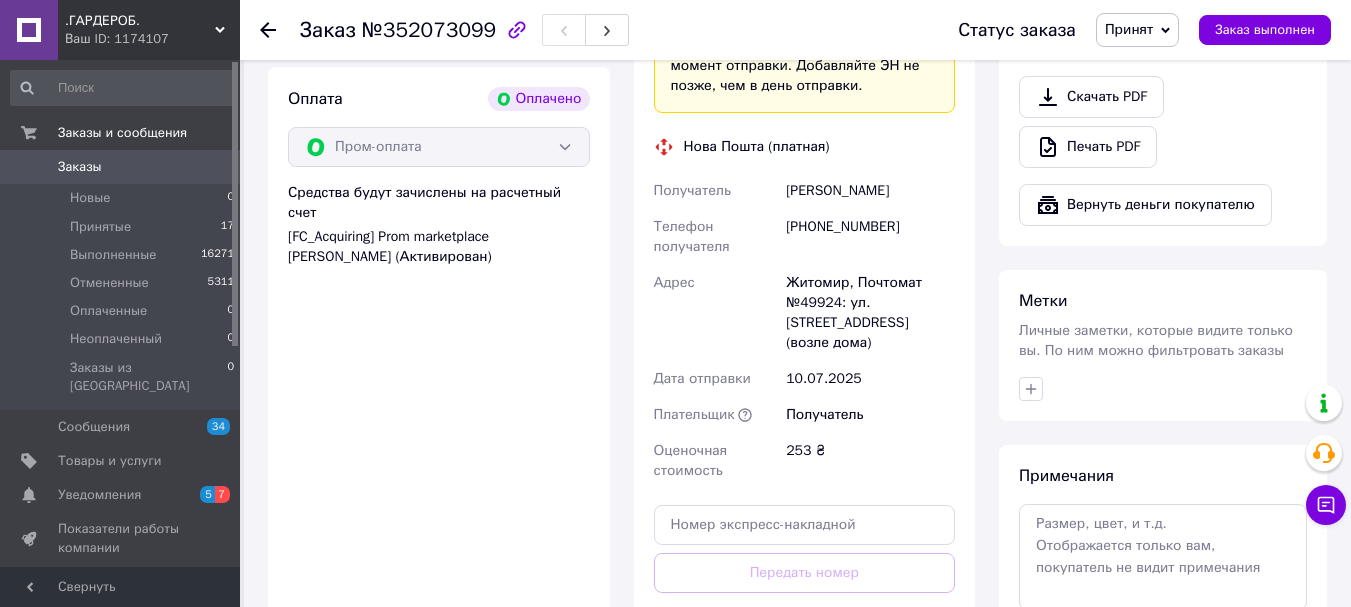 scroll, scrollTop: 1600, scrollLeft: 0, axis: vertical 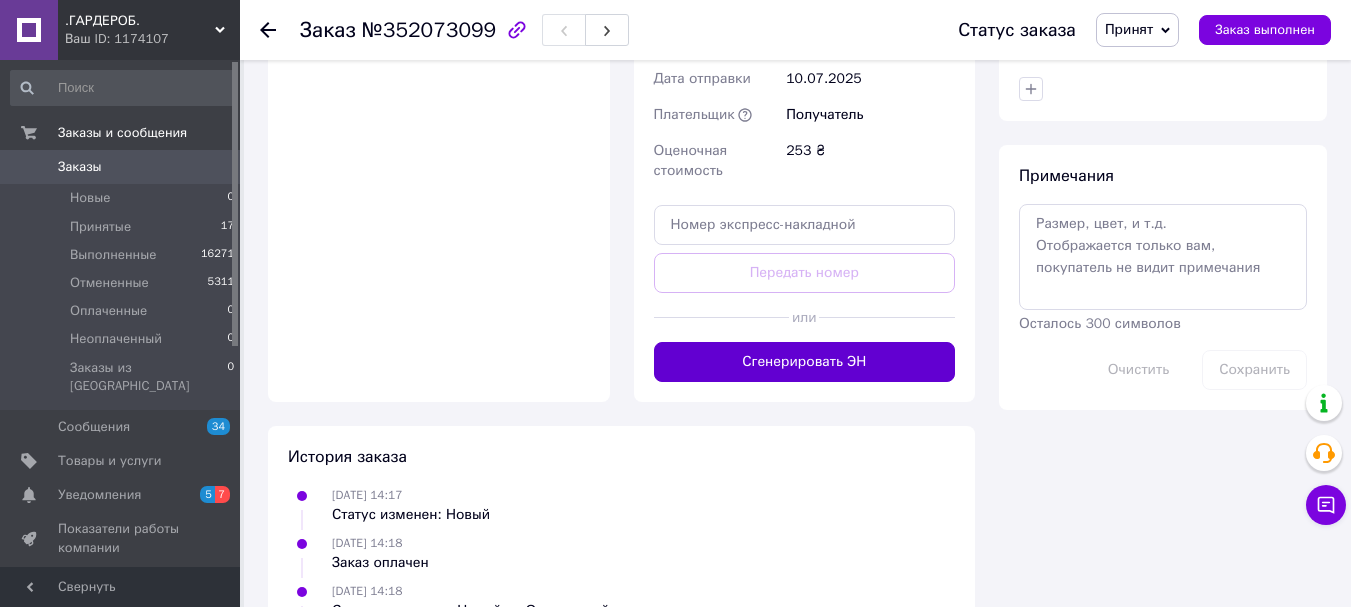 click on "Сгенерировать ЭН" at bounding box center (805, 362) 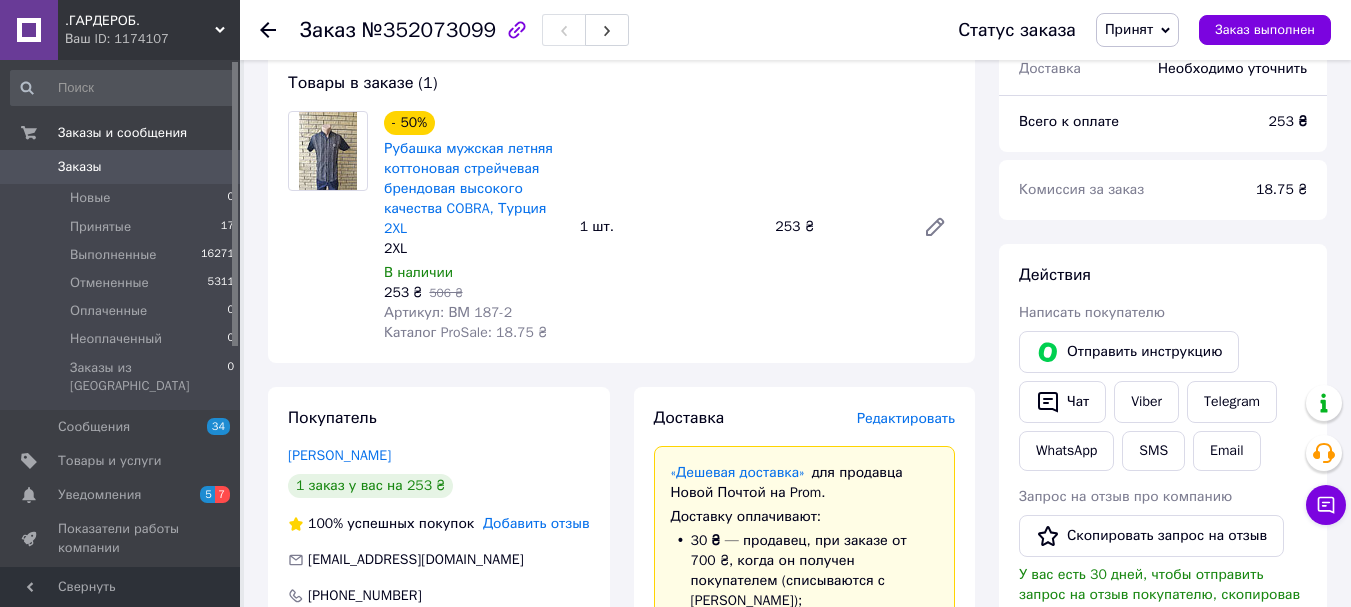 scroll, scrollTop: 400, scrollLeft: 0, axis: vertical 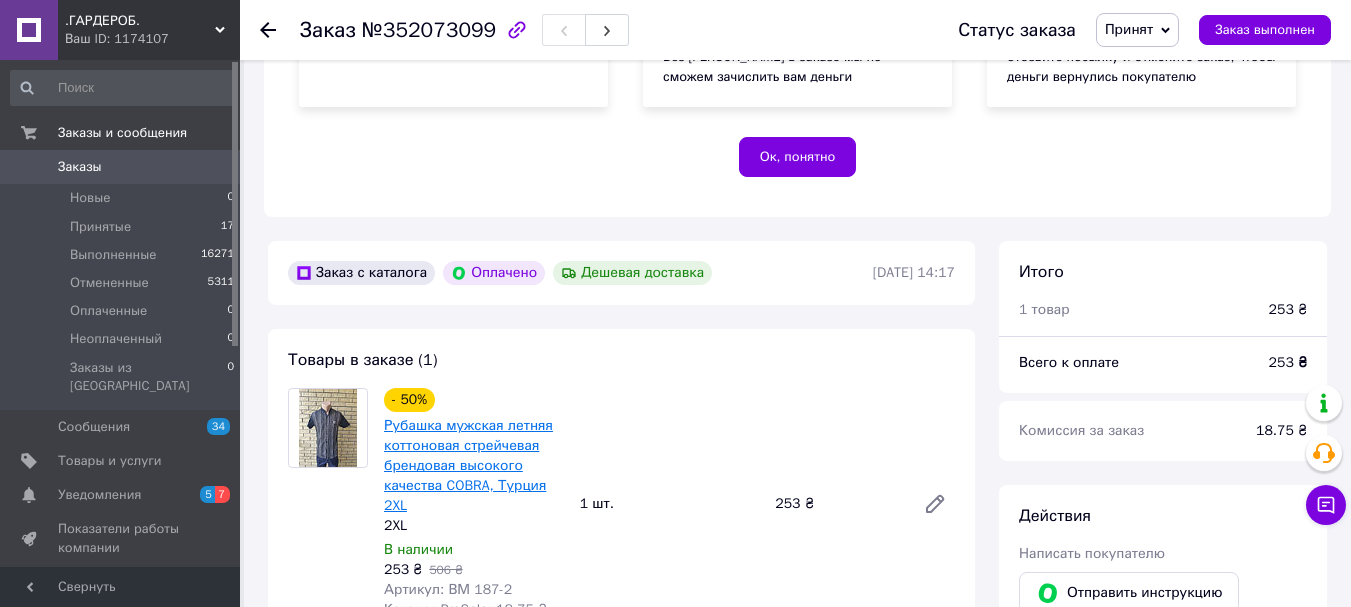 click on "Рубашка мужская летняя коттоновая стрейчевая брендовая высокого качества COBRA, Турция 2XL" at bounding box center (468, 465) 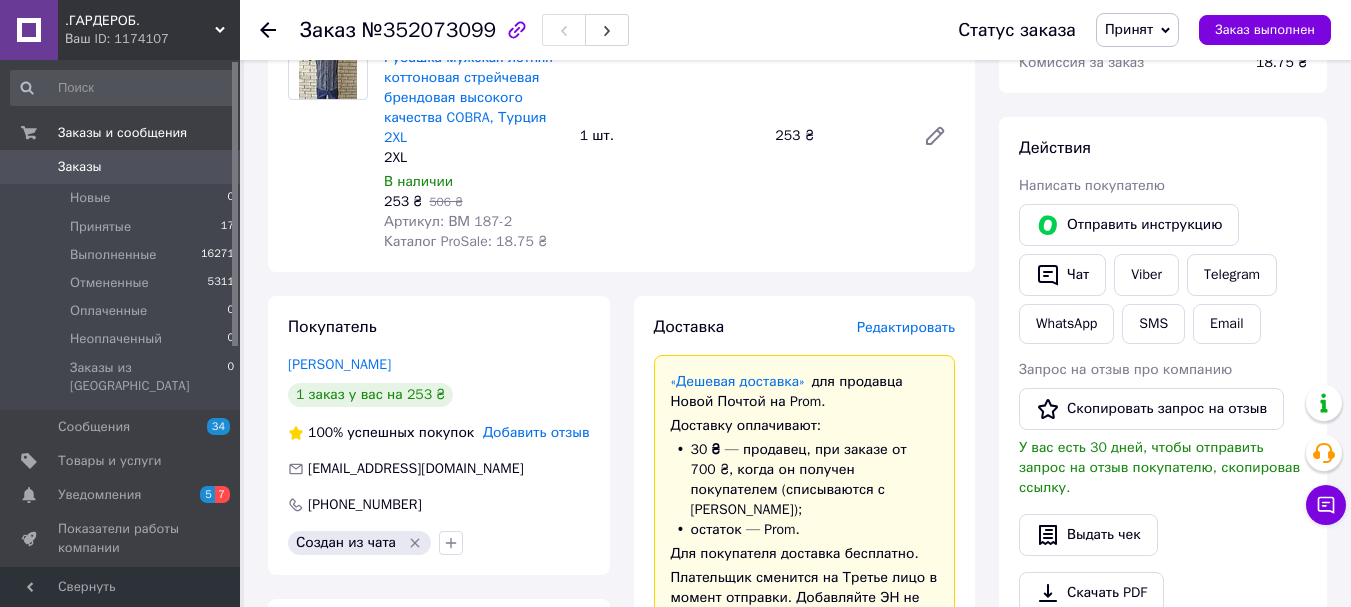 scroll, scrollTop: 1100, scrollLeft: 0, axis: vertical 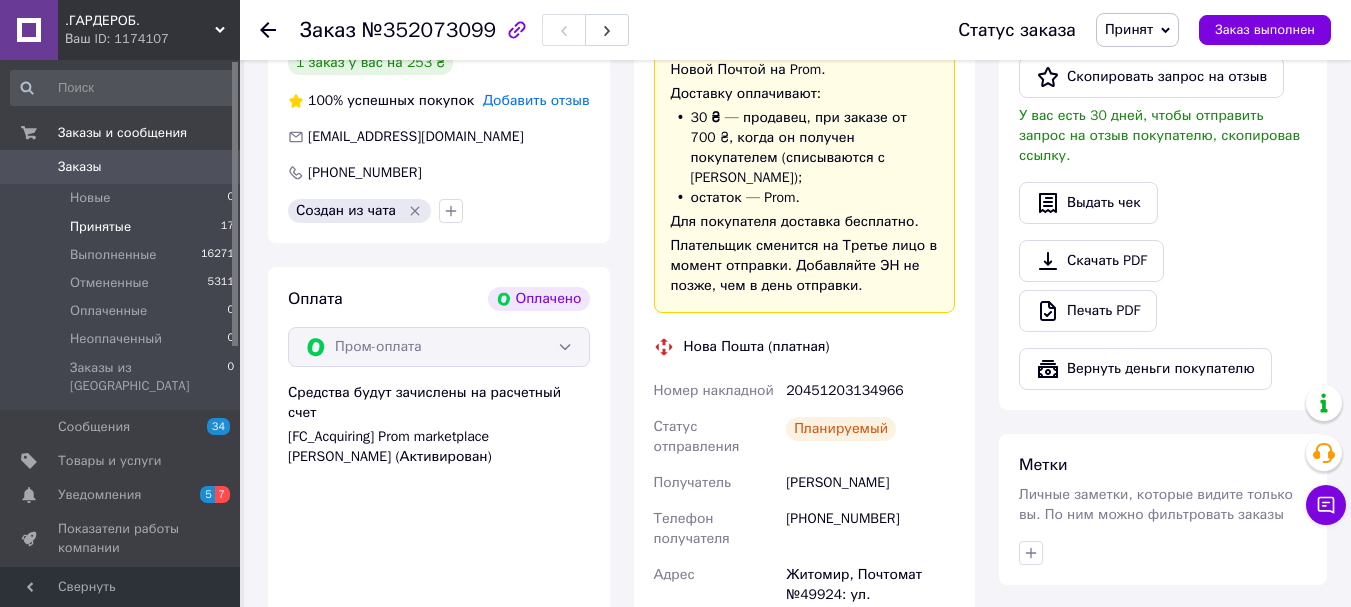 click on "Принятые" at bounding box center [100, 227] 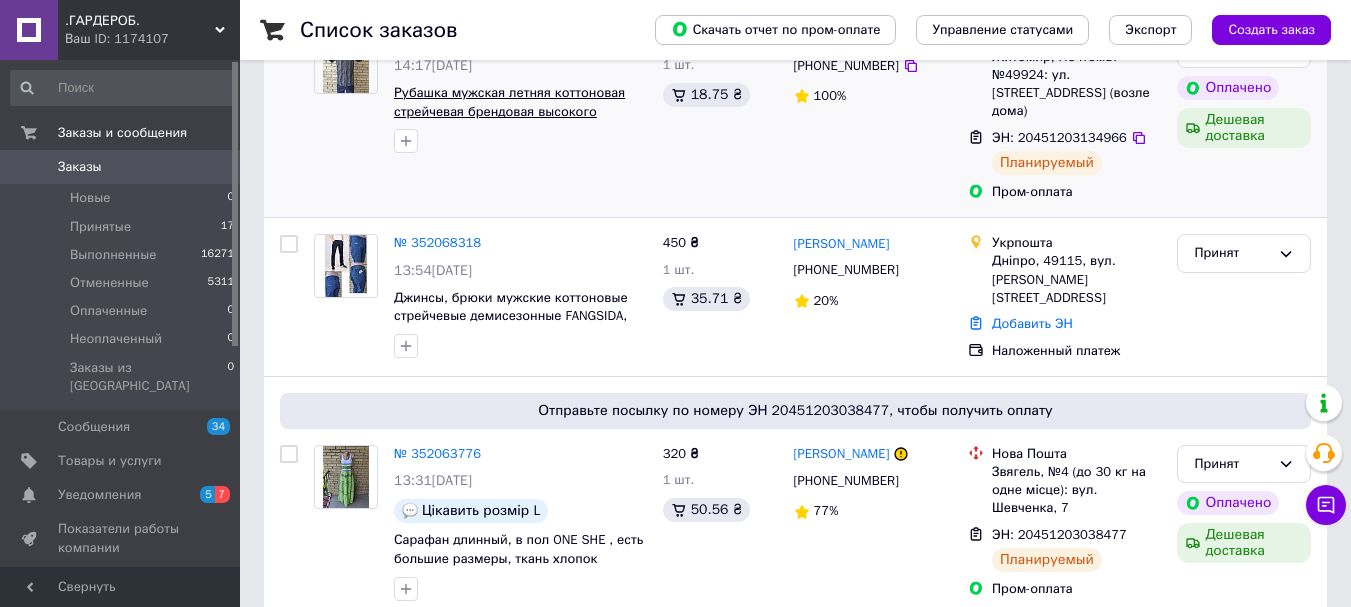 scroll, scrollTop: 300, scrollLeft: 0, axis: vertical 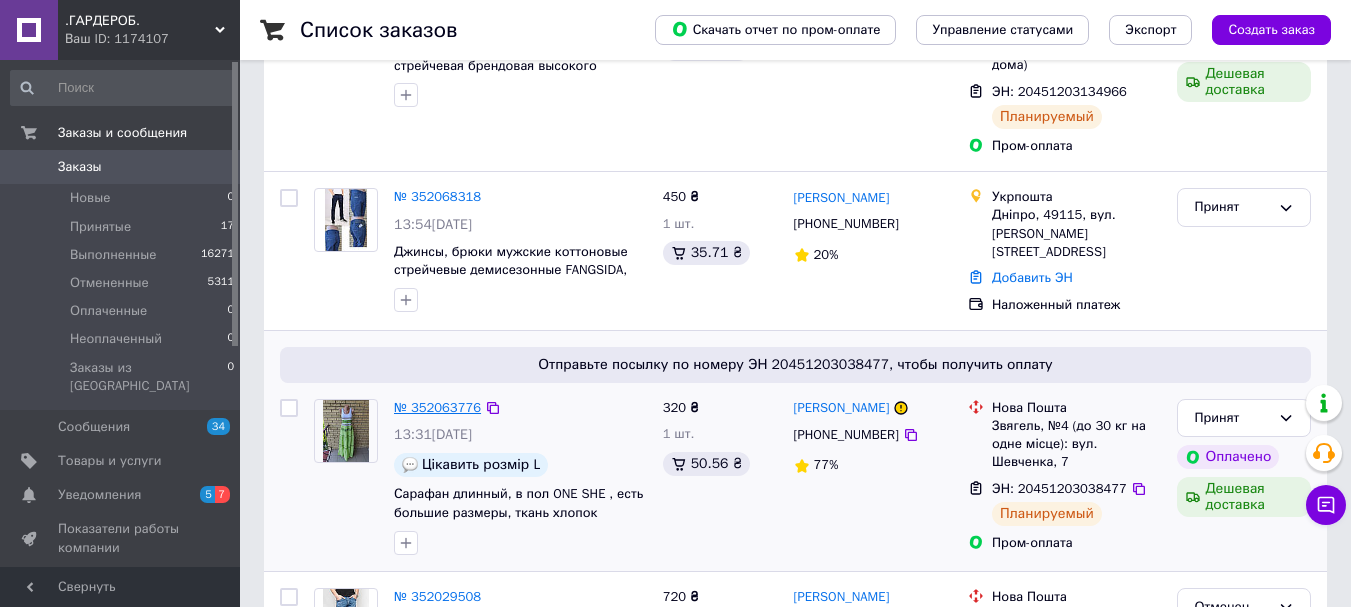 click on "№ 352063776" at bounding box center (437, 407) 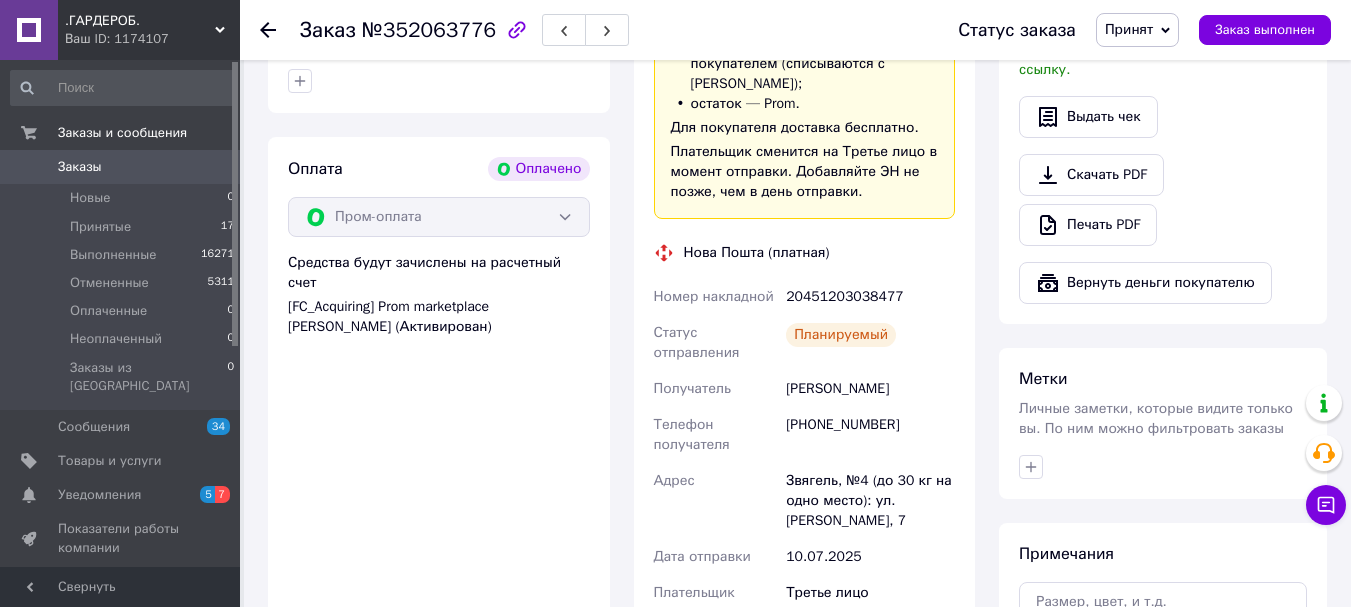 scroll, scrollTop: 1200, scrollLeft: 0, axis: vertical 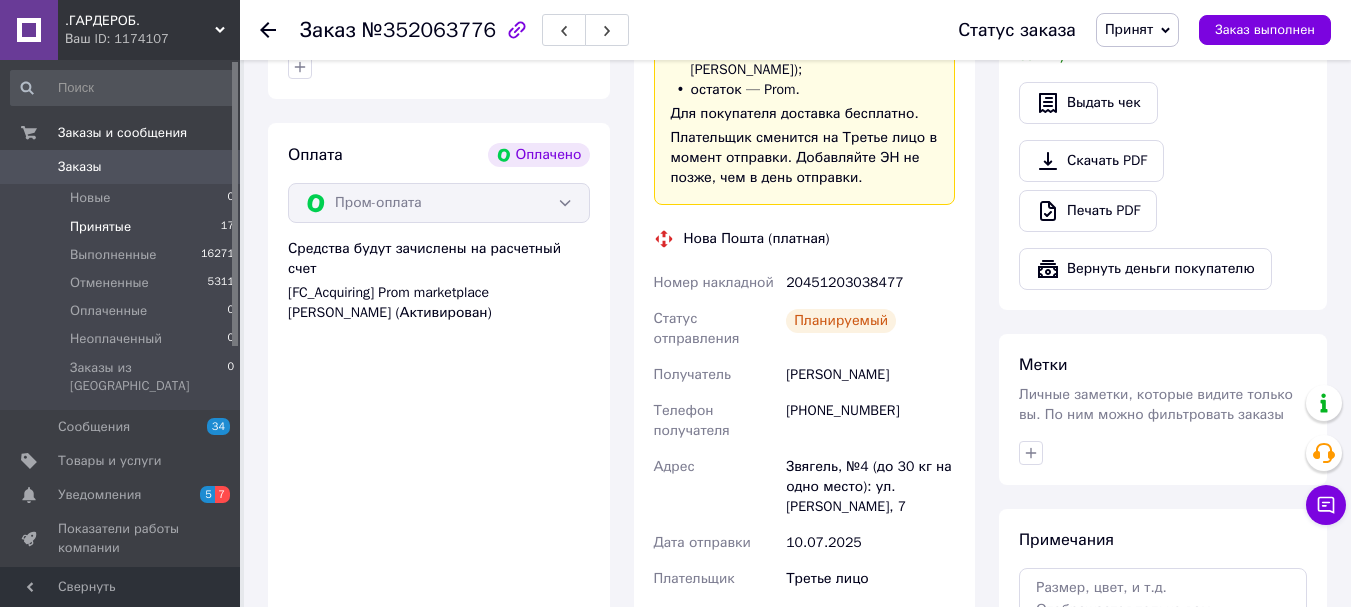 click on "Принятые" at bounding box center [100, 227] 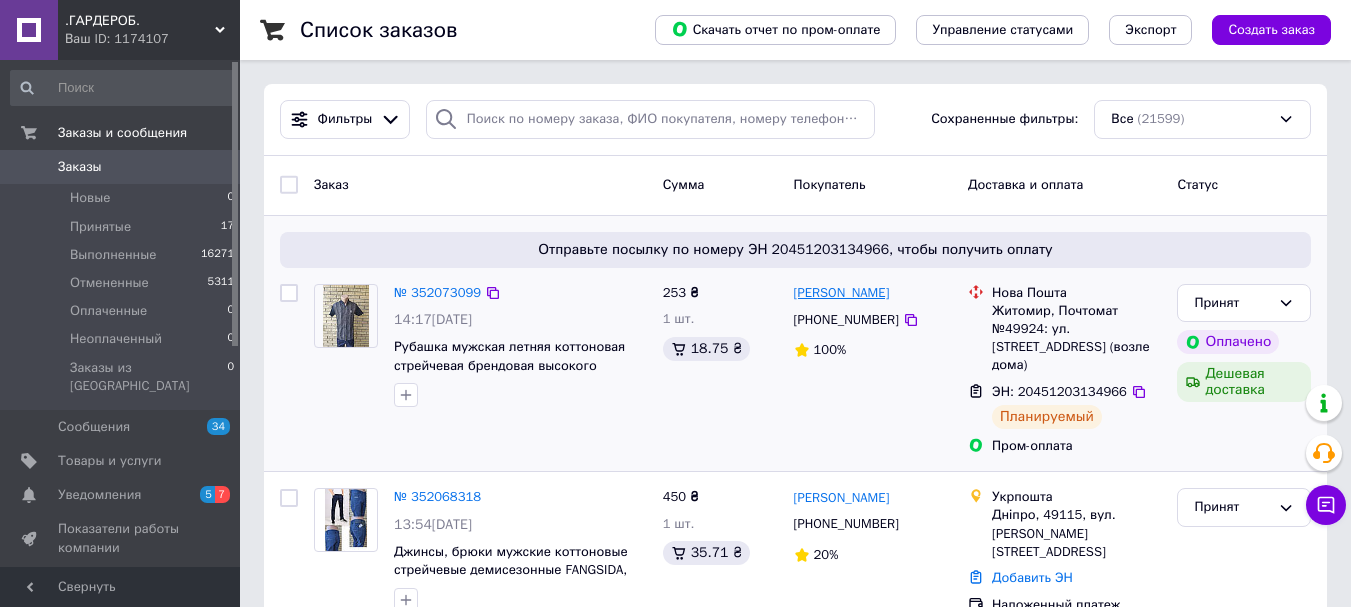 click on "[PERSON_NAME]" at bounding box center [842, 293] 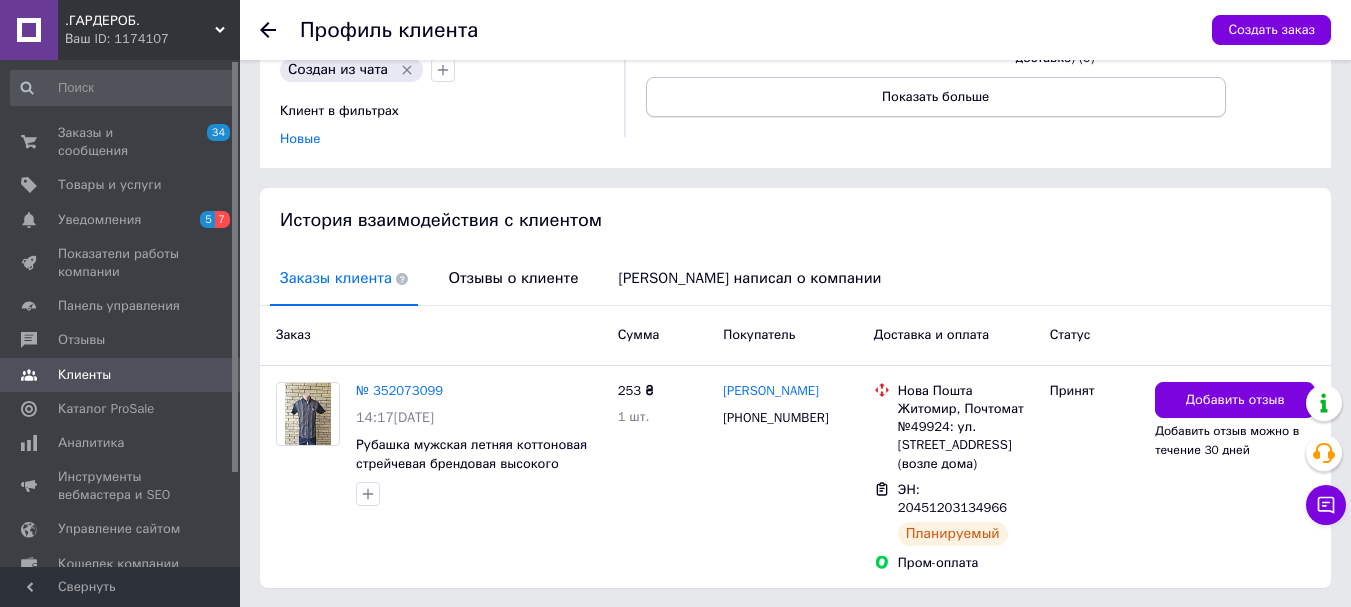 scroll, scrollTop: 300, scrollLeft: 0, axis: vertical 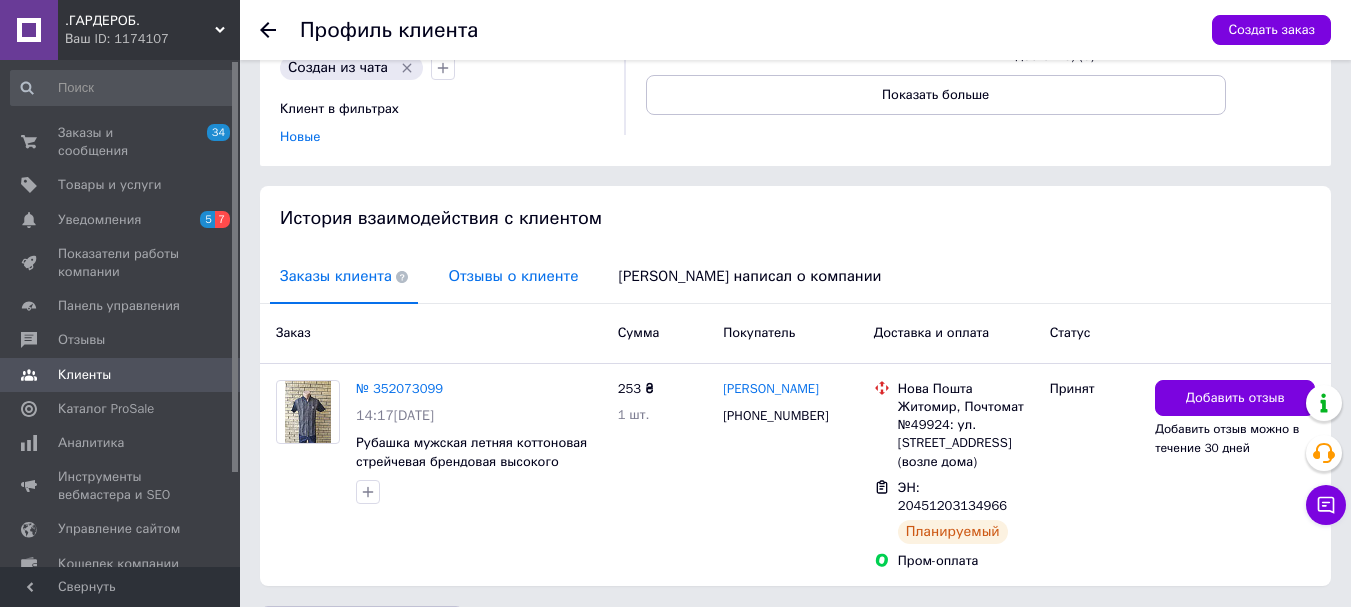 click on "Отзывы о клиенте" at bounding box center [513, 276] 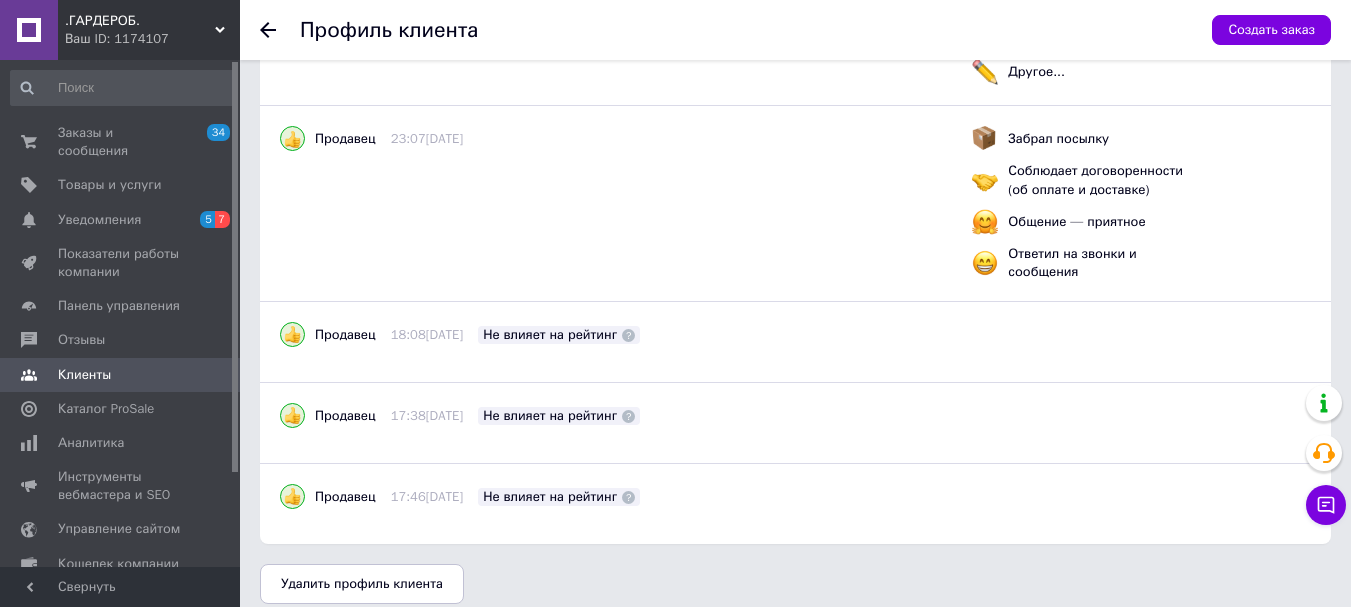 scroll, scrollTop: 1347, scrollLeft: 0, axis: vertical 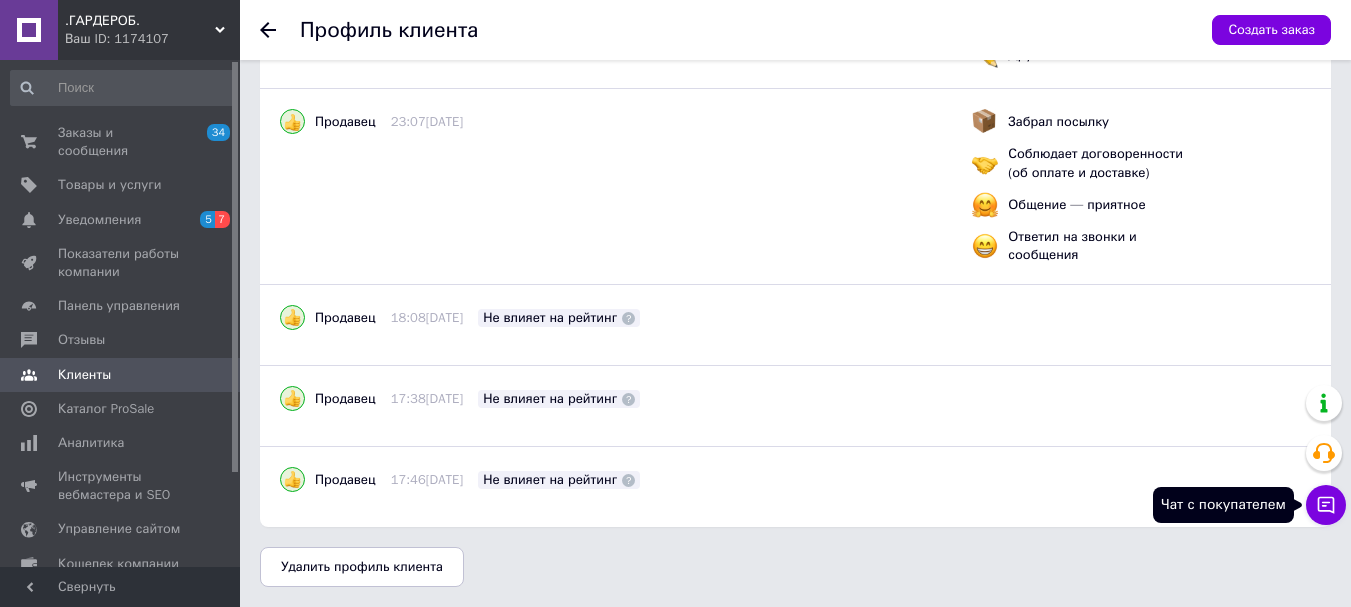 click on "Чат с покупателем" at bounding box center [1326, 505] 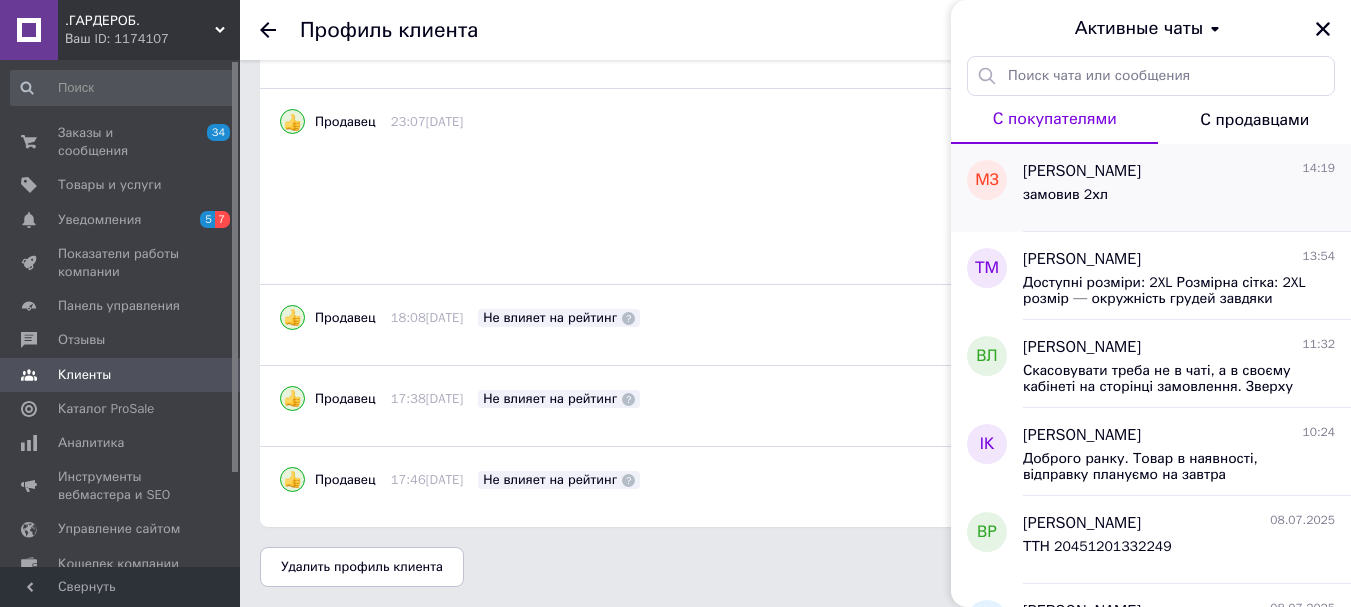 click on "замовив 2хл" at bounding box center (1065, 195) 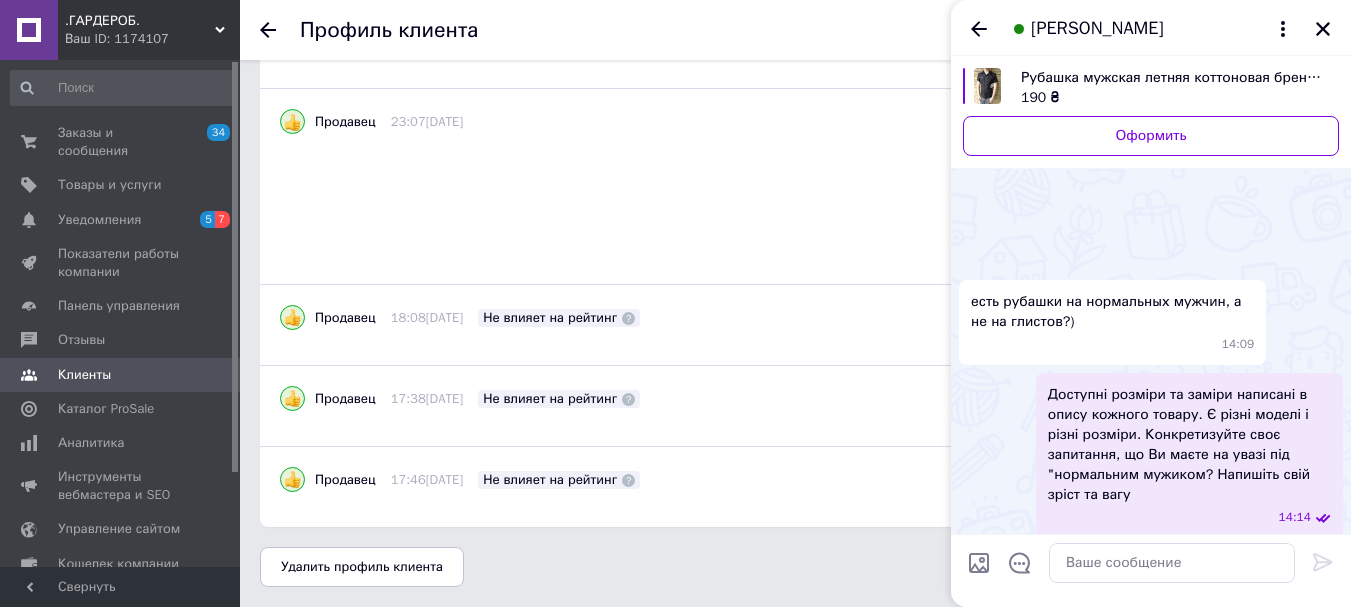 scroll, scrollTop: 271, scrollLeft: 0, axis: vertical 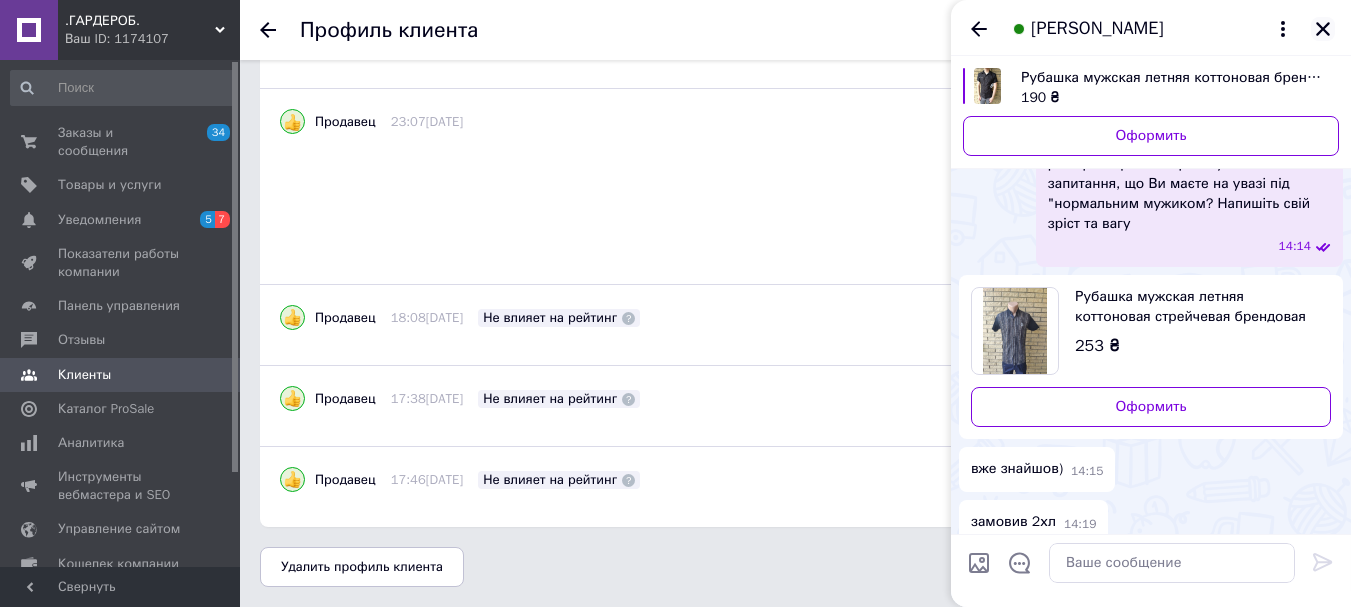 click 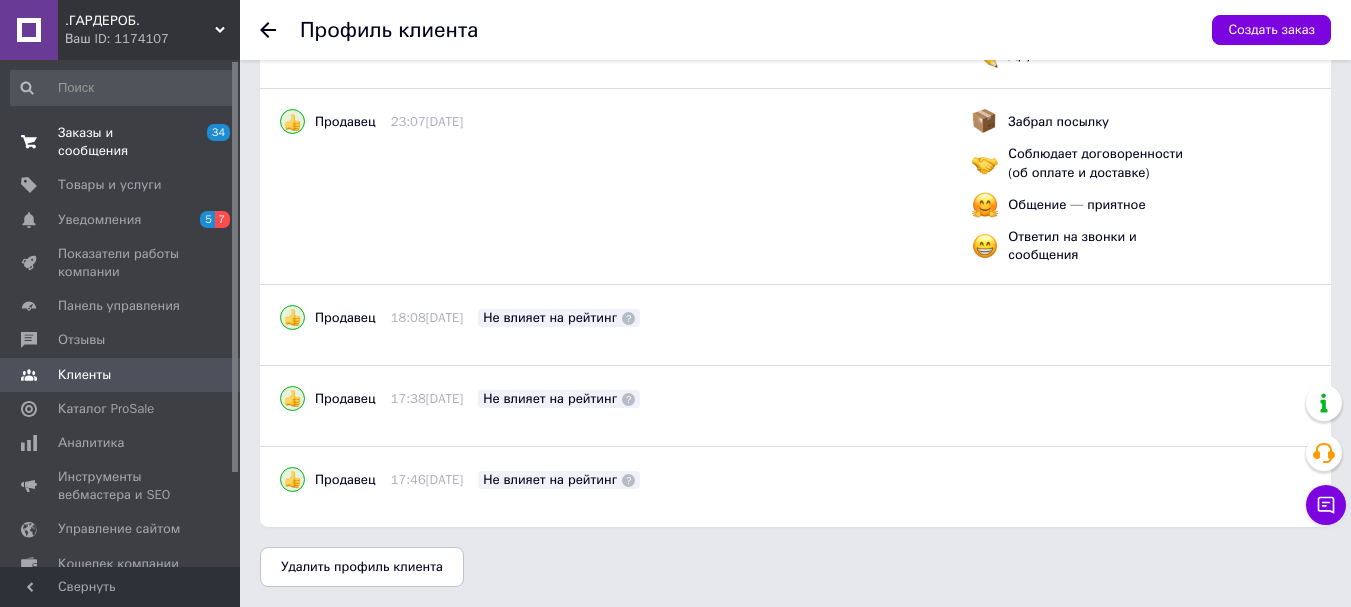 click on "Заказы и сообщения" at bounding box center [121, 142] 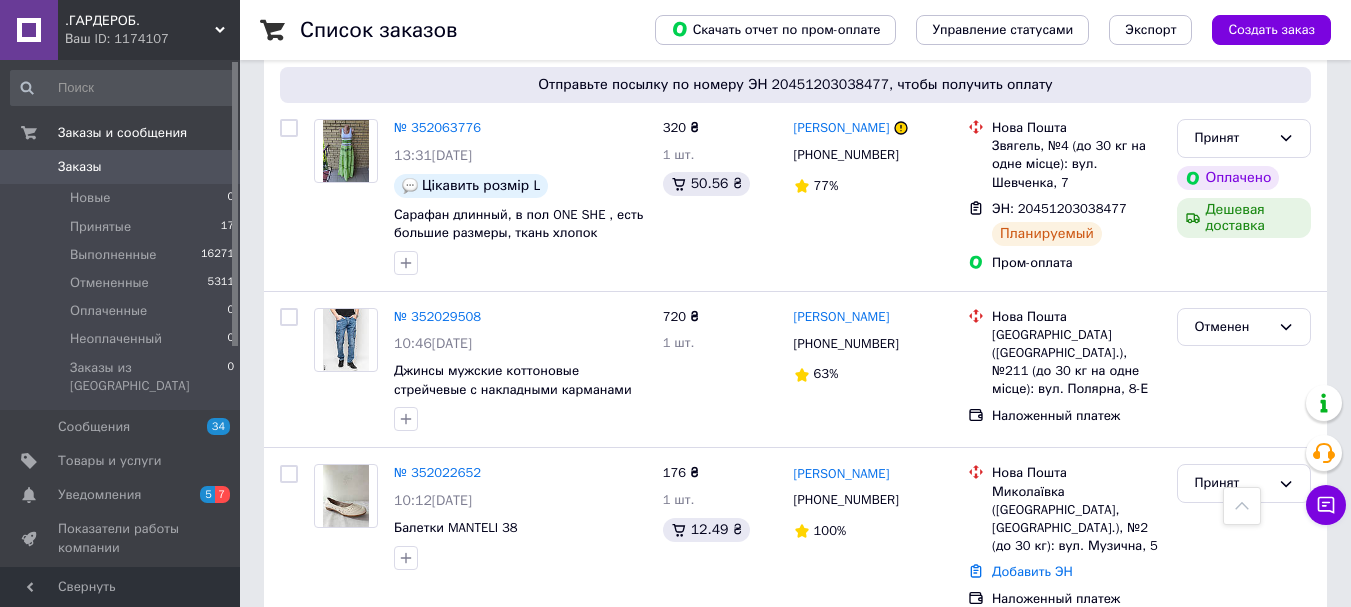 scroll, scrollTop: 600, scrollLeft: 0, axis: vertical 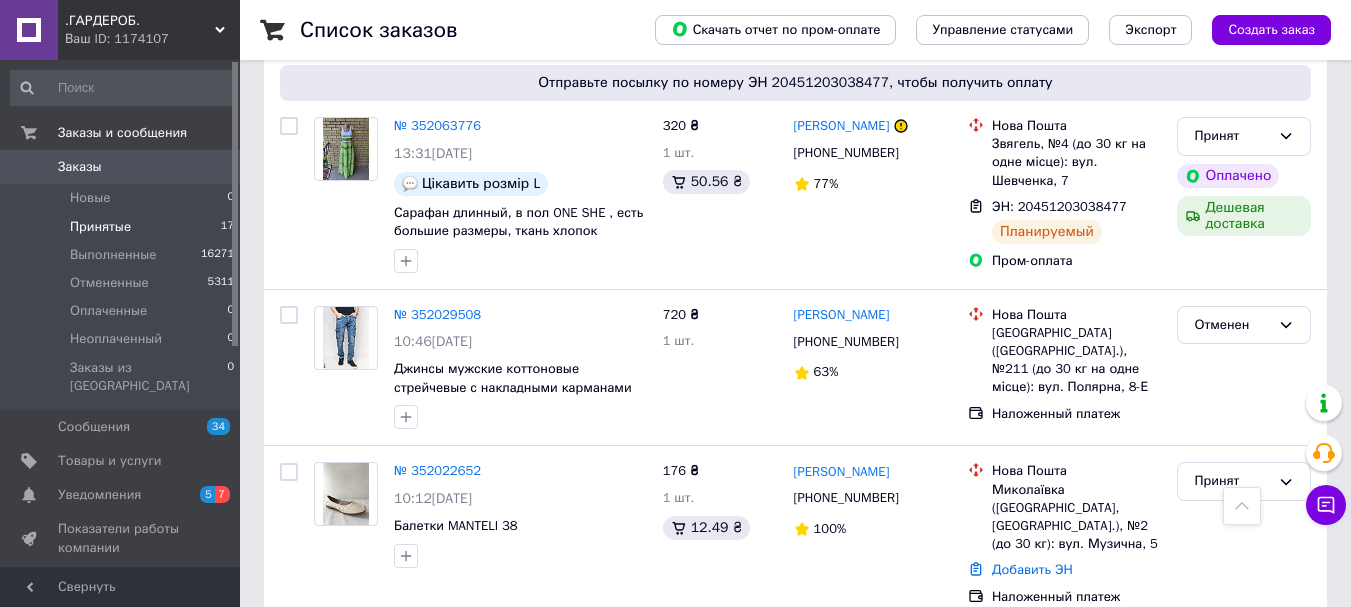 click on "Принятые" at bounding box center (100, 227) 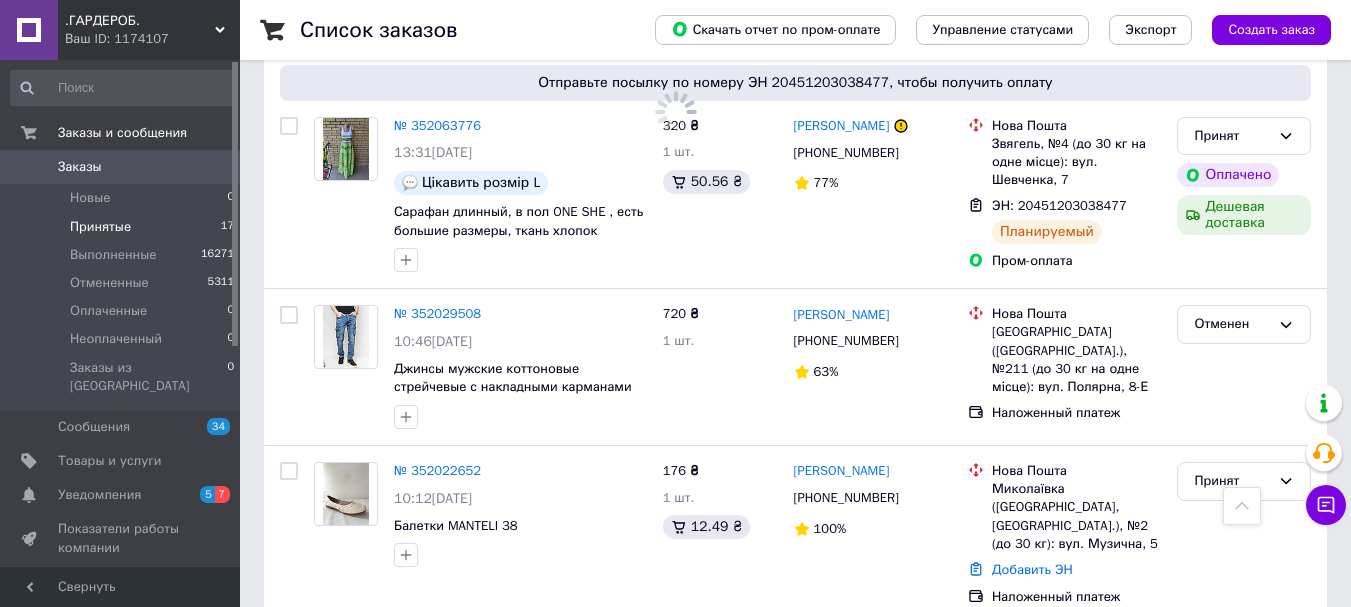 scroll, scrollTop: 0, scrollLeft: 0, axis: both 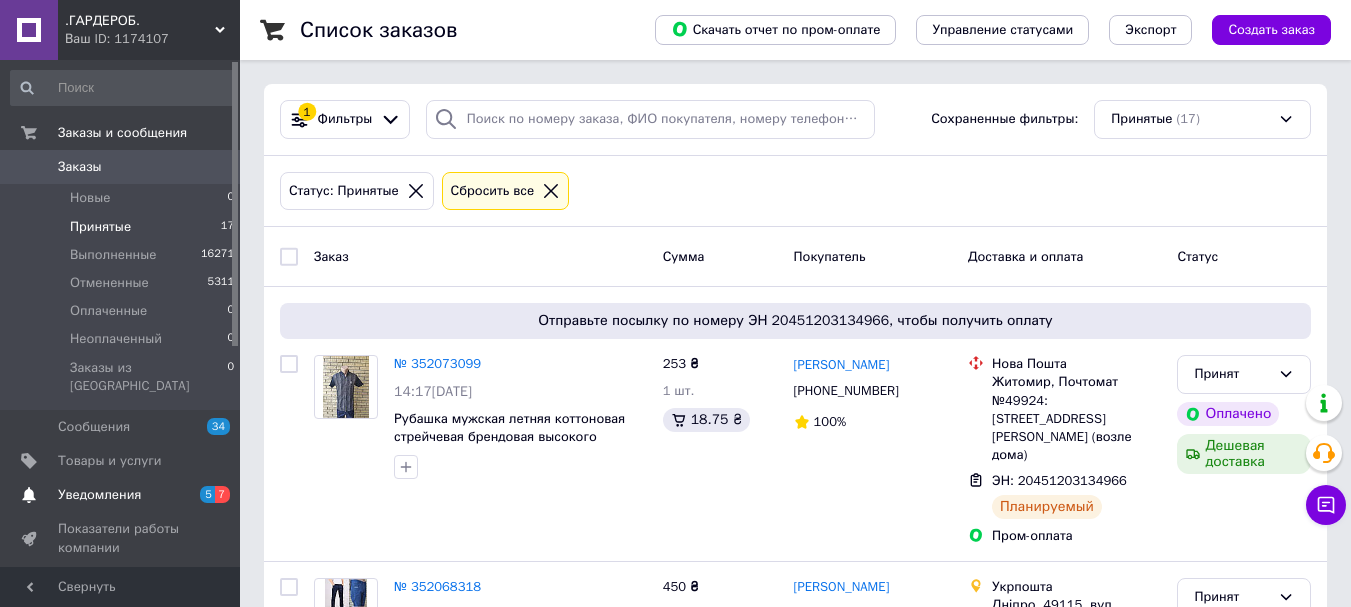 click on "Уведомления 5 7" at bounding box center (123, 495) 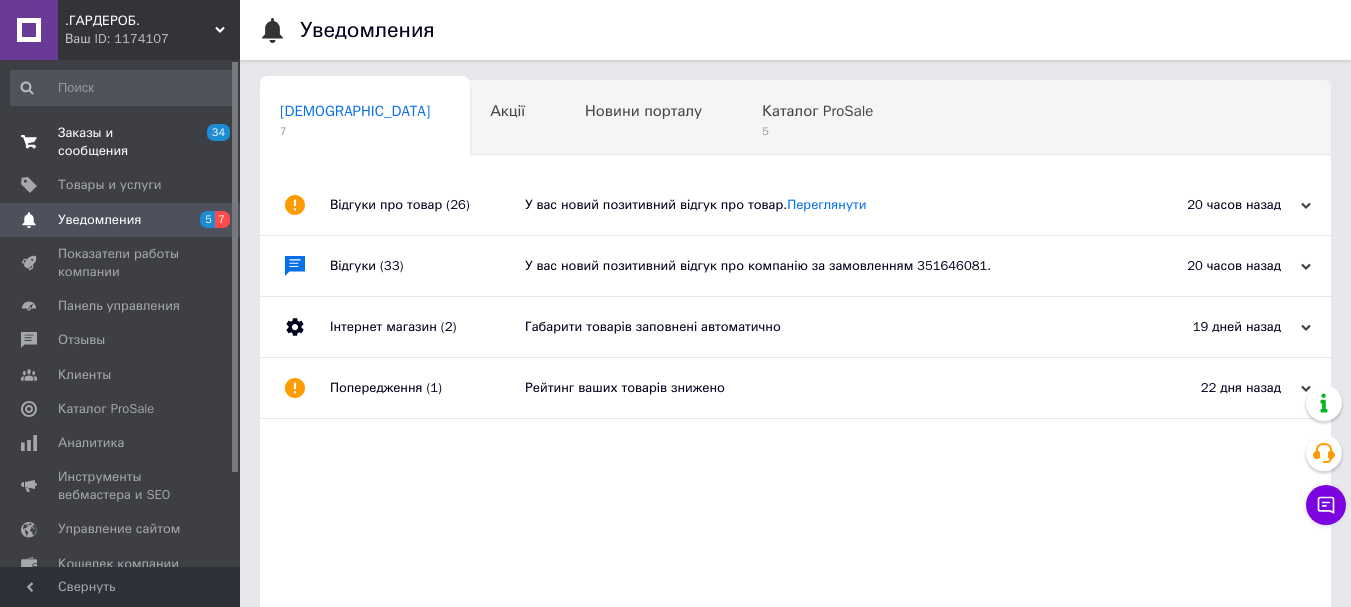 click on "Заказы и сообщения 34 0" at bounding box center [123, 142] 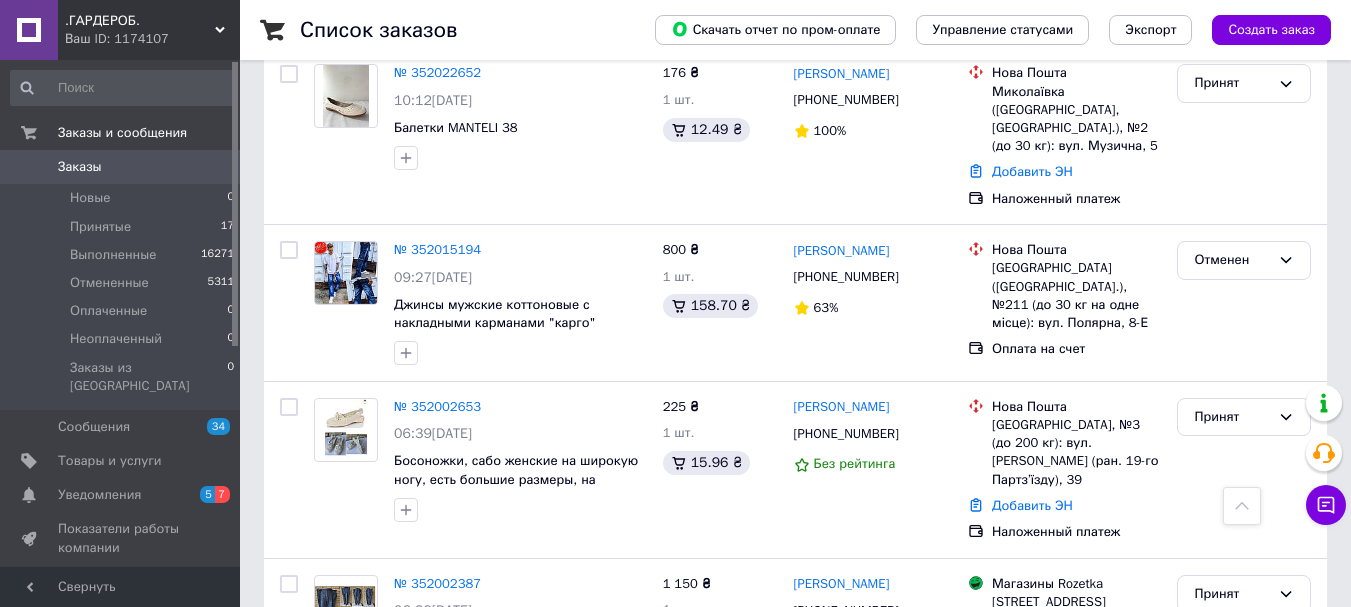 scroll, scrollTop: 1000, scrollLeft: 0, axis: vertical 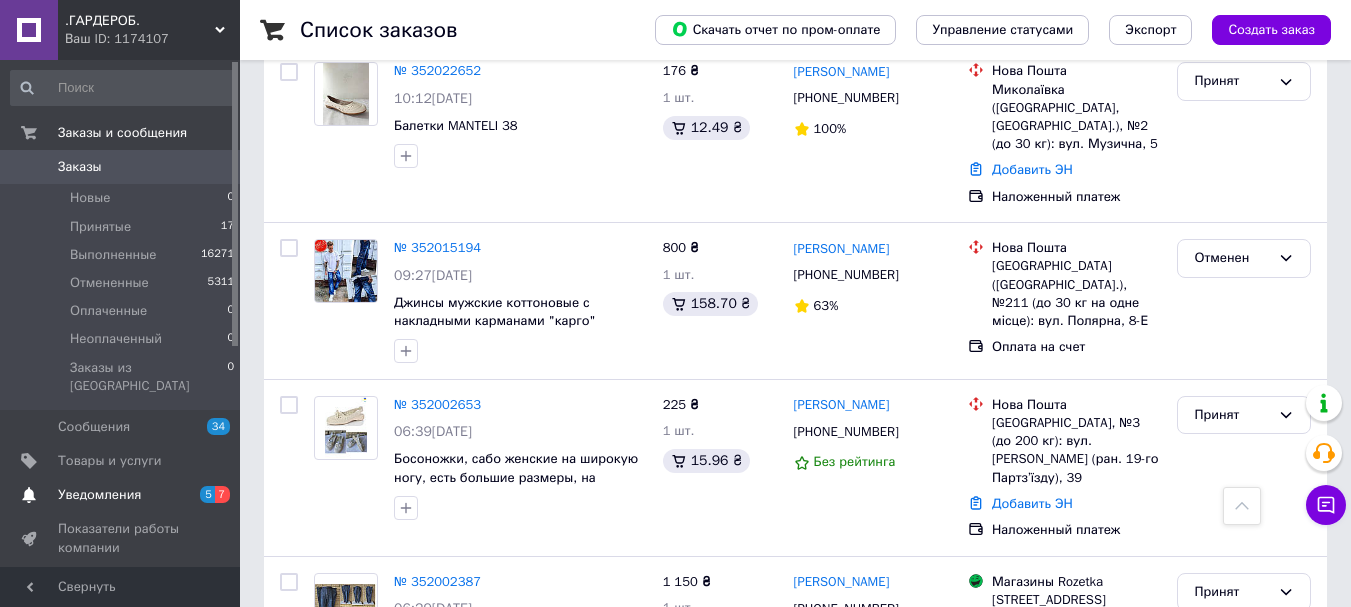 click on "Уведомления" at bounding box center [99, 495] 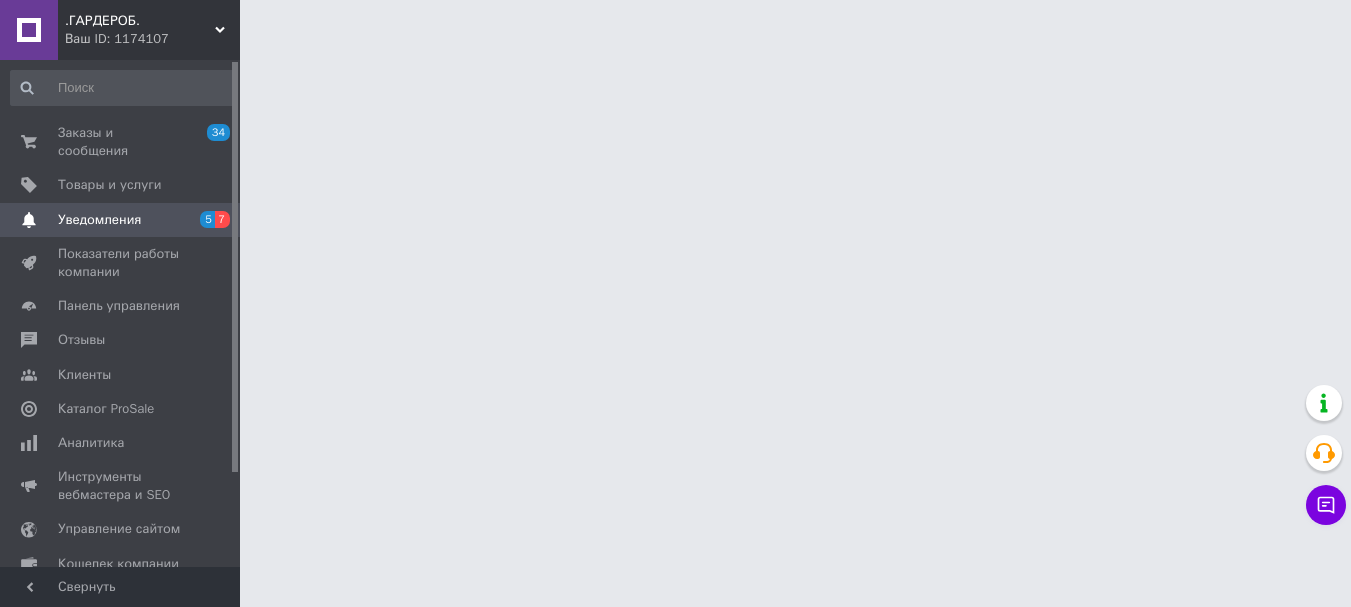 scroll, scrollTop: 0, scrollLeft: 0, axis: both 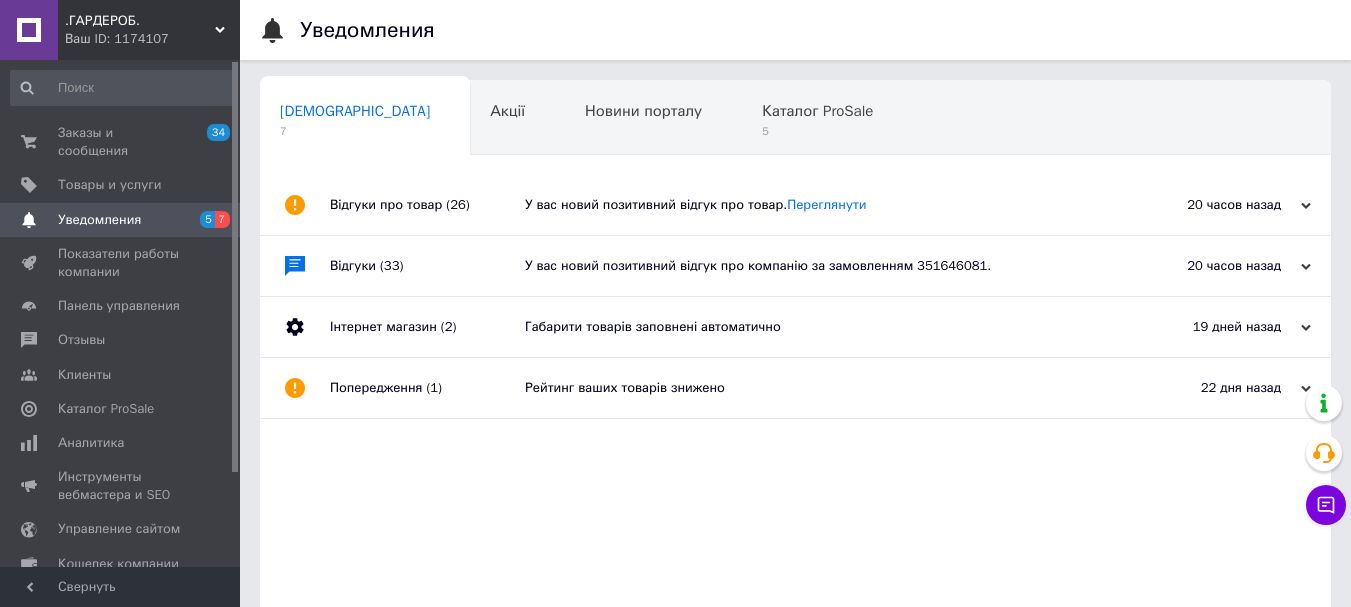 drag, startPoint x: 530, startPoint y: 400, endPoint x: 1069, endPoint y: 28, distance: 654.9084 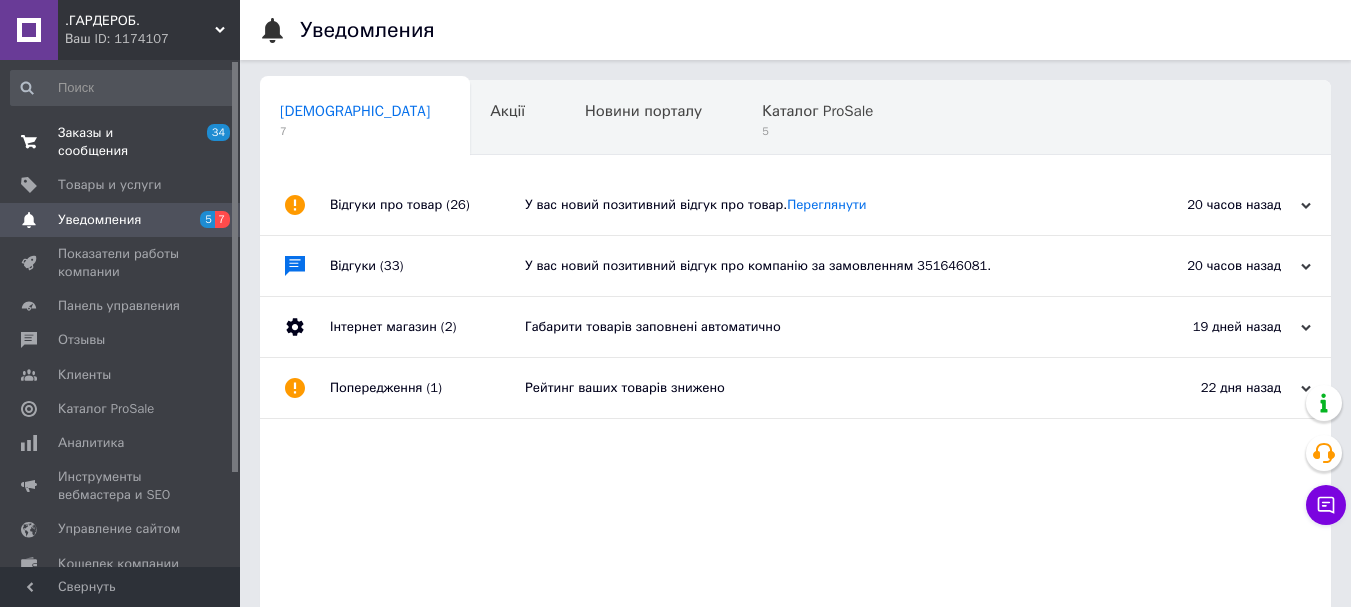 click on "Заказы и сообщения" at bounding box center [121, 142] 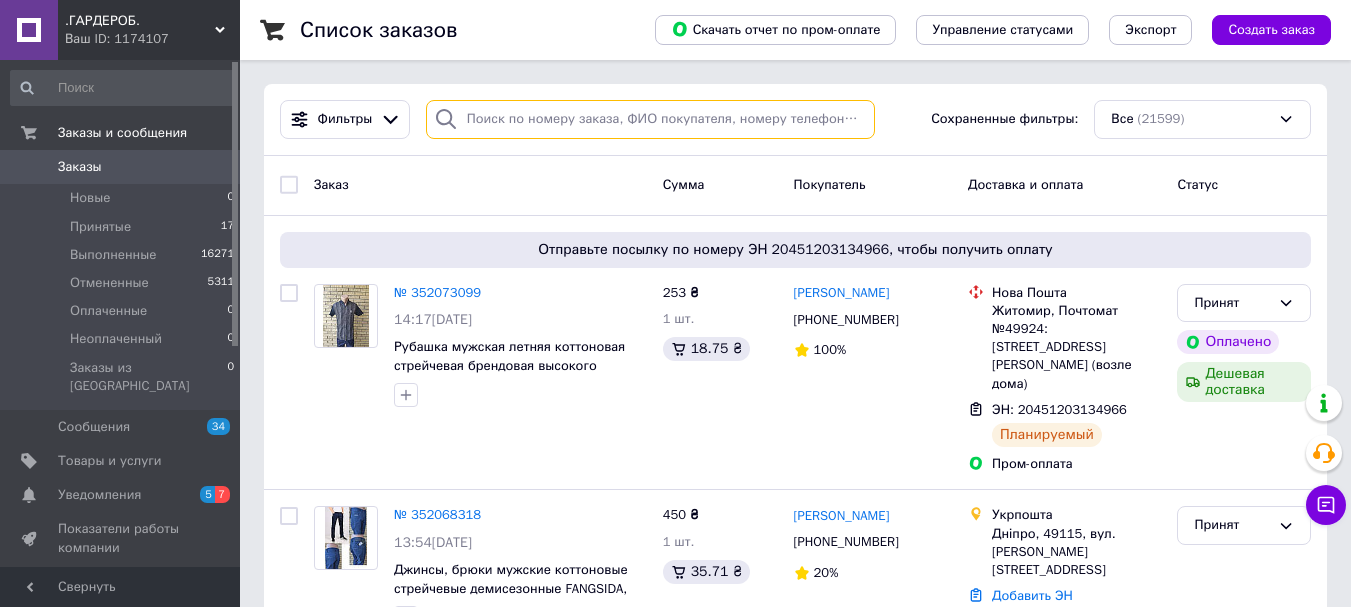 click at bounding box center [650, 119] 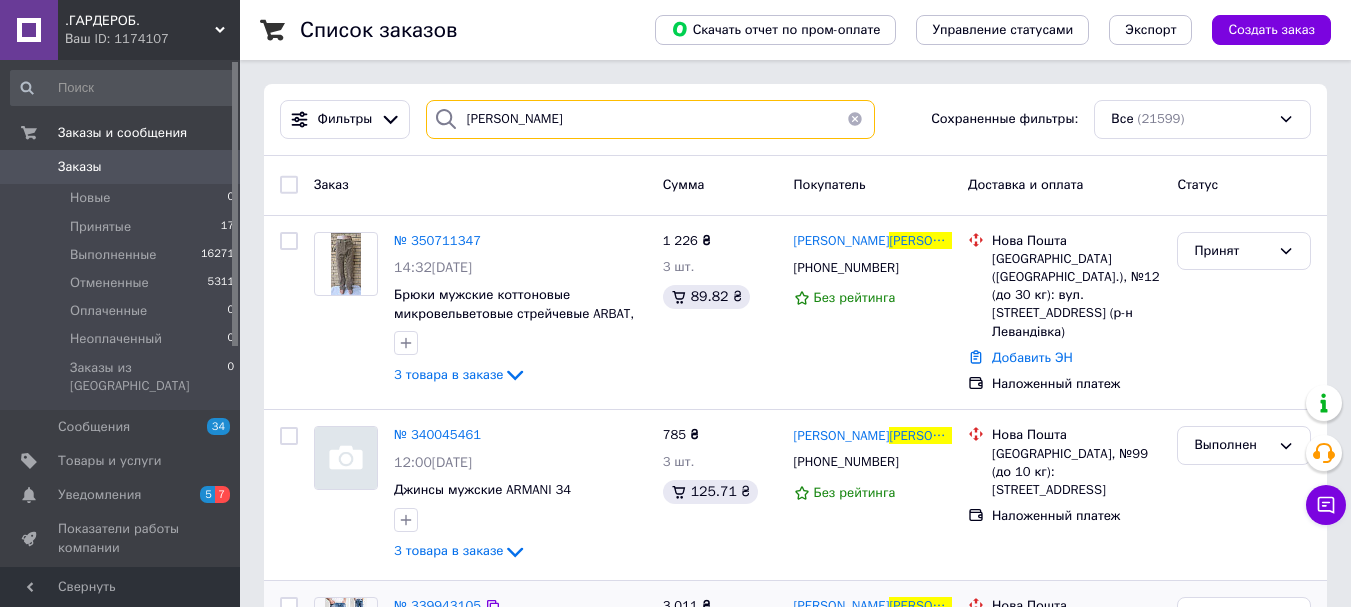 type on "новіков" 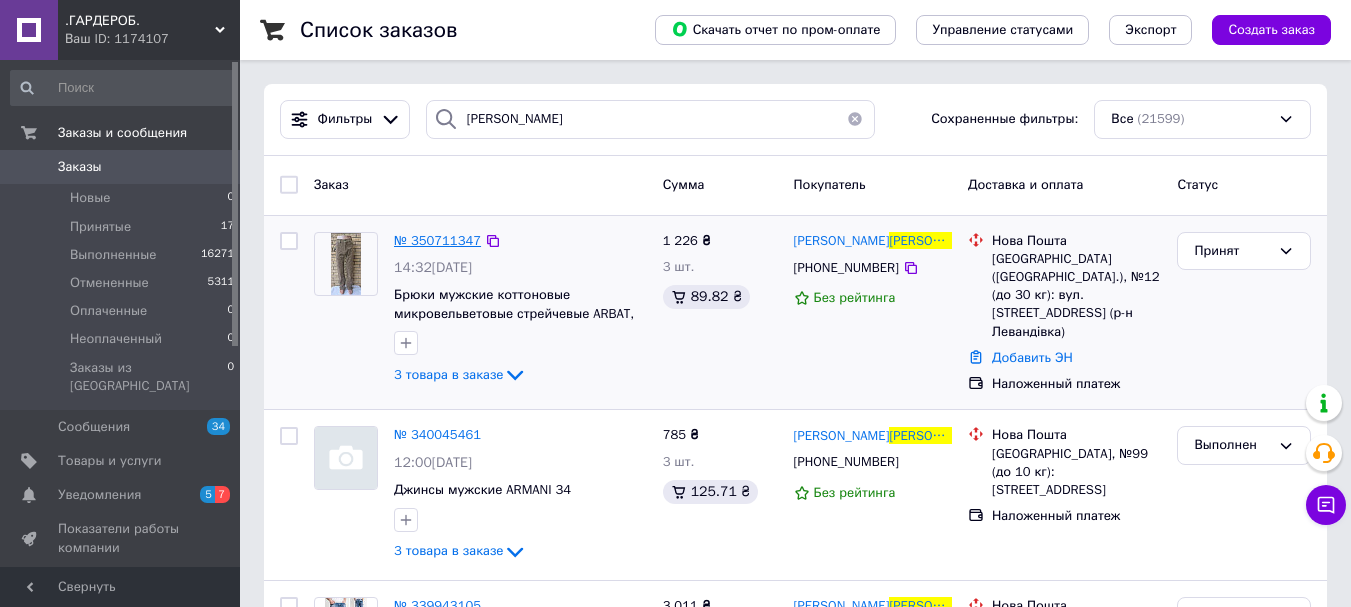 click on "№ 350711347" at bounding box center (437, 240) 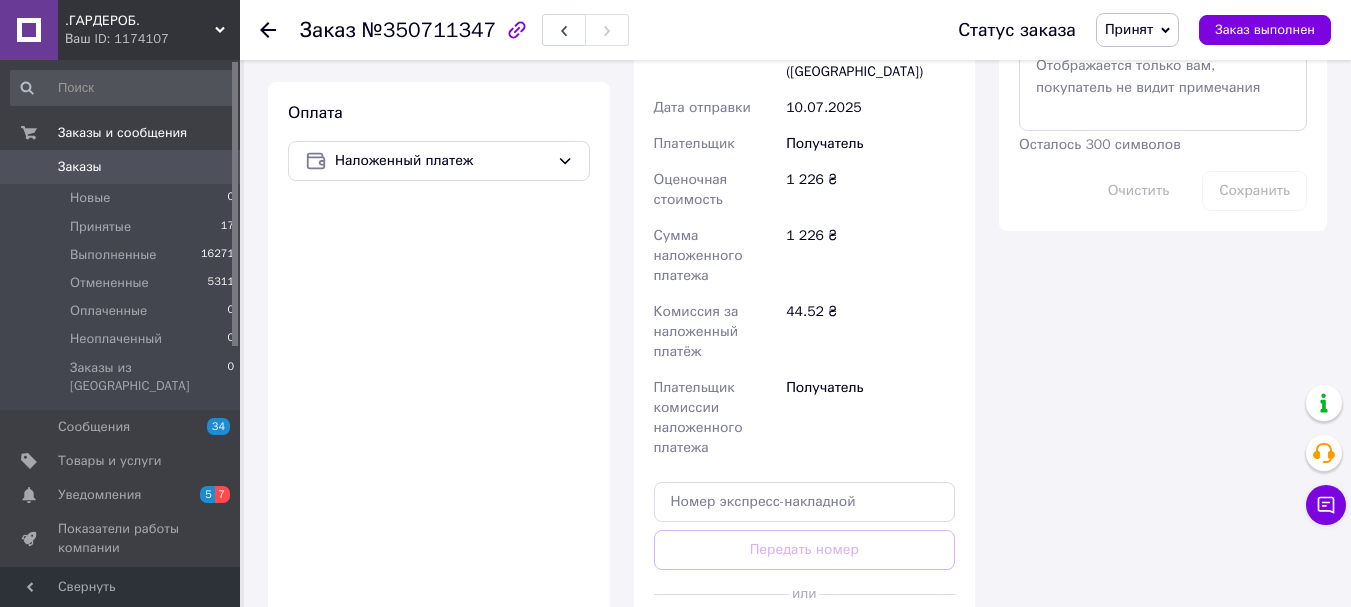 scroll, scrollTop: 1500, scrollLeft: 0, axis: vertical 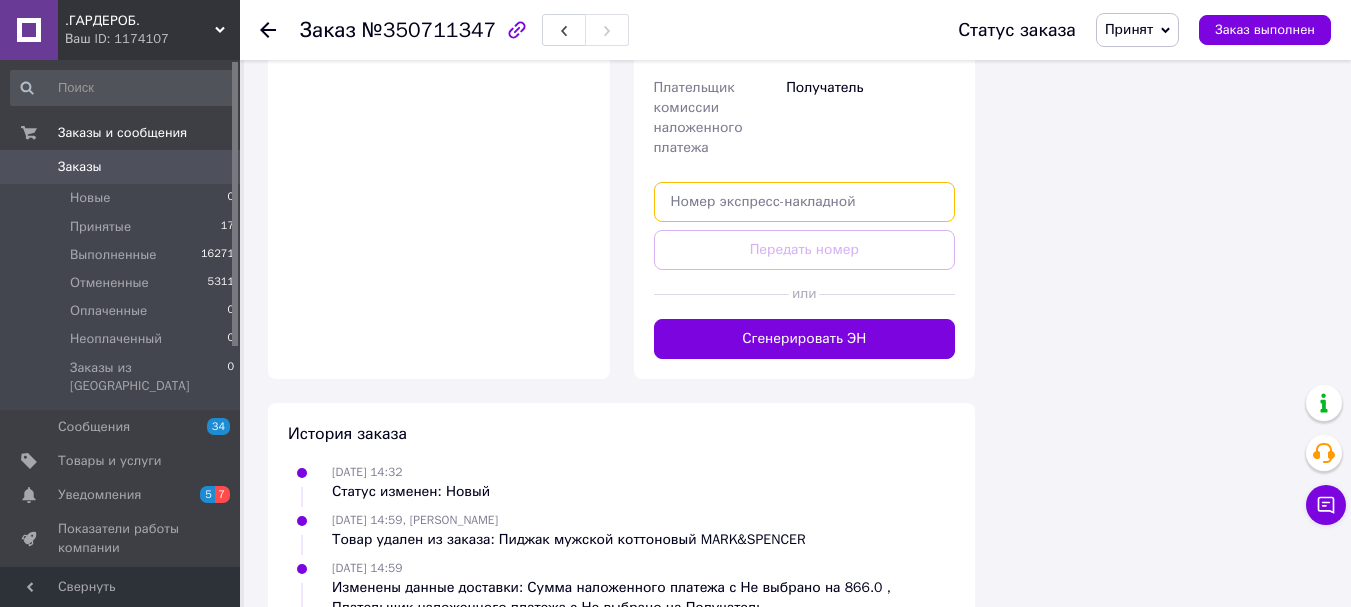 click at bounding box center (805, 202) 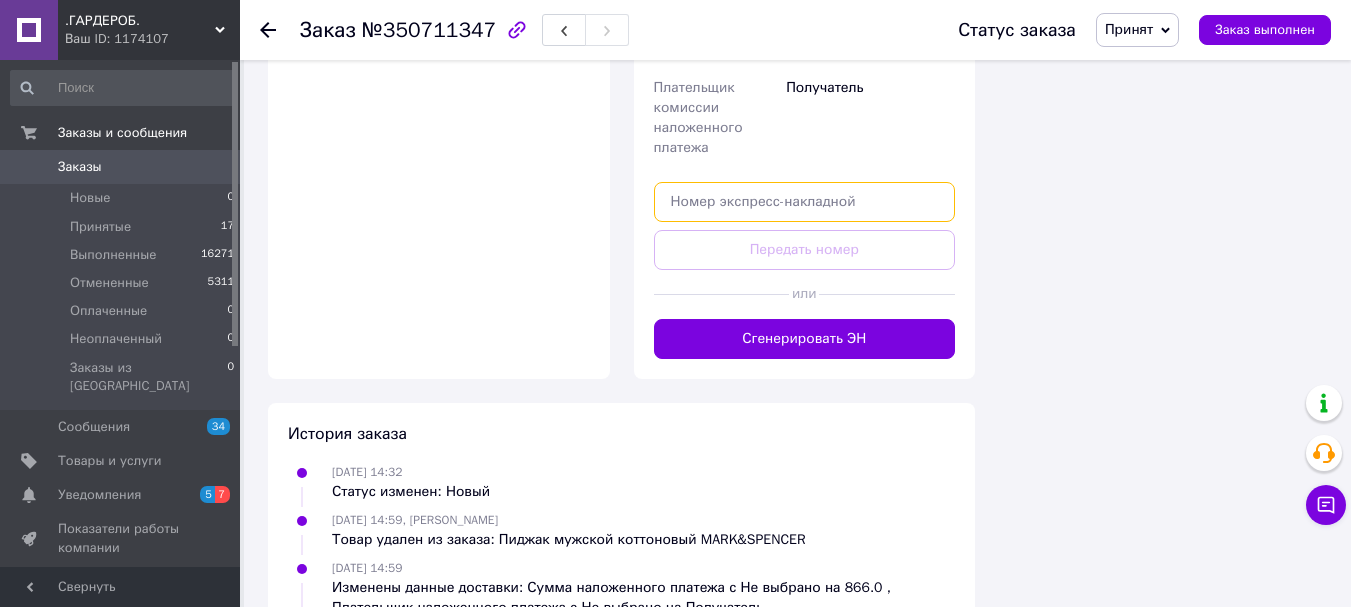 paste on "20451196871736" 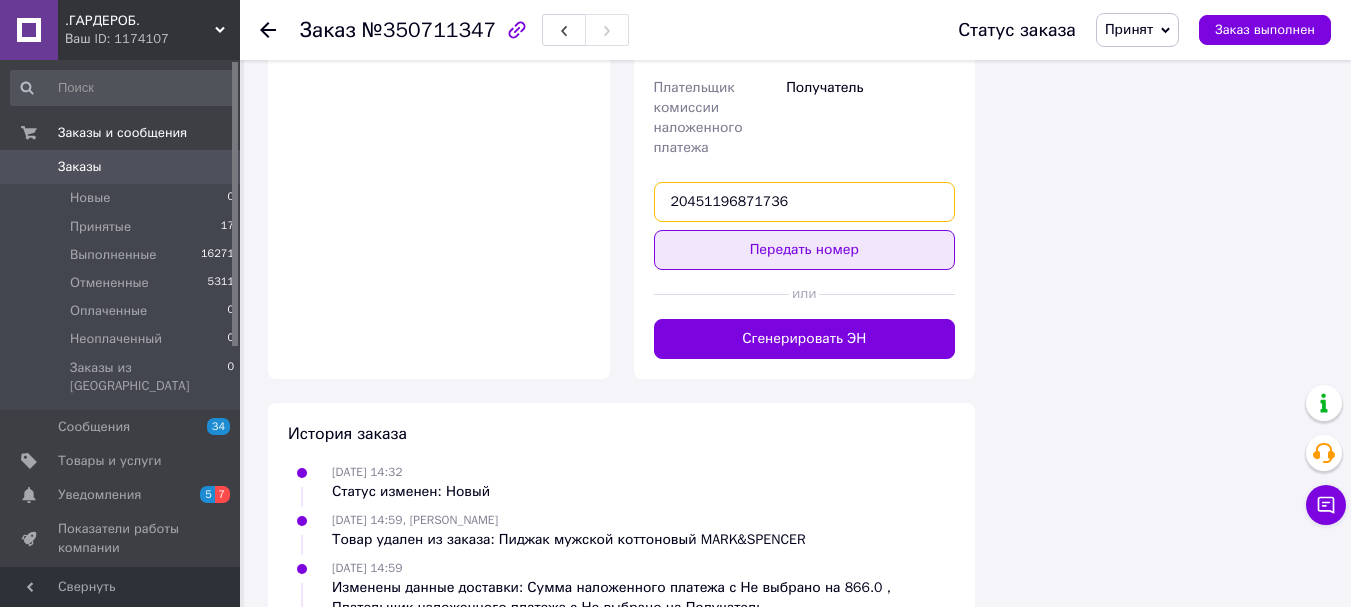 type on "20451196871736" 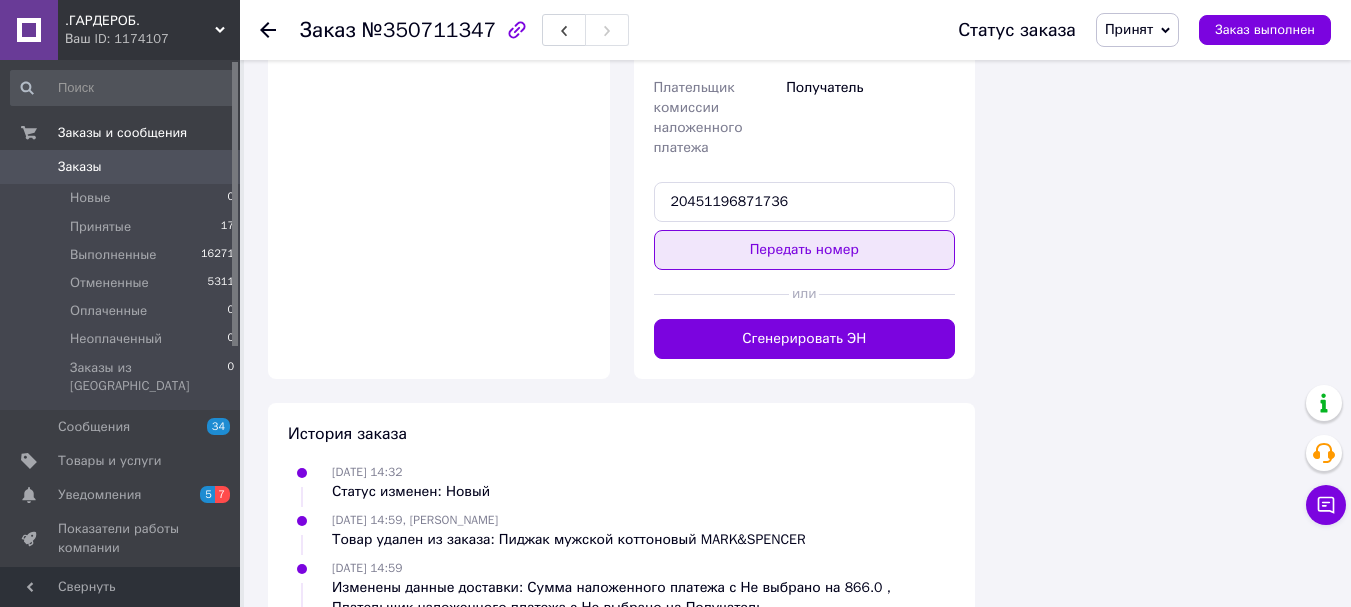 click on "Передать номер" at bounding box center [805, 250] 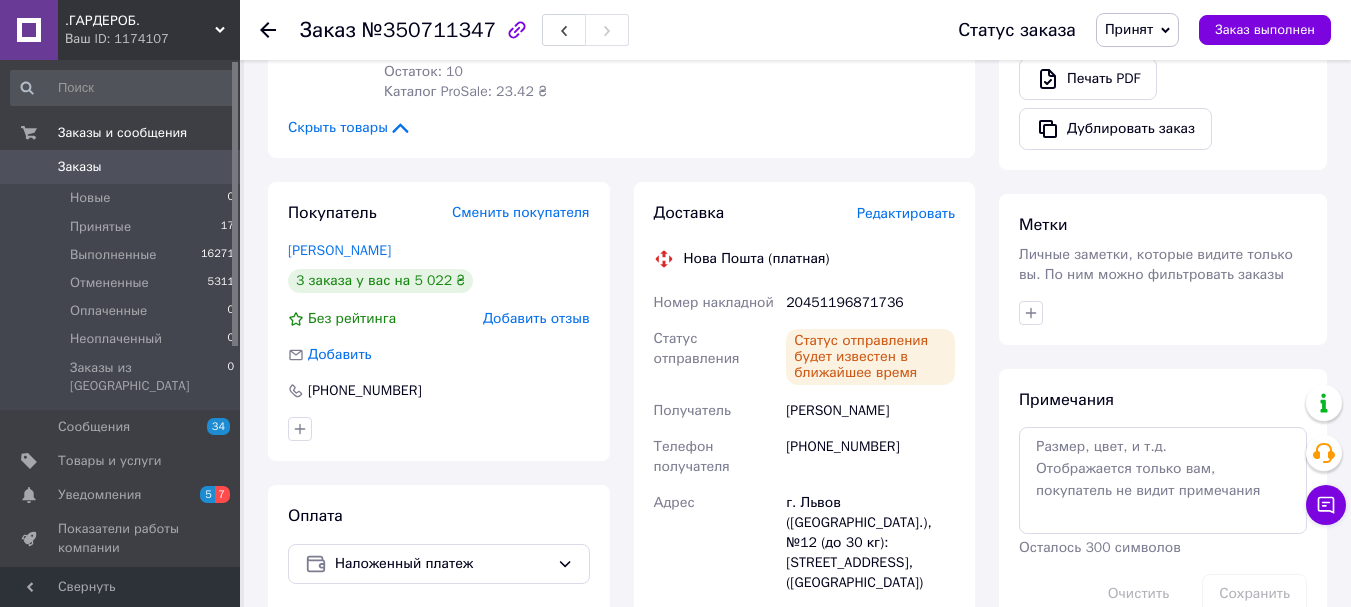 scroll, scrollTop: 790, scrollLeft: 0, axis: vertical 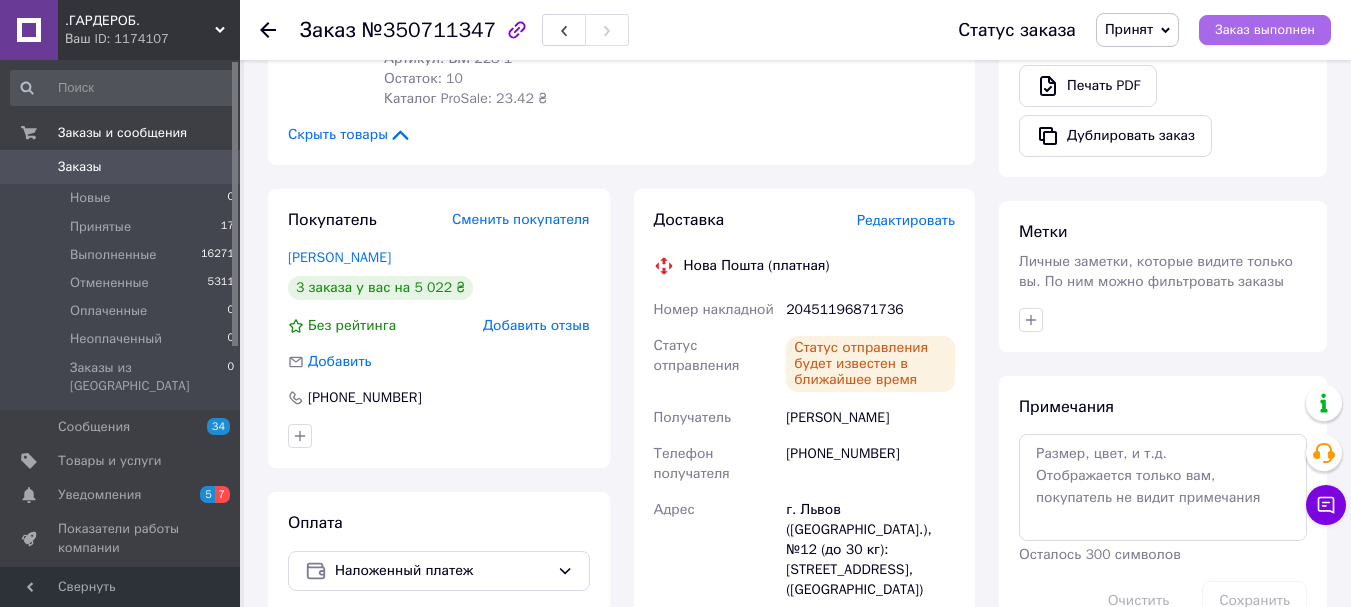 click on "Заказ выполнен" at bounding box center [1265, 30] 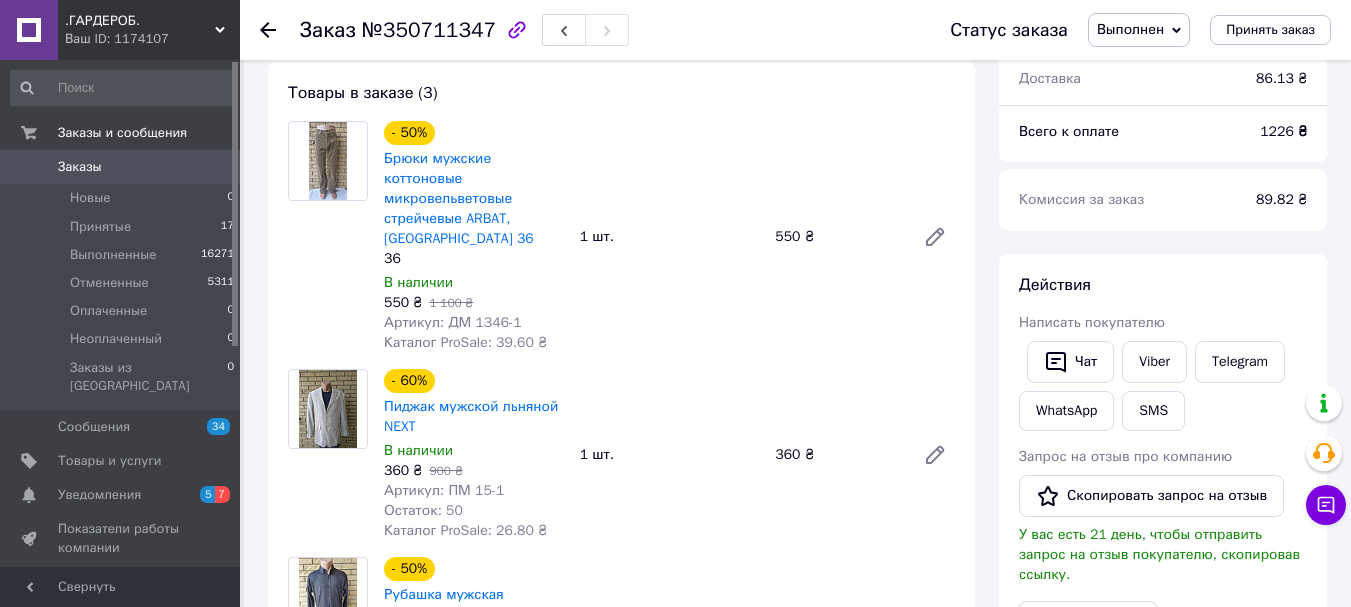 scroll, scrollTop: 0, scrollLeft: 0, axis: both 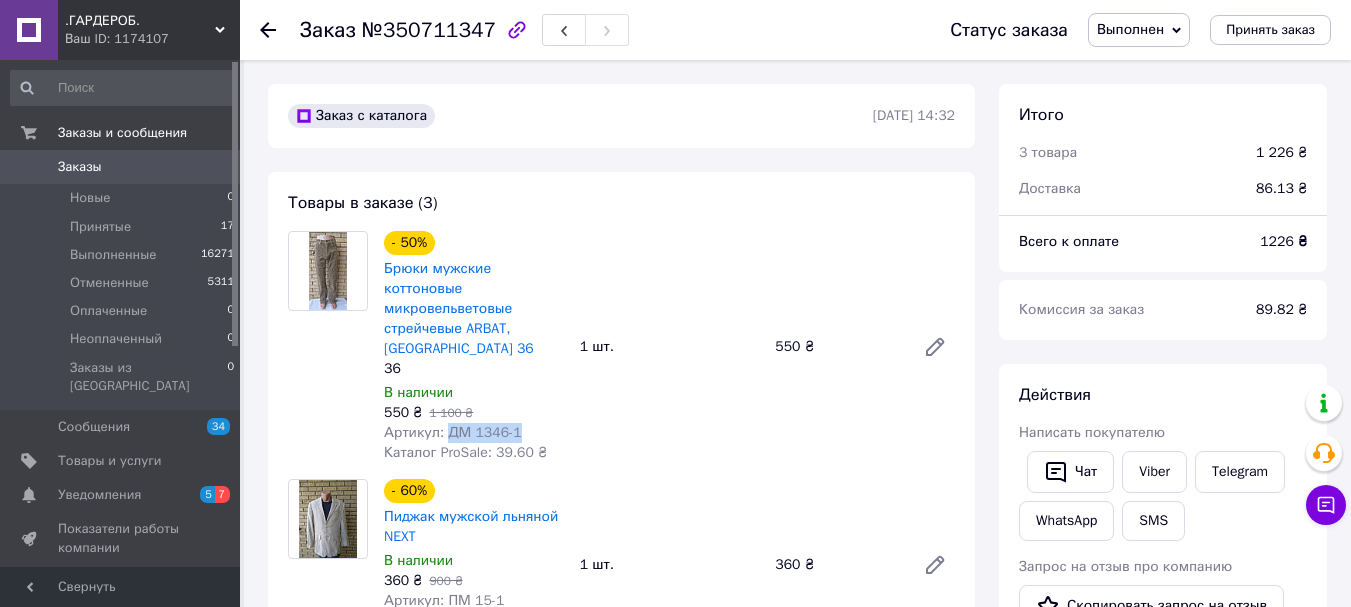 drag, startPoint x: 532, startPoint y: 431, endPoint x: 446, endPoint y: 438, distance: 86.28442 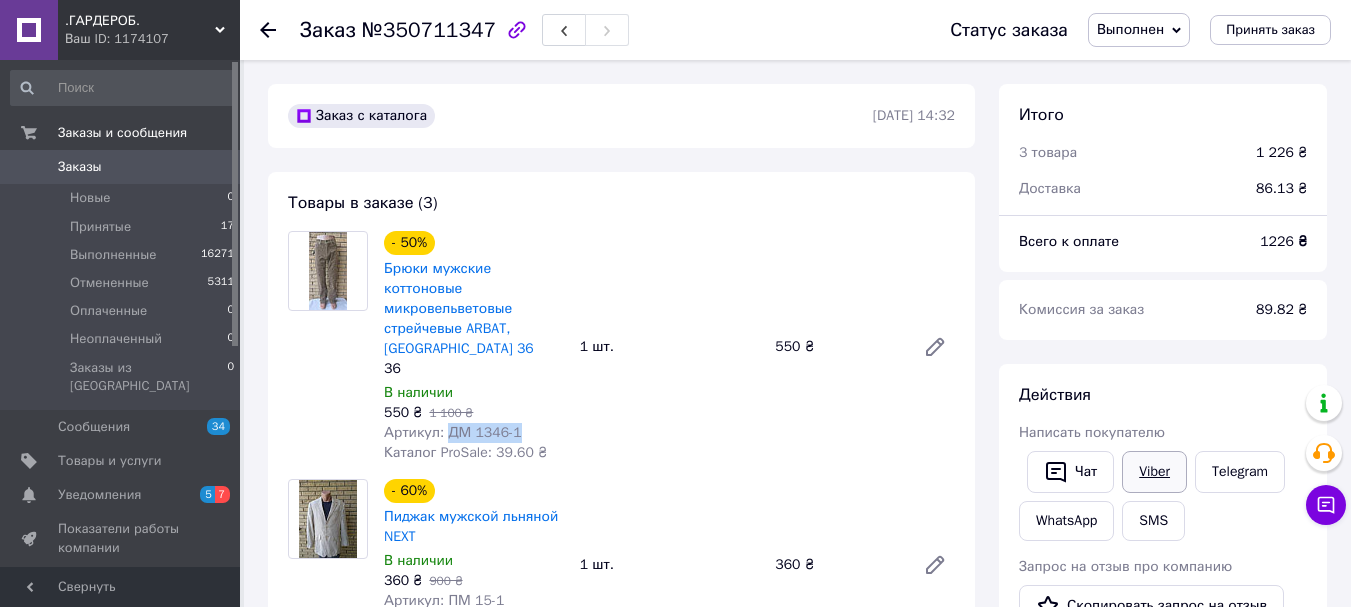 click on "Viber" at bounding box center [1154, 472] 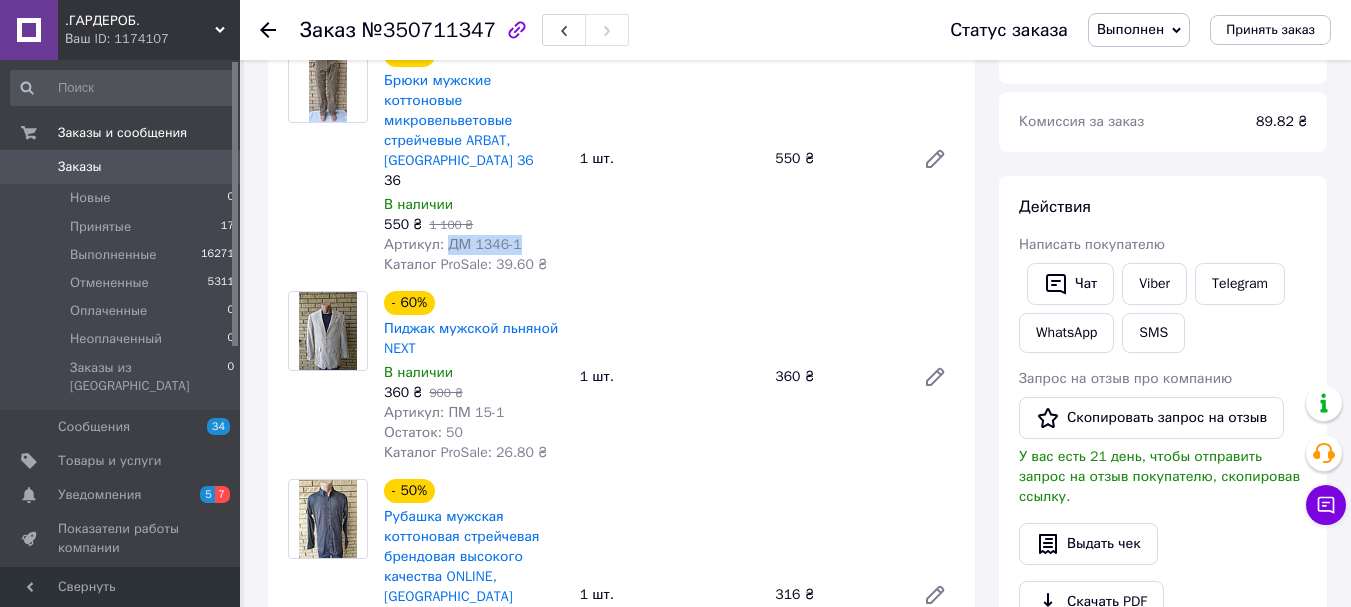 scroll, scrollTop: 200, scrollLeft: 0, axis: vertical 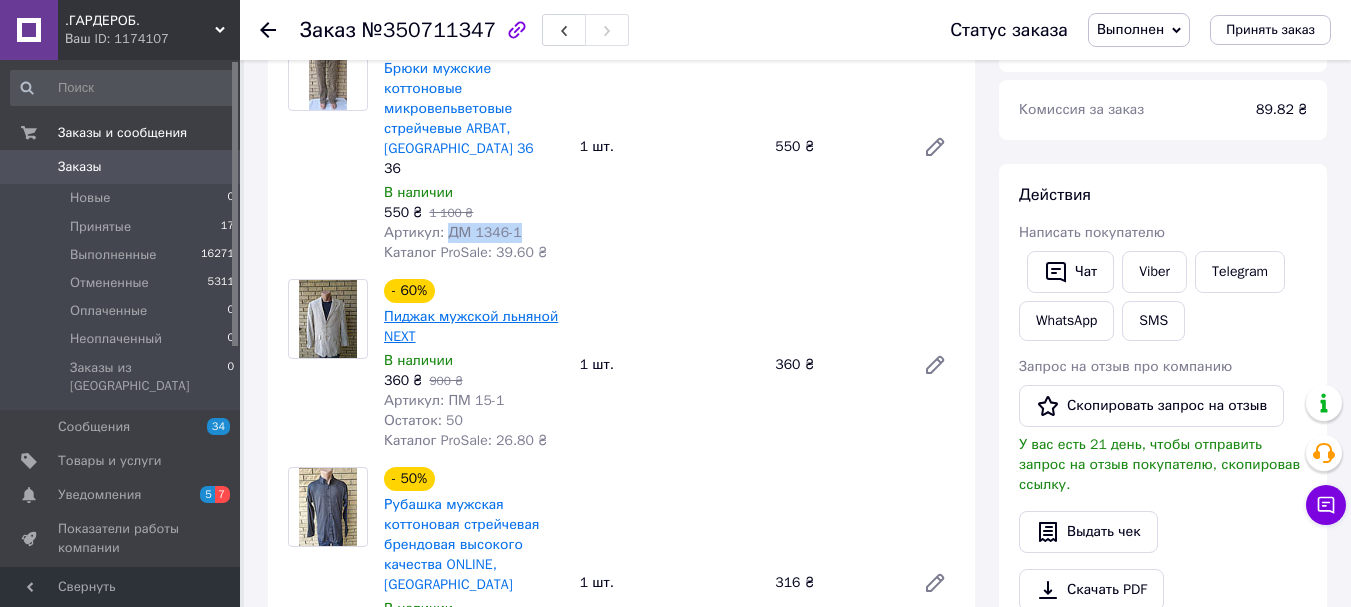 click on "Пиджак мужской льняной NEXT" at bounding box center [471, 326] 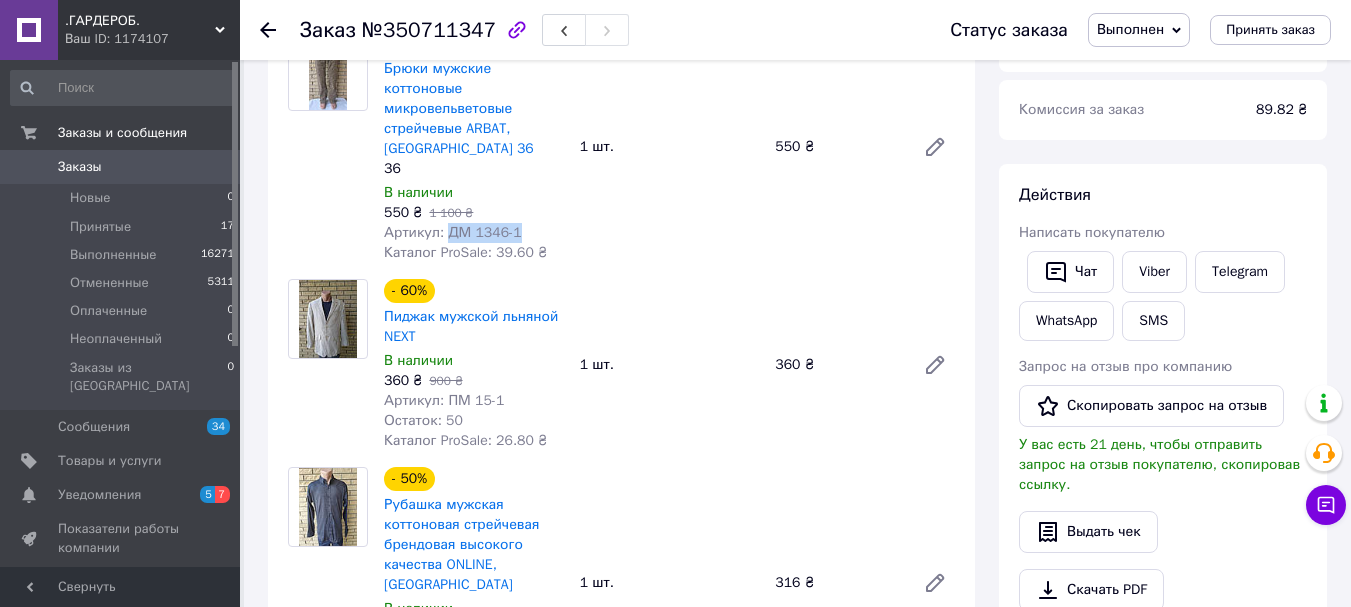 scroll, scrollTop: 0, scrollLeft: 0, axis: both 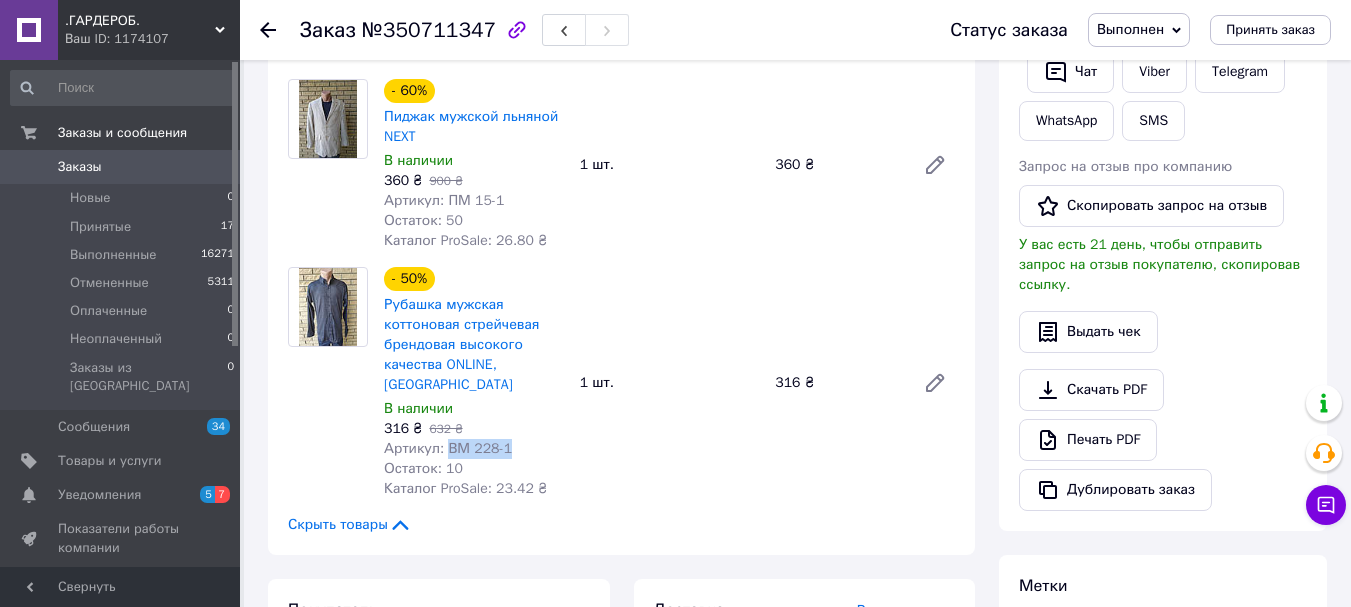 drag, startPoint x: 530, startPoint y: 428, endPoint x: 442, endPoint y: 430, distance: 88.02273 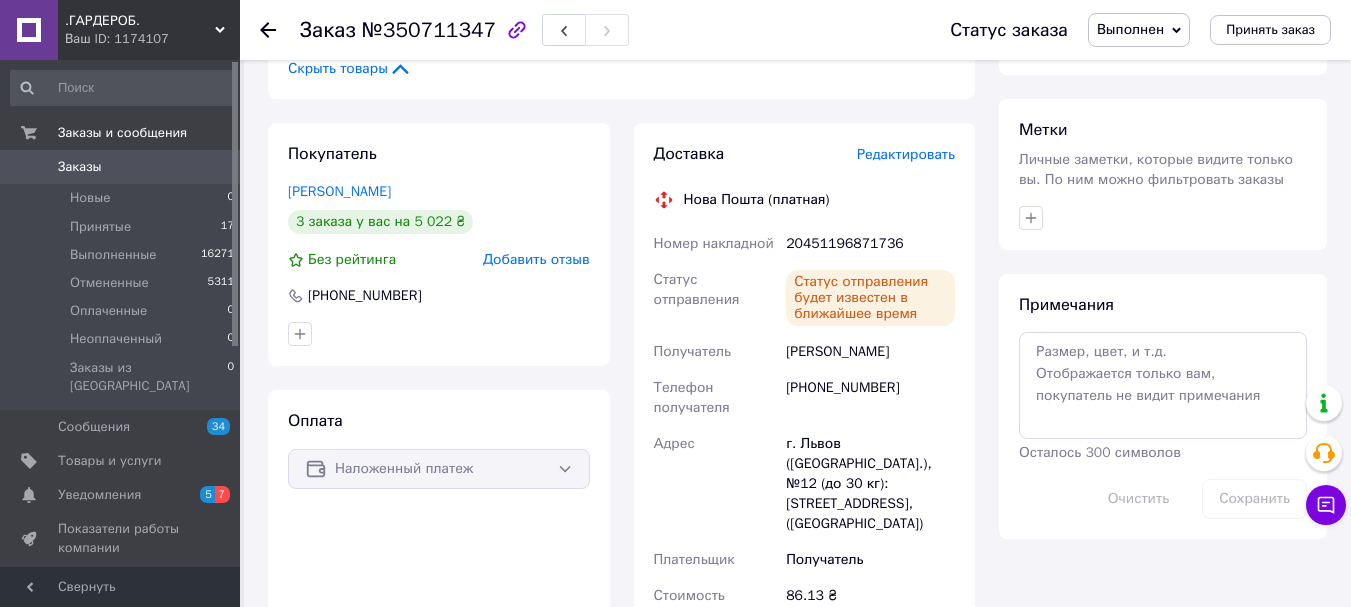 scroll, scrollTop: 900, scrollLeft: 0, axis: vertical 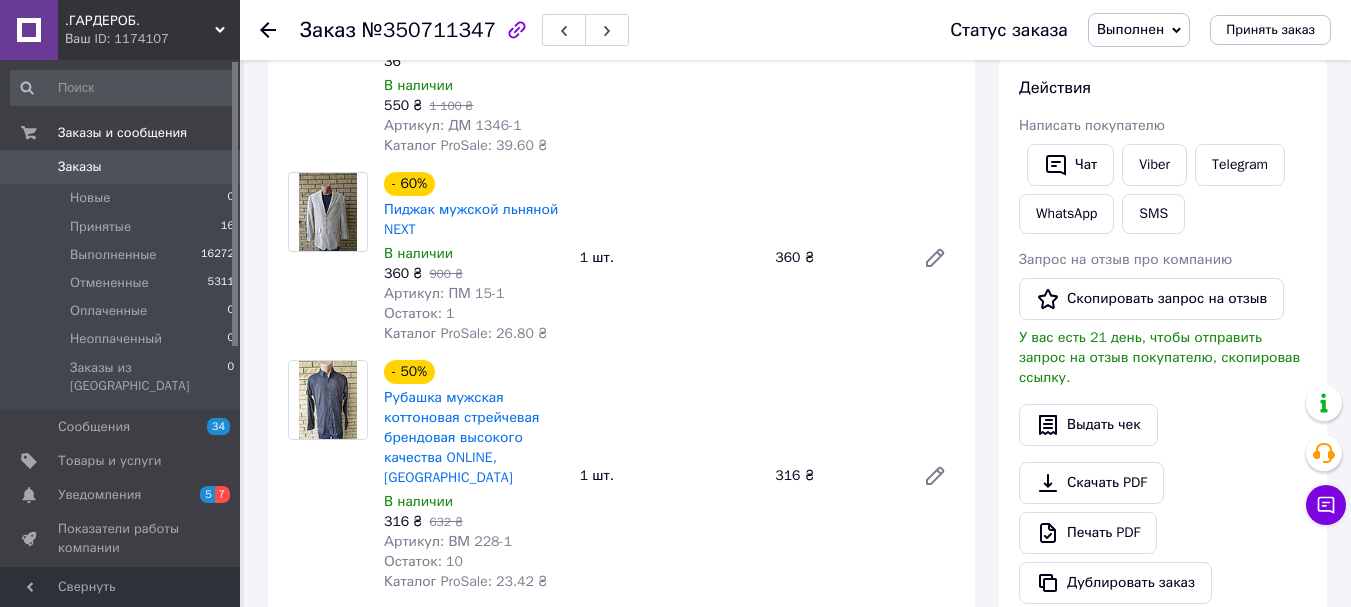 click on "Заказы 0" at bounding box center (123, 167) 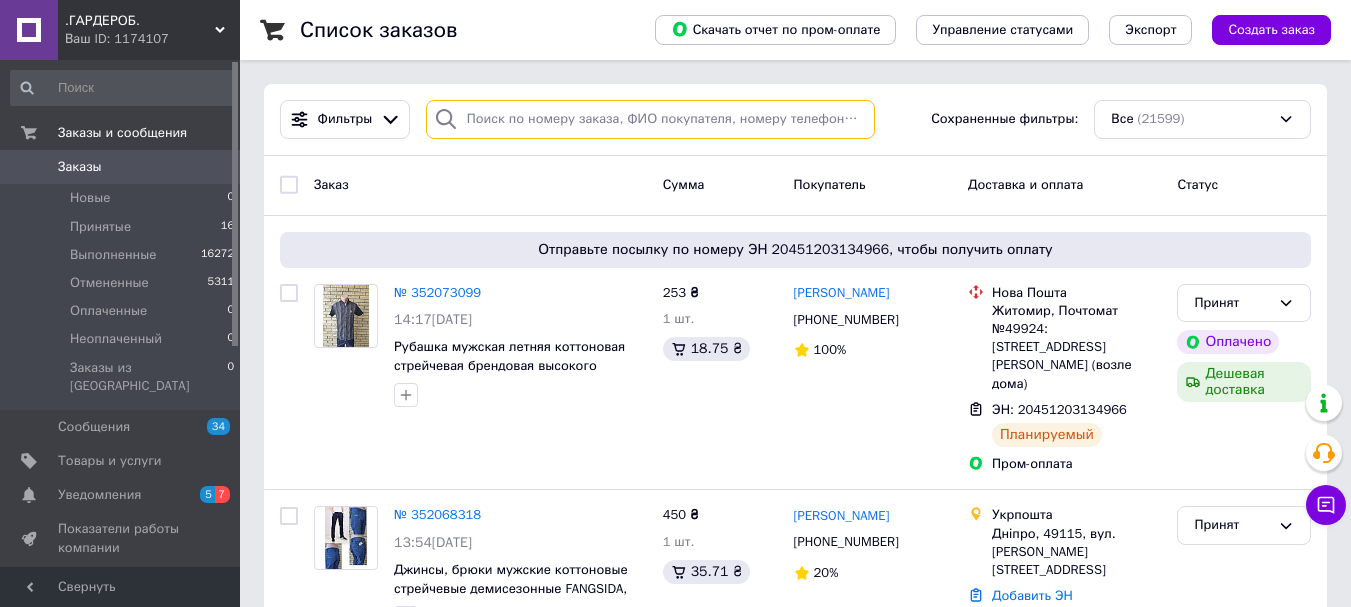 click at bounding box center [650, 119] 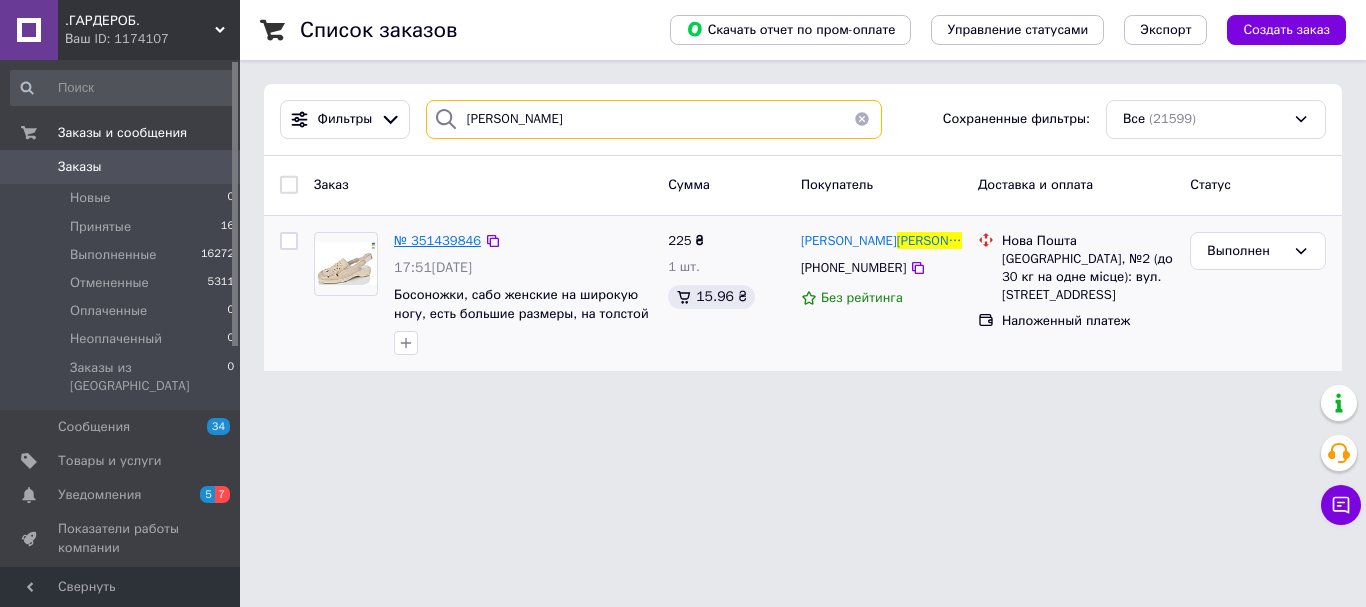 type on "бурковська" 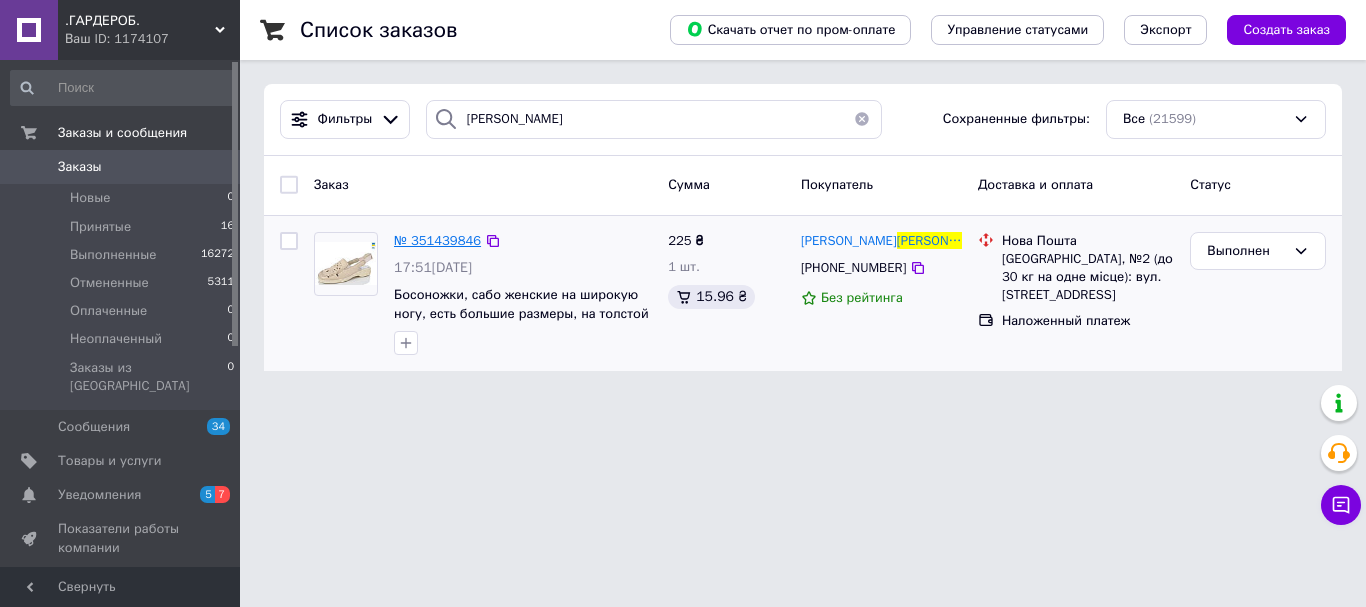 click on "№ 351439846" at bounding box center (437, 240) 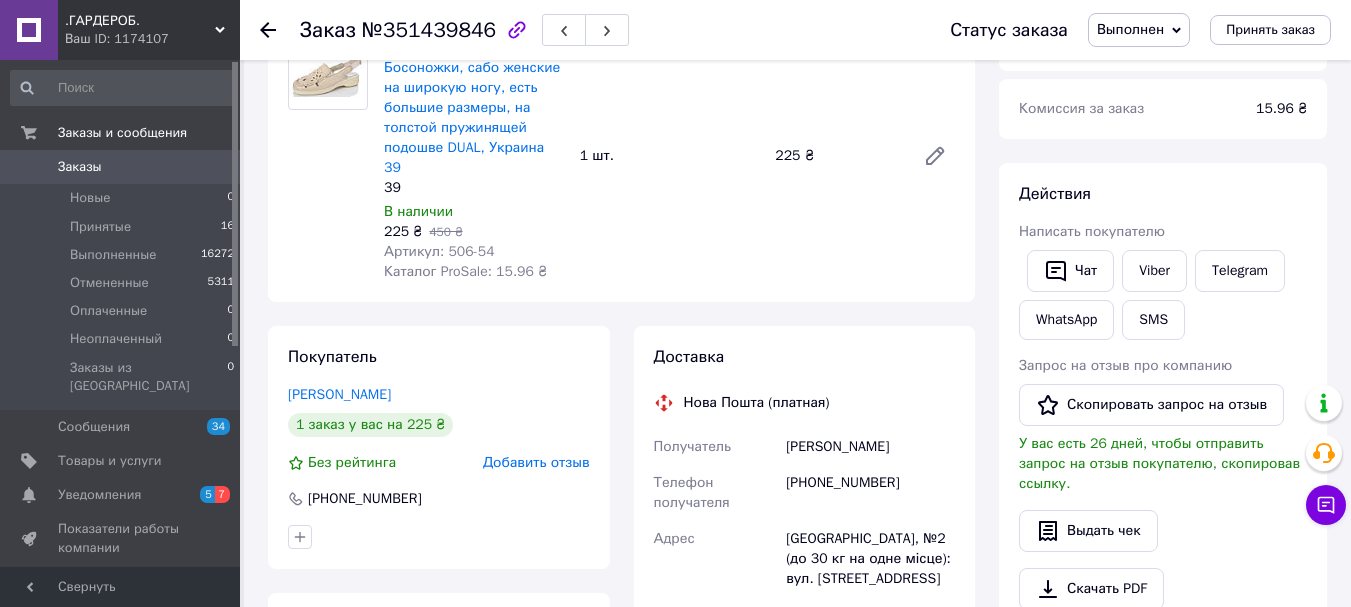scroll, scrollTop: 200, scrollLeft: 0, axis: vertical 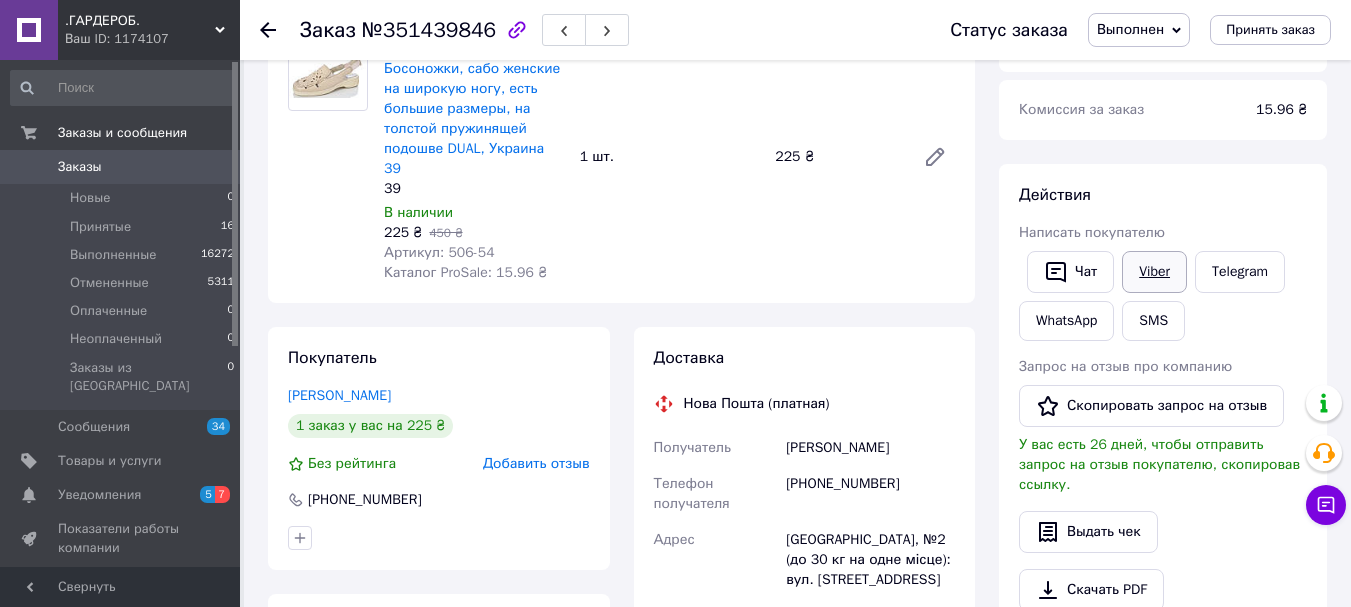 click on "Viber" at bounding box center [1154, 272] 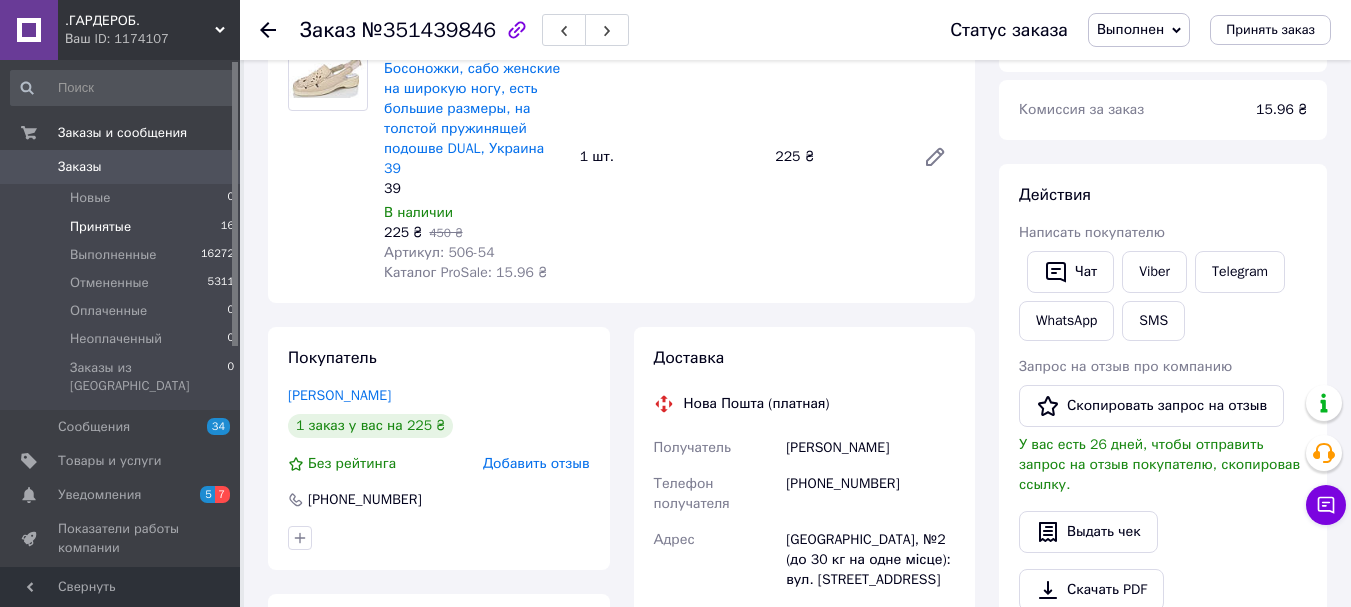 click on "Принятые" at bounding box center (100, 227) 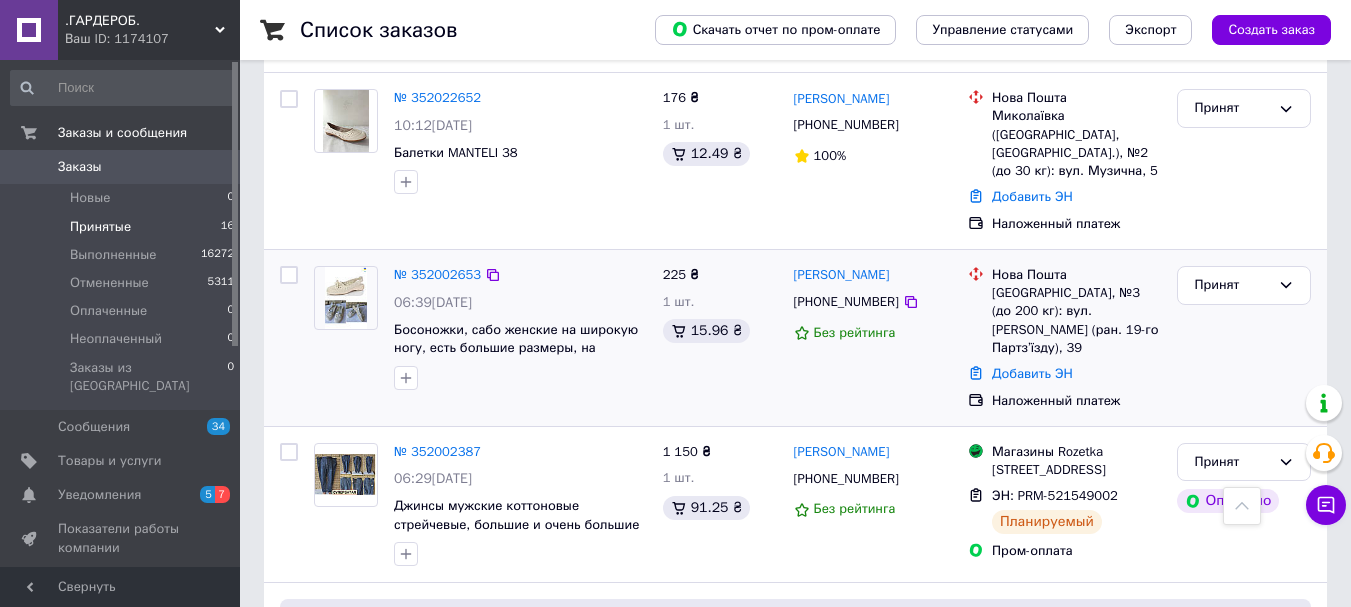 scroll, scrollTop: 900, scrollLeft: 0, axis: vertical 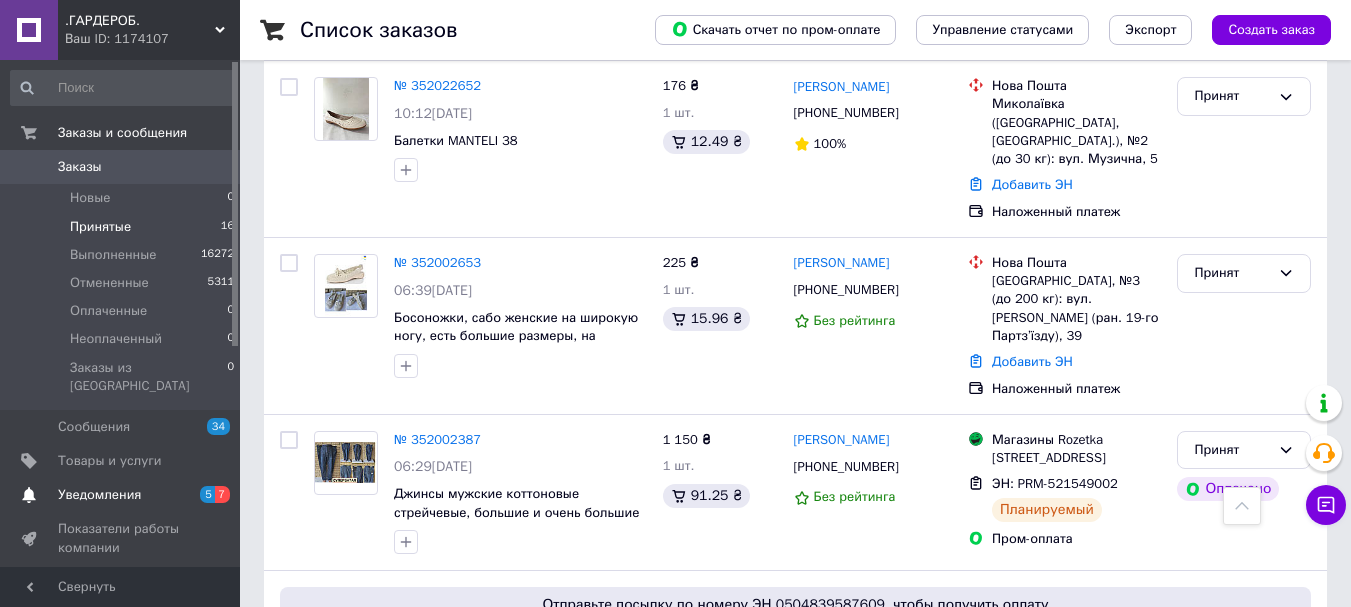 click on "Уведомления" at bounding box center (99, 495) 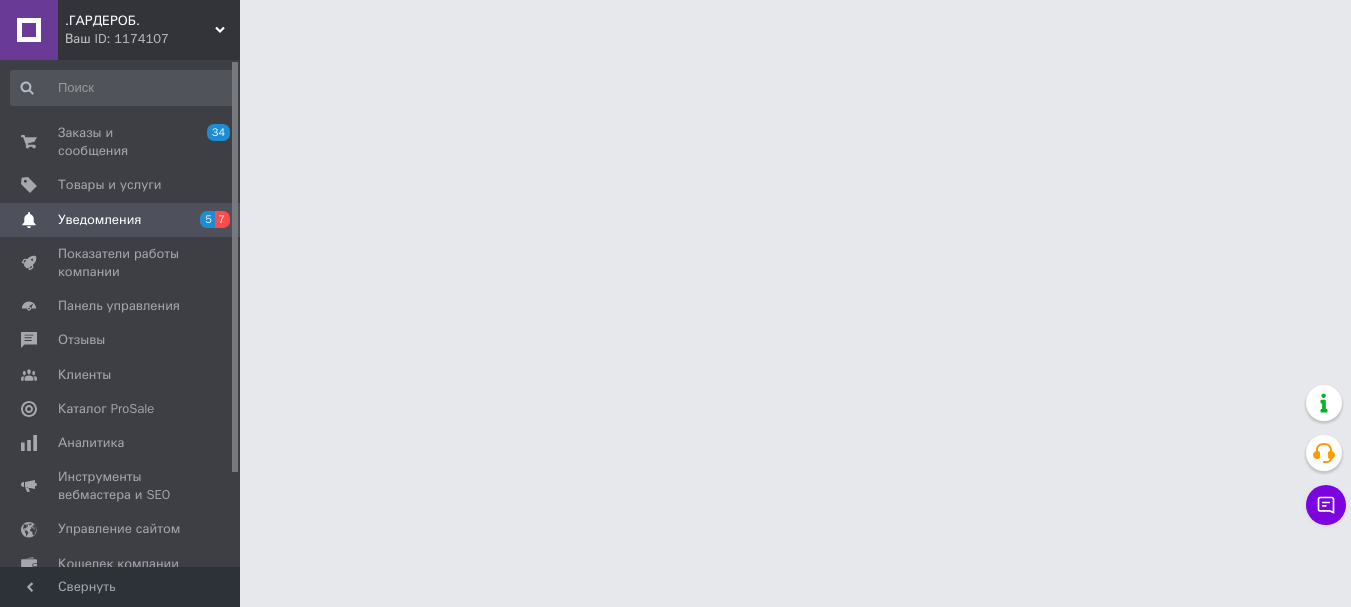scroll, scrollTop: 0, scrollLeft: 0, axis: both 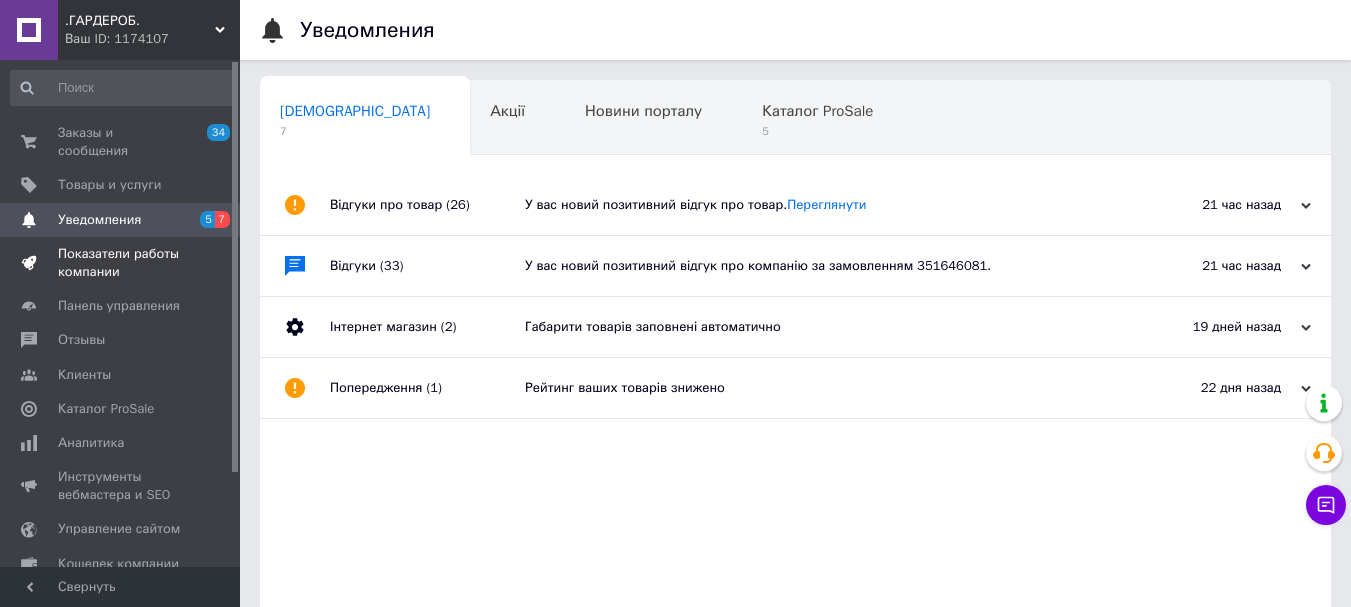 click on "Показатели работы компании" at bounding box center [121, 263] 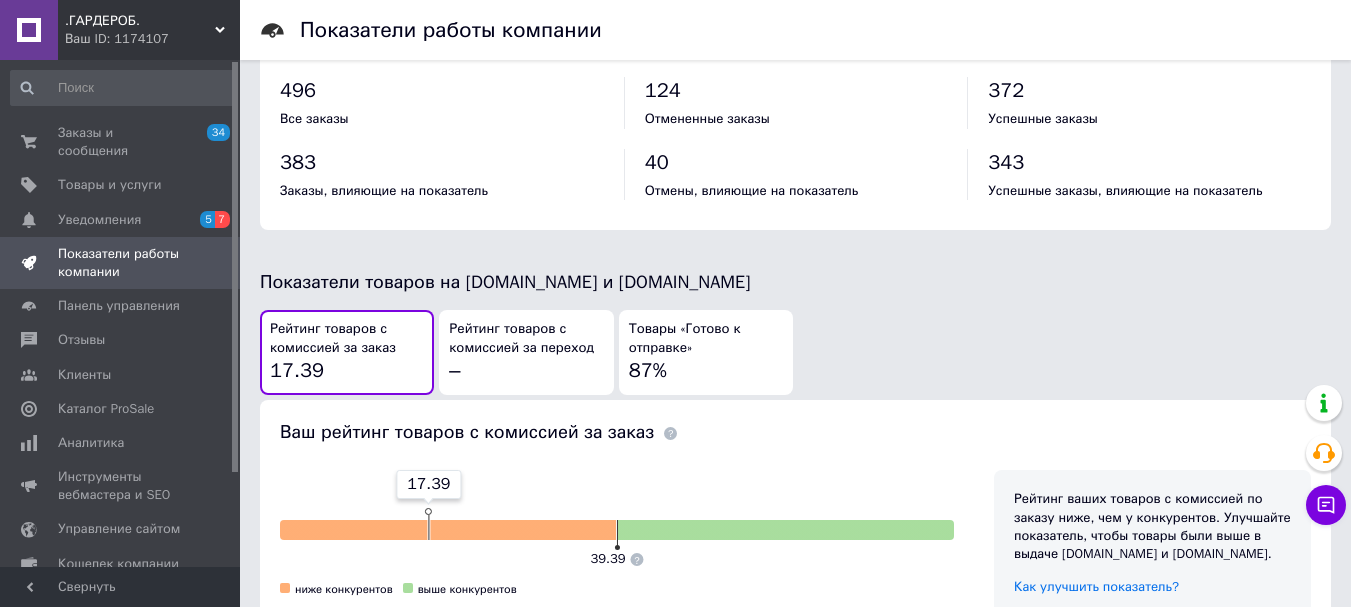 scroll, scrollTop: 900, scrollLeft: 0, axis: vertical 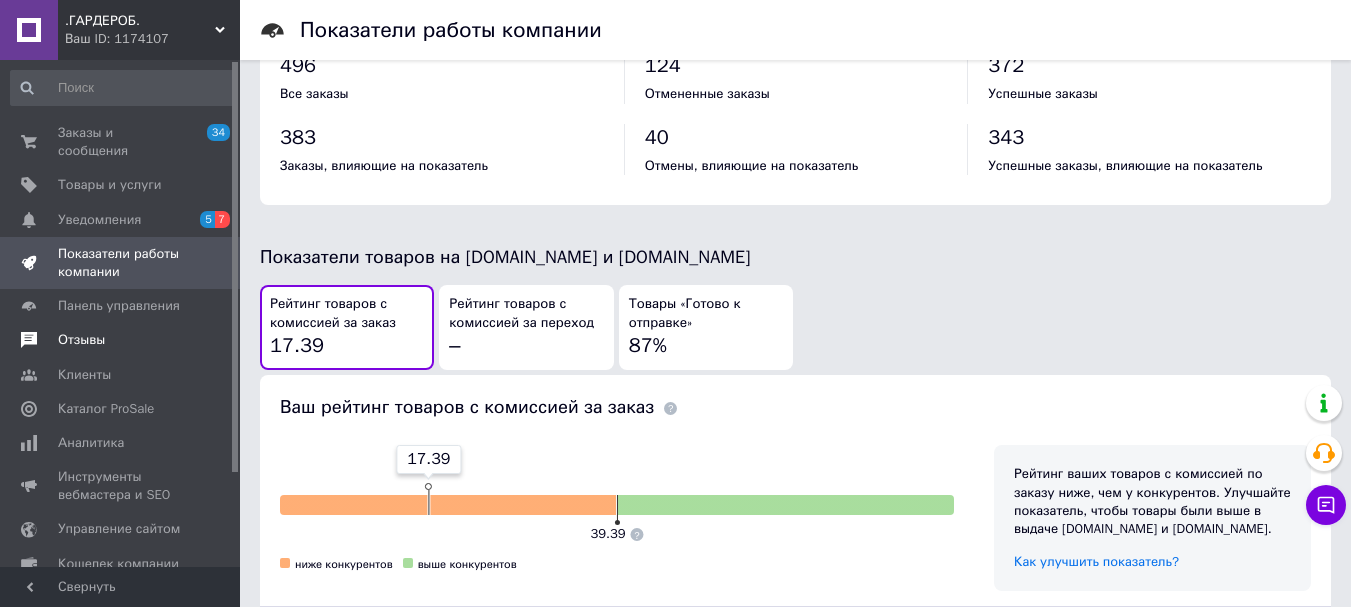 click on "Отзывы" at bounding box center [123, 340] 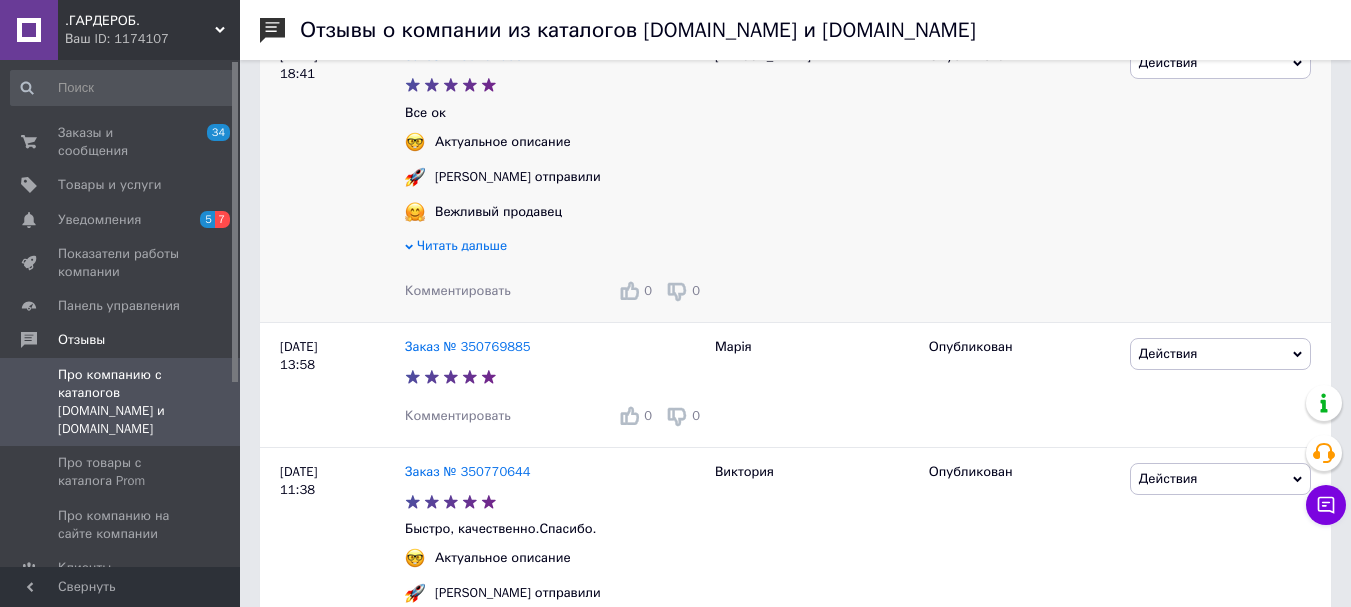 scroll, scrollTop: 0, scrollLeft: 0, axis: both 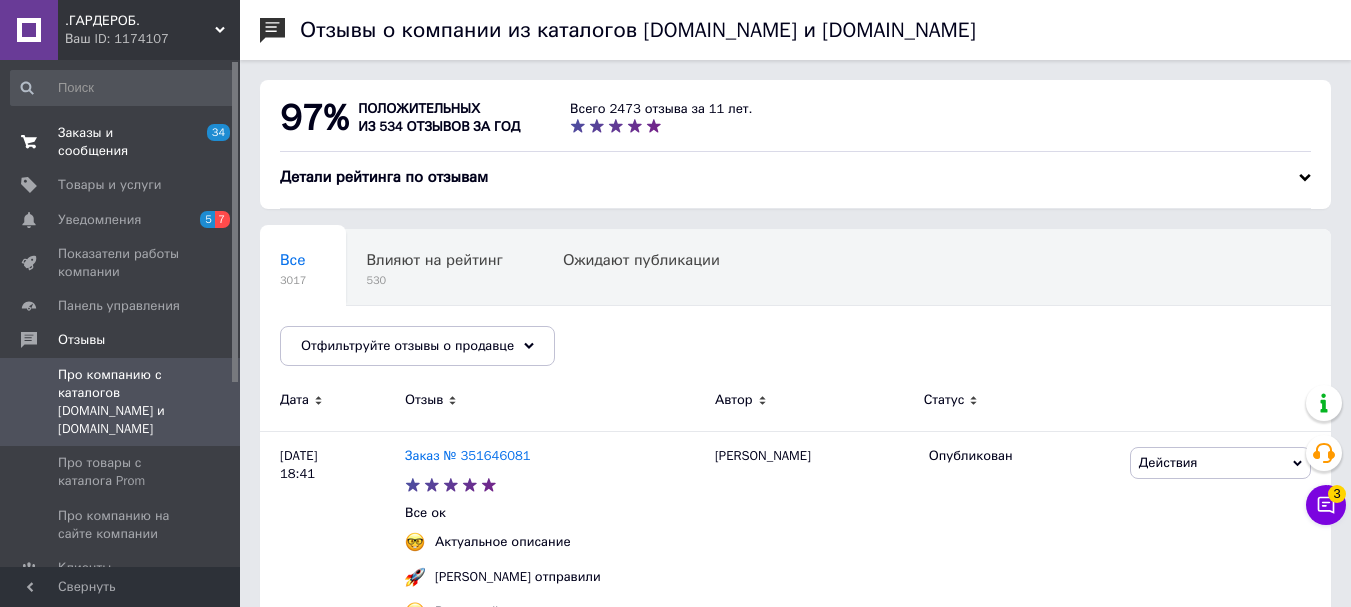 click on "Заказы и сообщения" at bounding box center [121, 142] 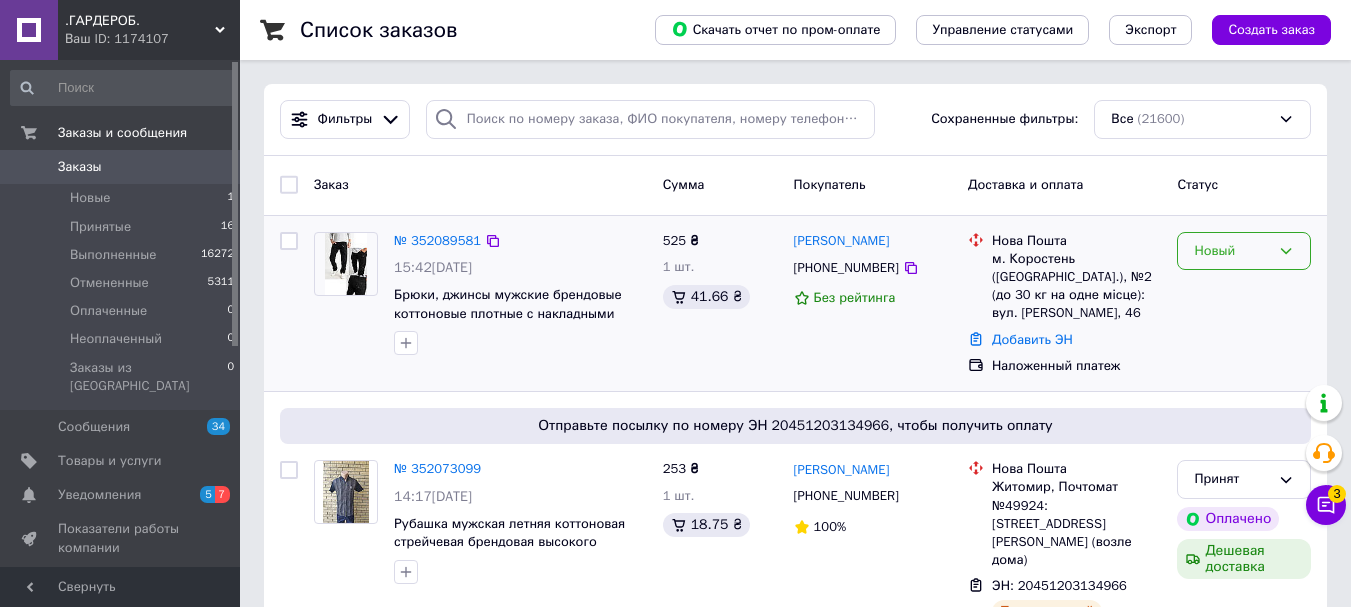 click on "Новый" at bounding box center [1244, 251] 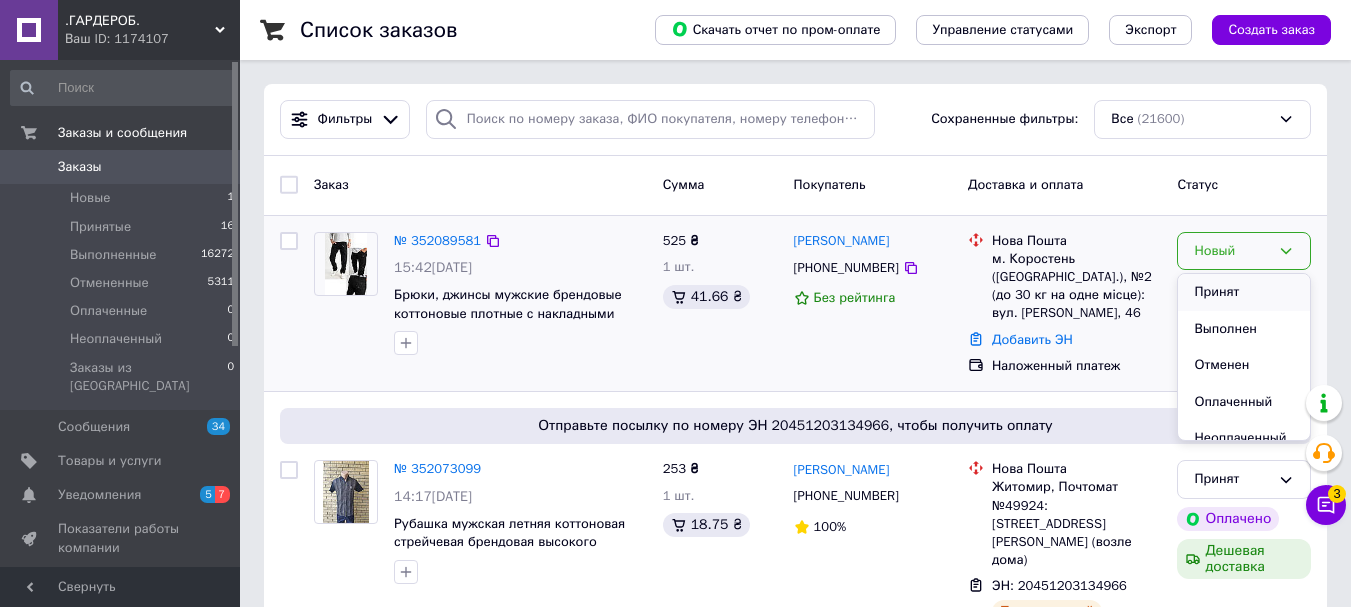 click on "Принят" at bounding box center [1244, 292] 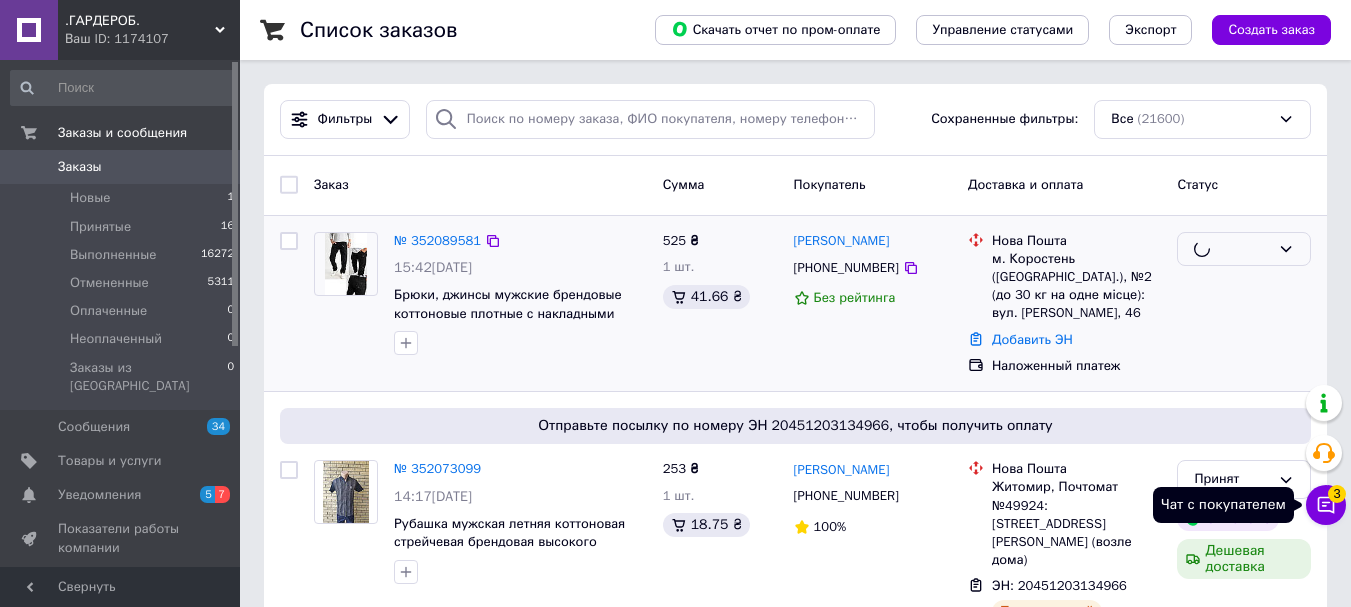 click 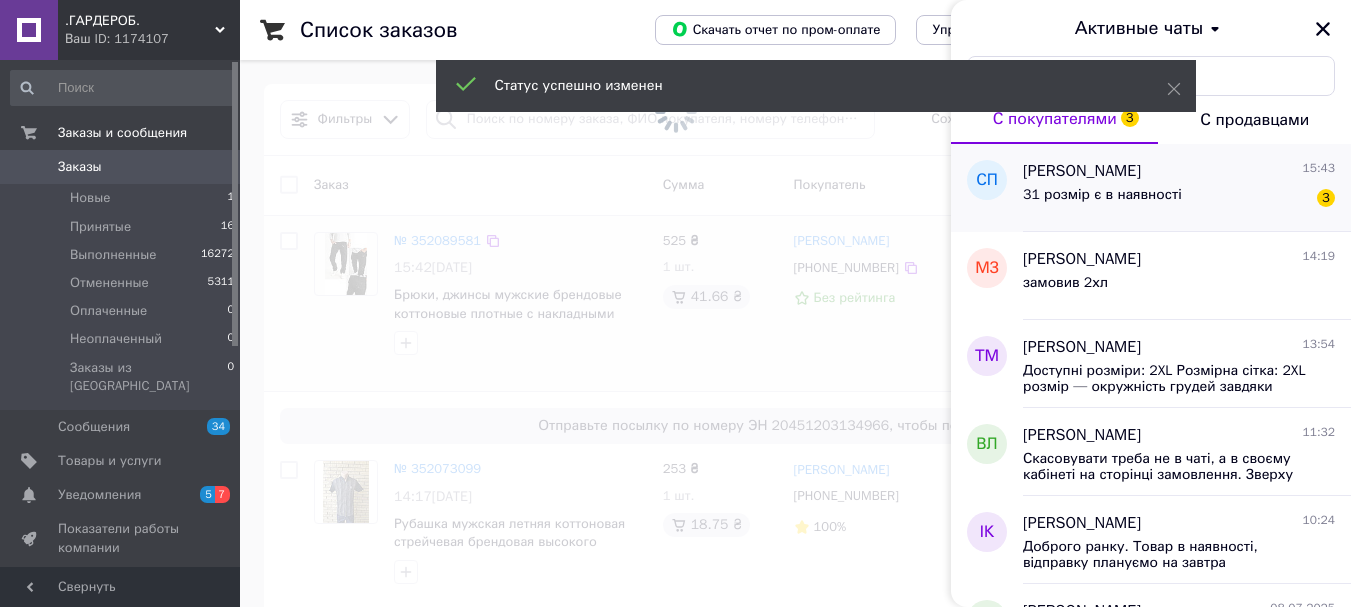 click on "31 розмір є в наявності" at bounding box center [1102, 195] 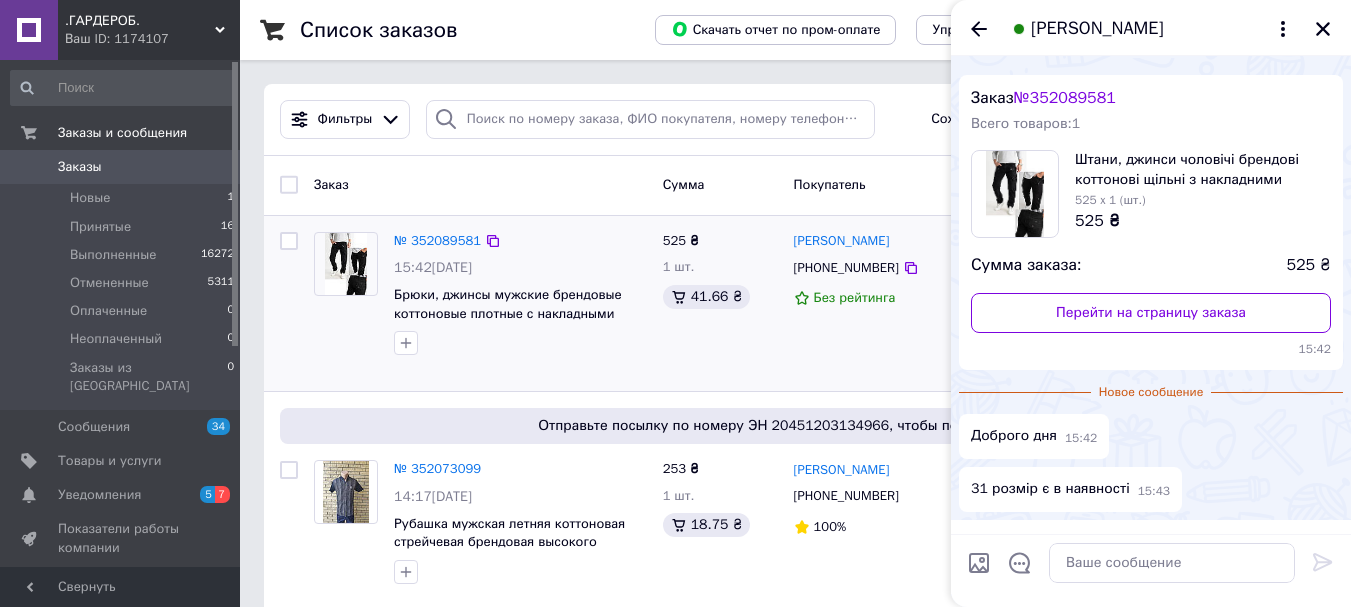 scroll, scrollTop: 0, scrollLeft: 0, axis: both 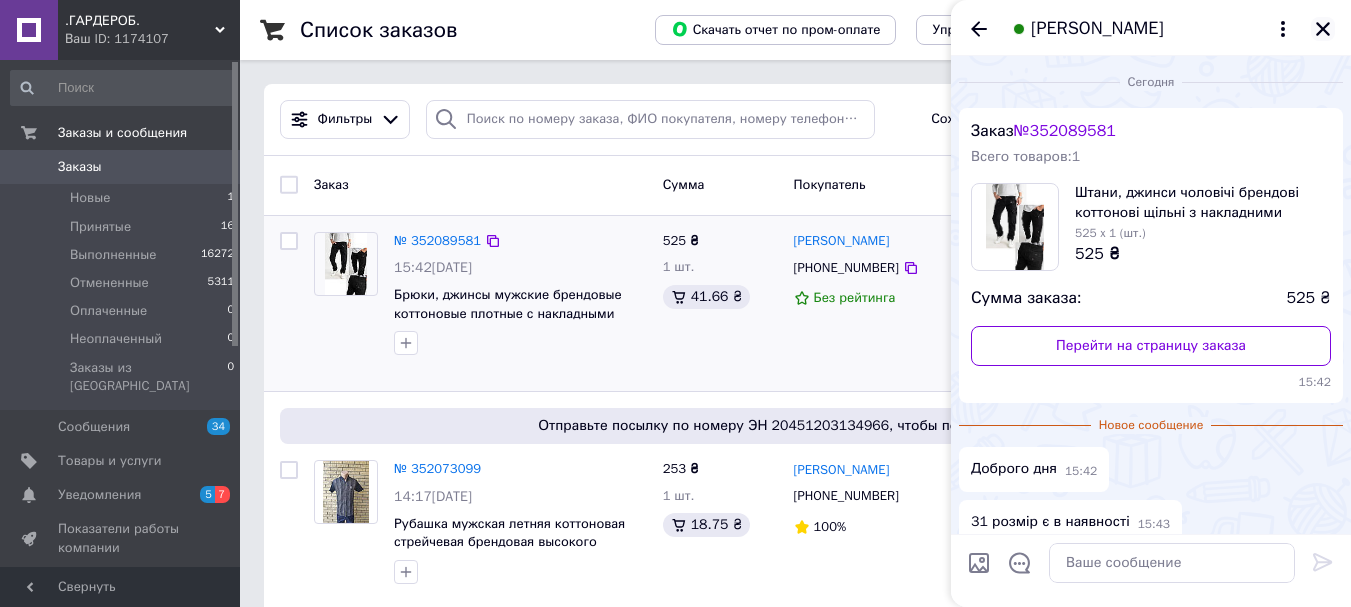 click 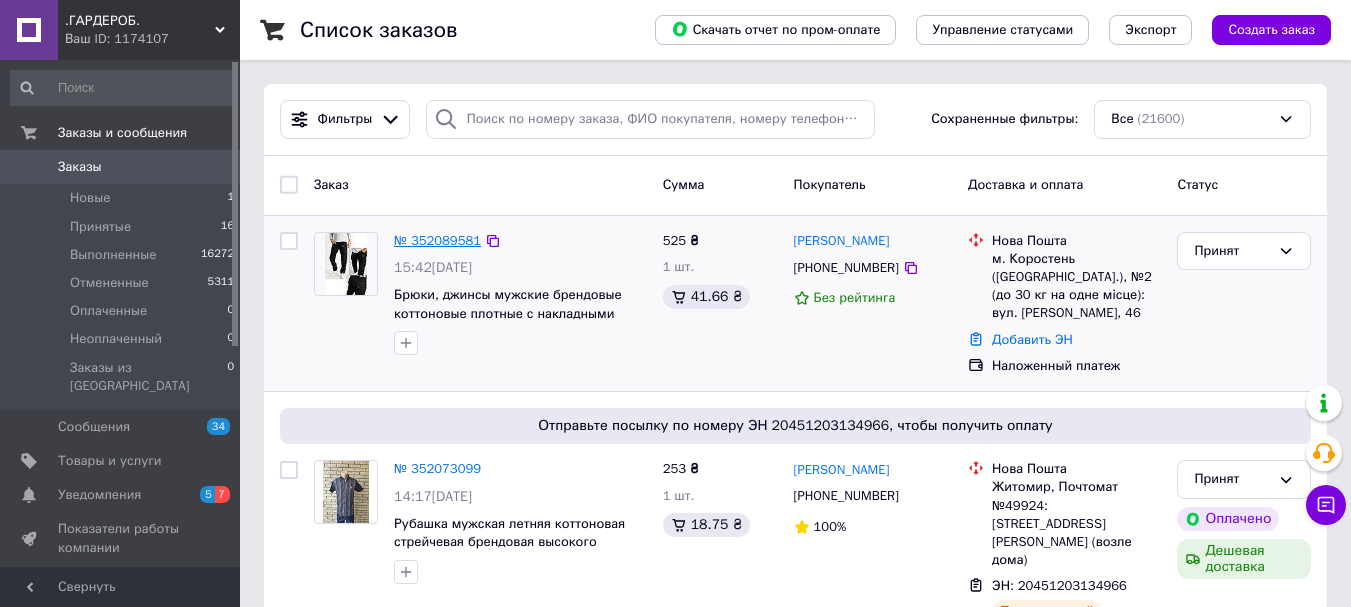 click on "№ 352089581" at bounding box center (437, 240) 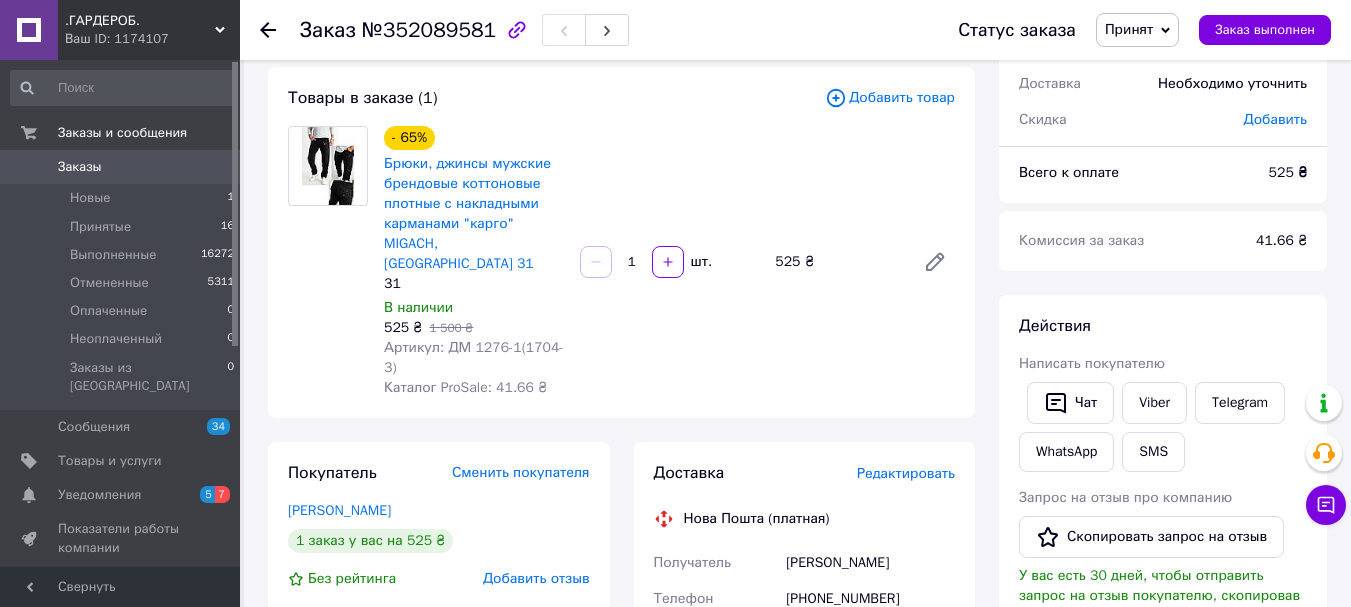 scroll, scrollTop: 100, scrollLeft: 0, axis: vertical 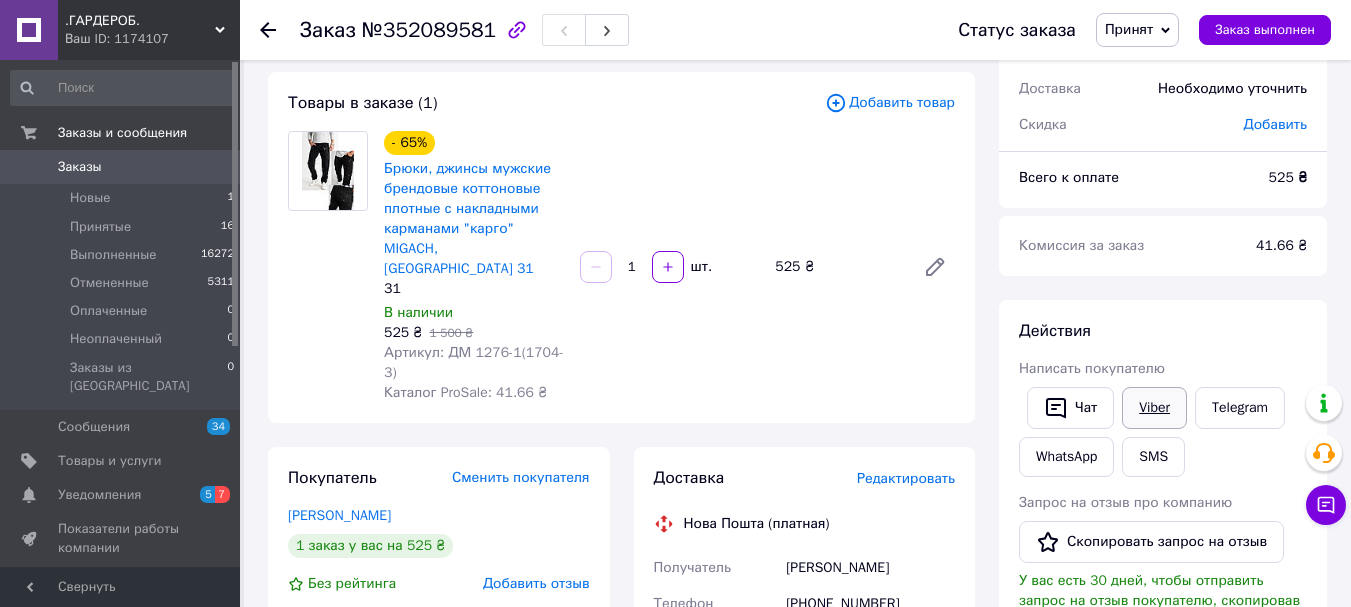 click on "Viber" at bounding box center [1154, 408] 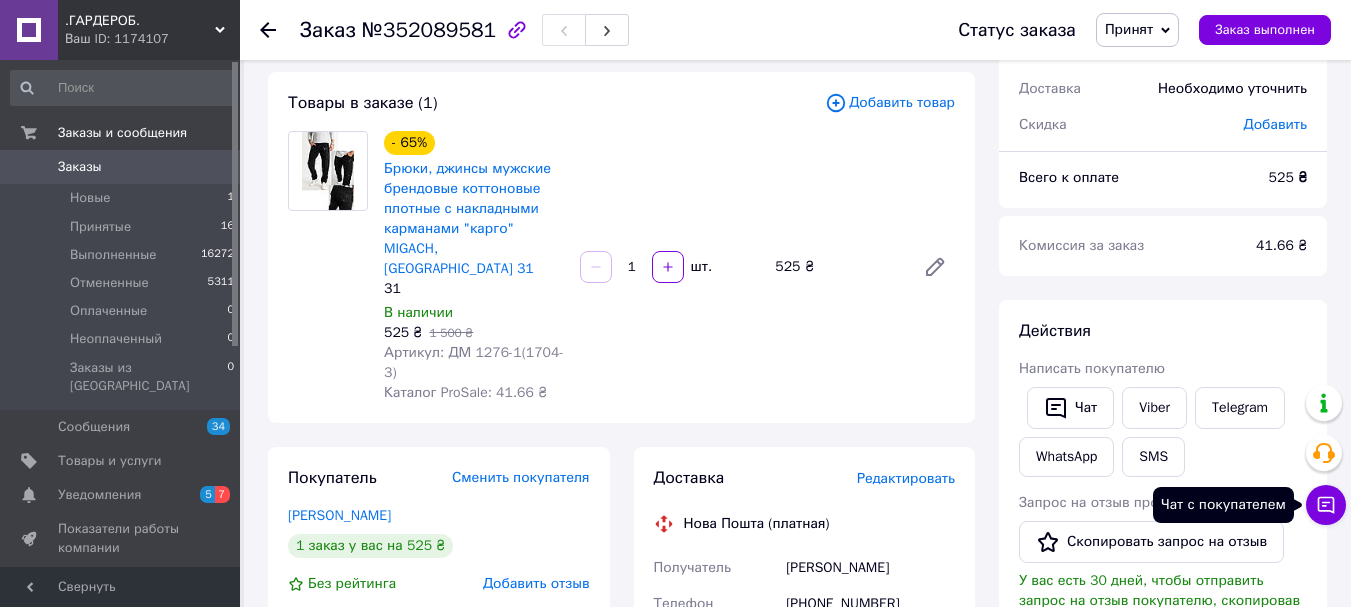 click 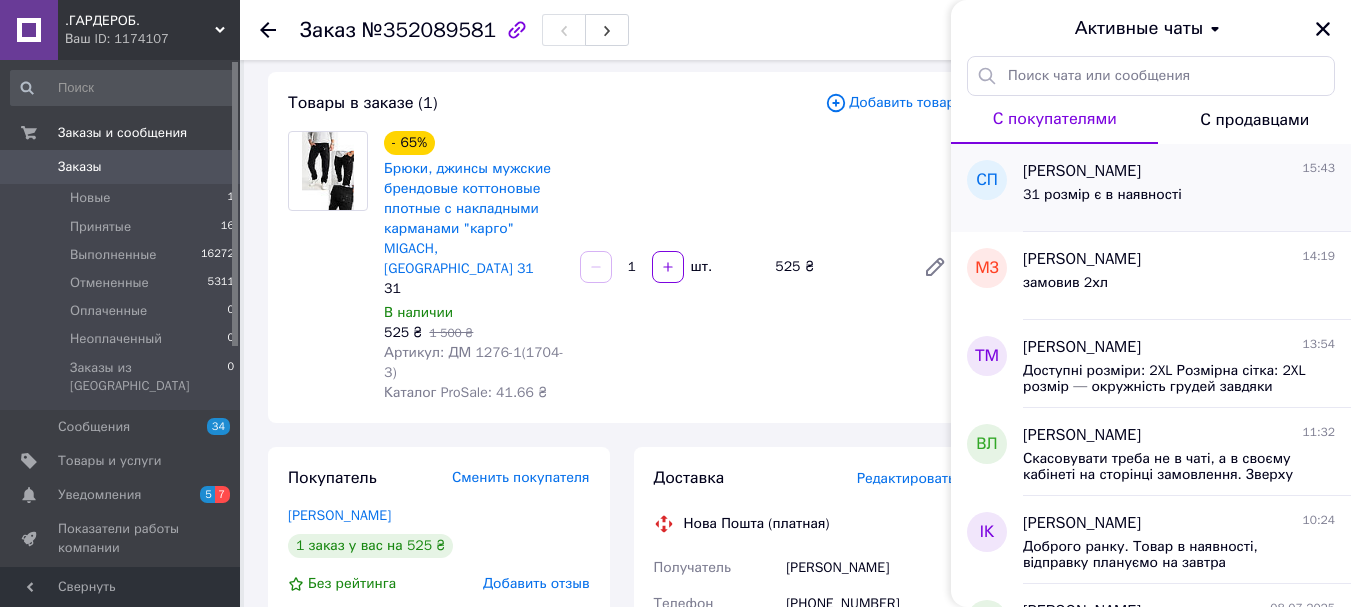 click on "31 розмір є в наявності" at bounding box center (1102, 195) 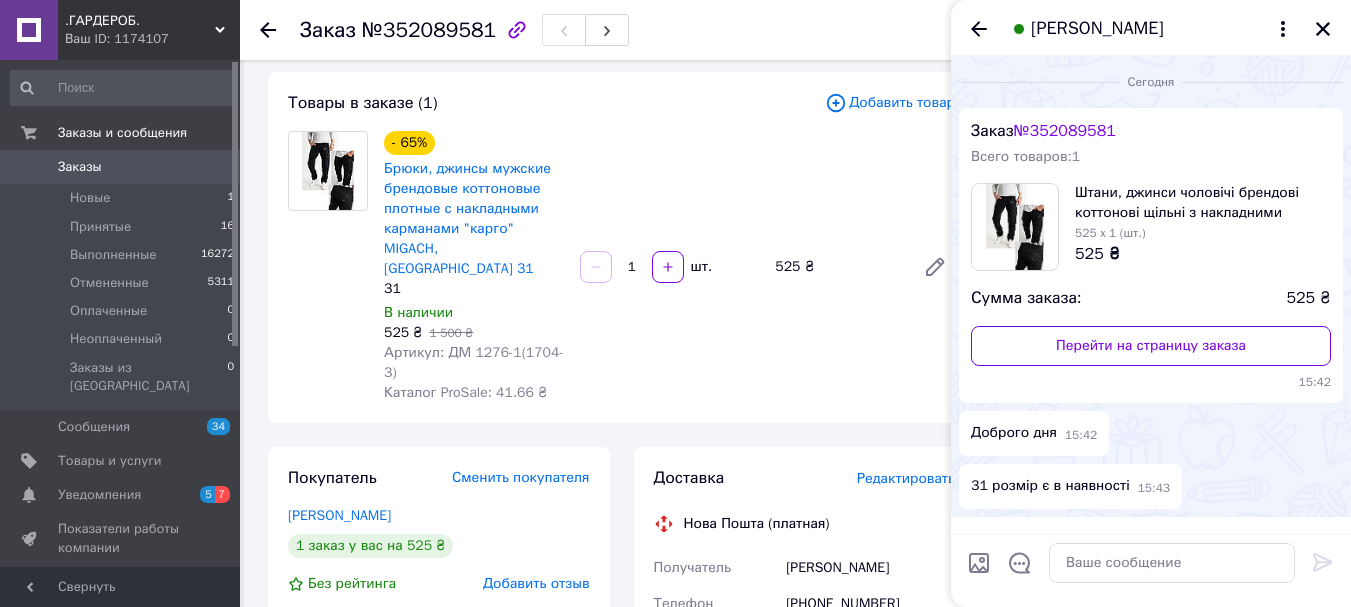 scroll, scrollTop: 56, scrollLeft: 0, axis: vertical 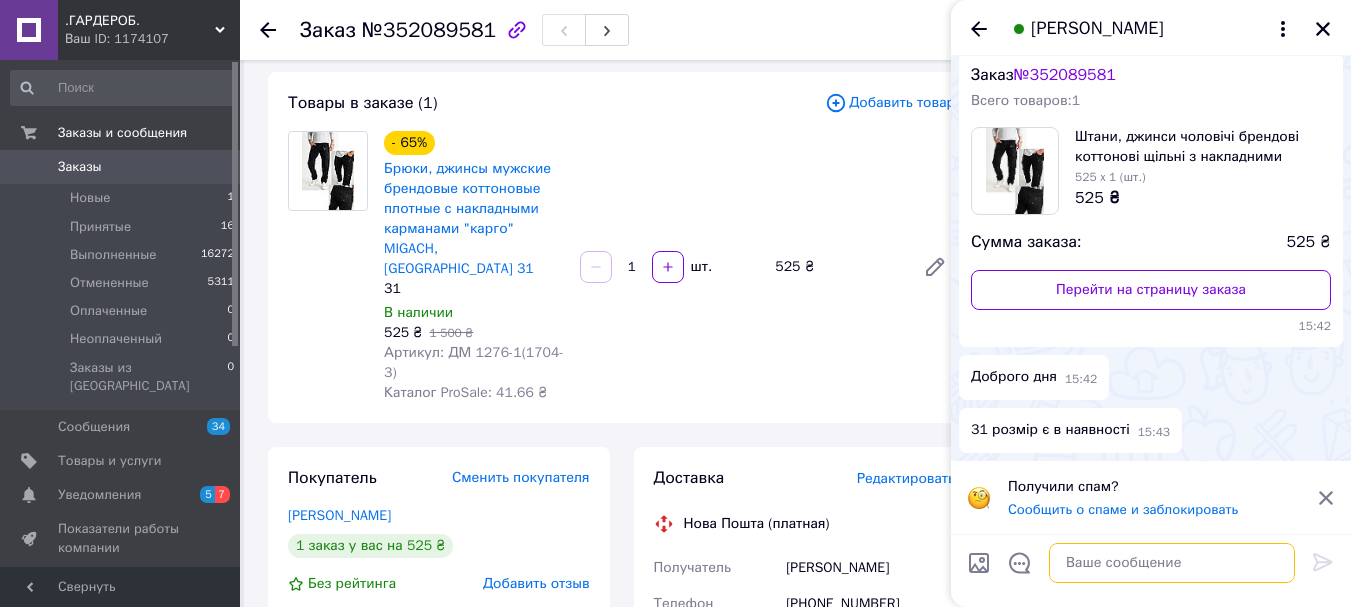 click at bounding box center (1172, 563) 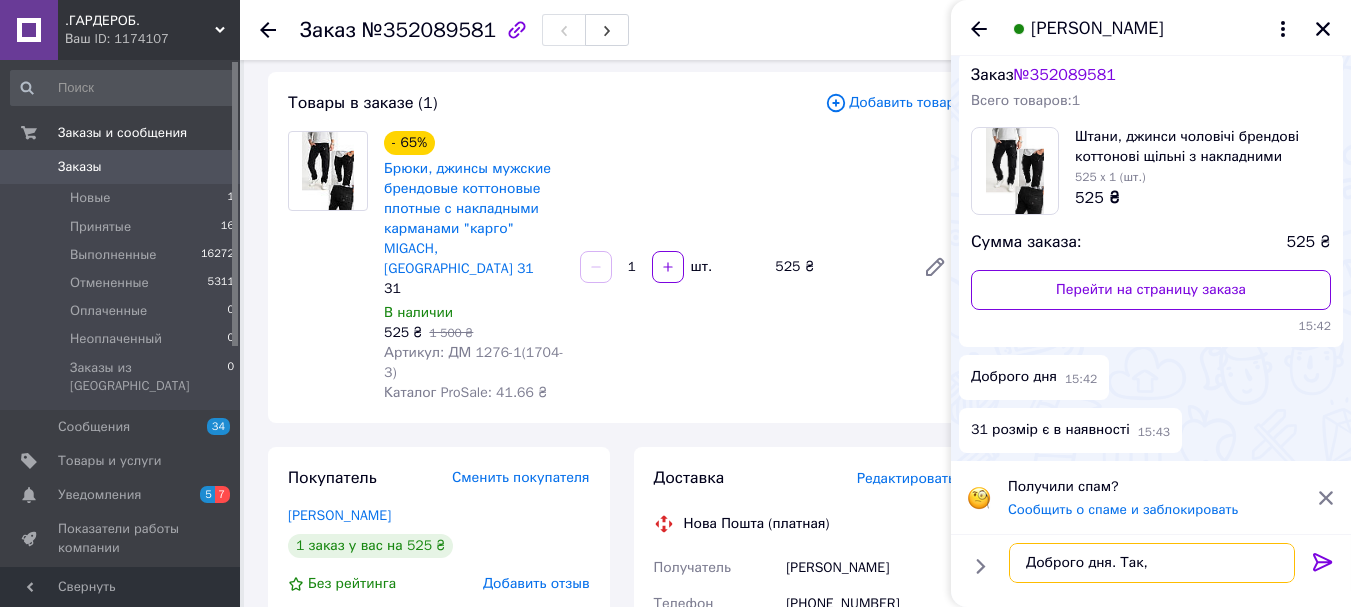 type on "Доброго дня. Так, є" 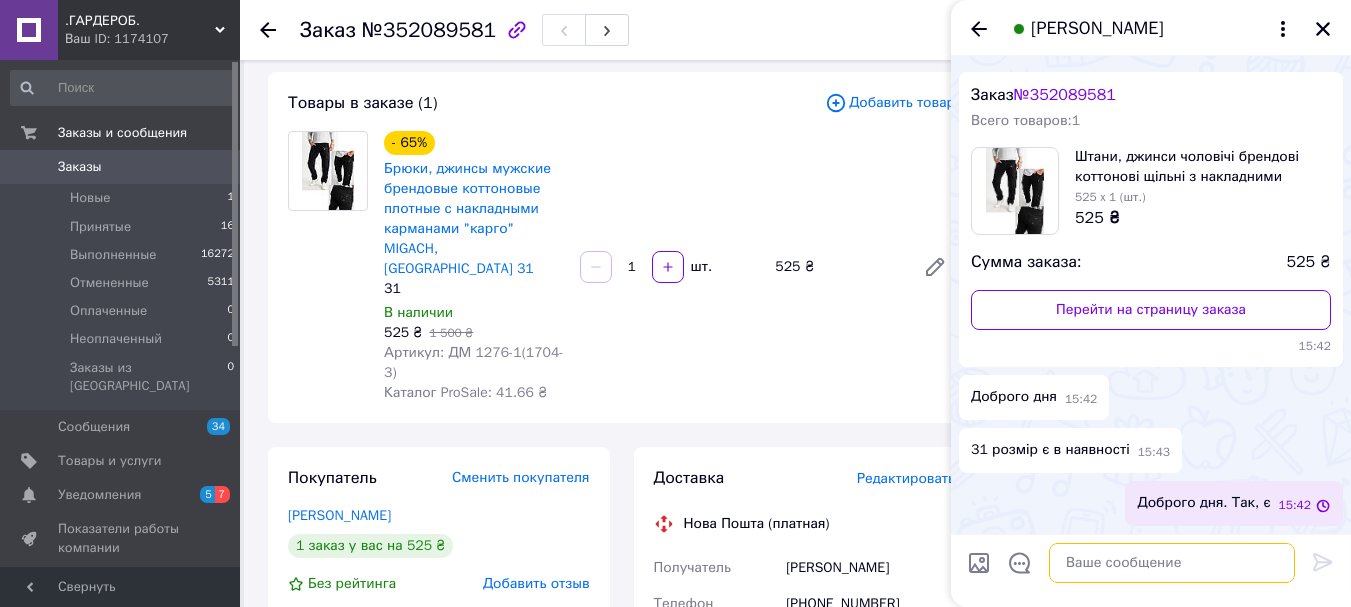 scroll, scrollTop: 36, scrollLeft: 0, axis: vertical 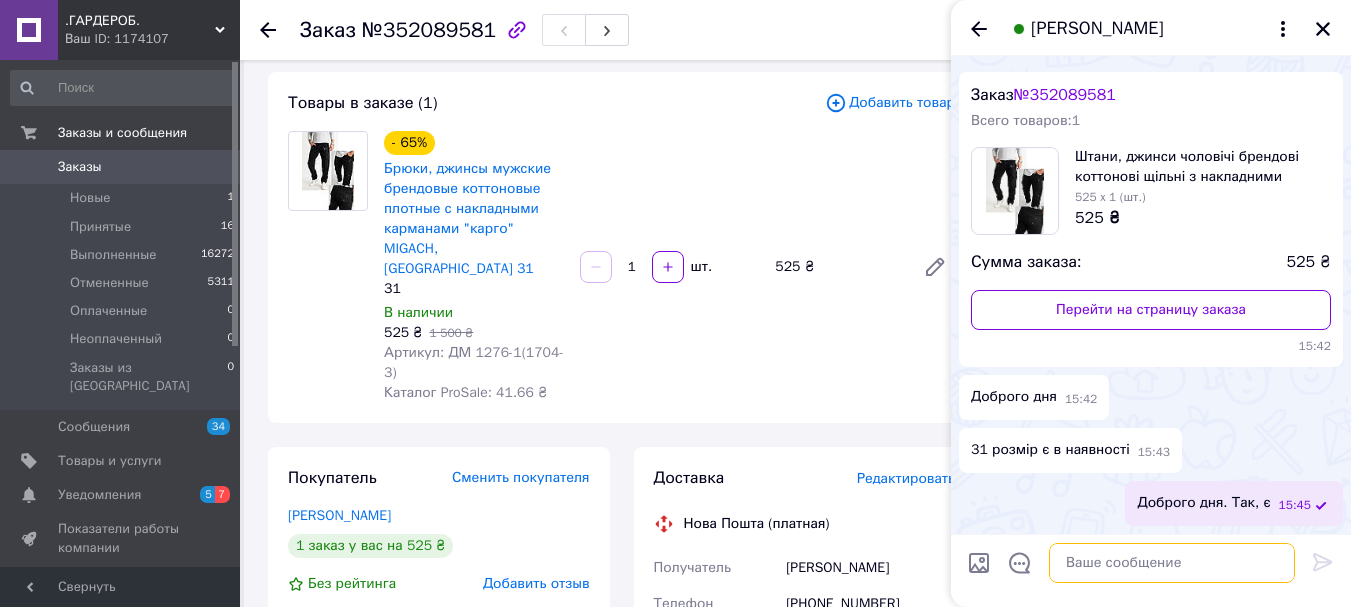 paste on "Інтернет-магазин Гардероб. Карта Монобанку 4035200040430990 ФОП Нудьга Андрій Анатолійович. Сума оплати 525 грн плюс комісія банку." 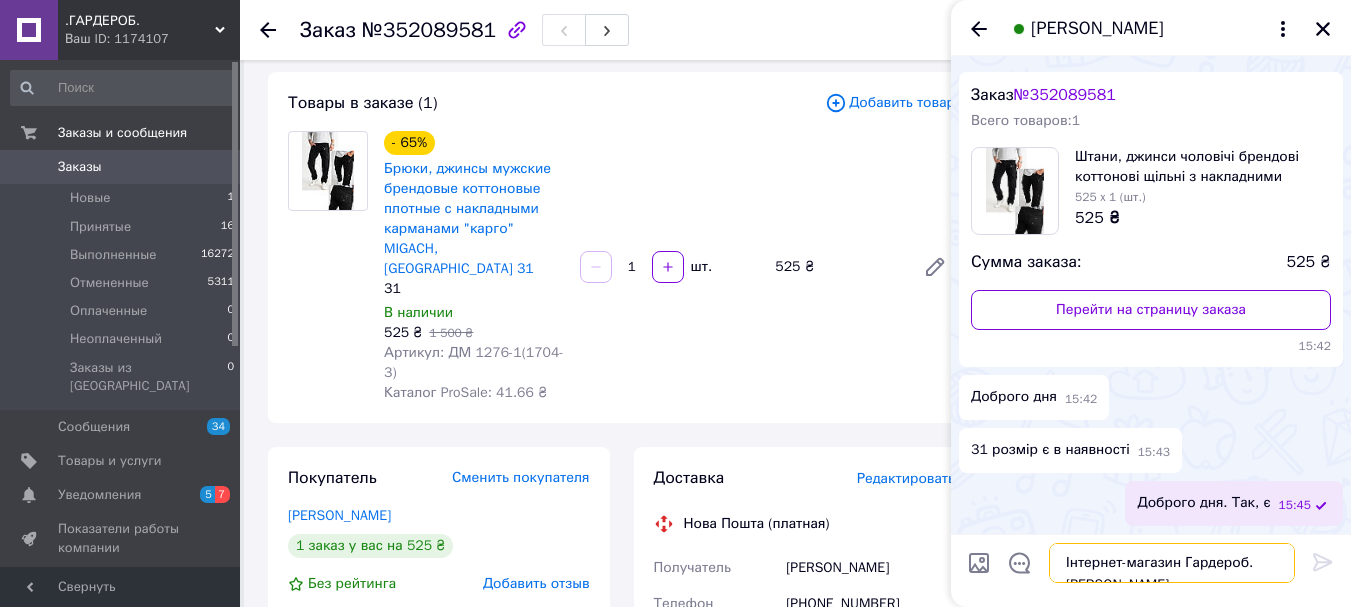 scroll, scrollTop: 56, scrollLeft: 0, axis: vertical 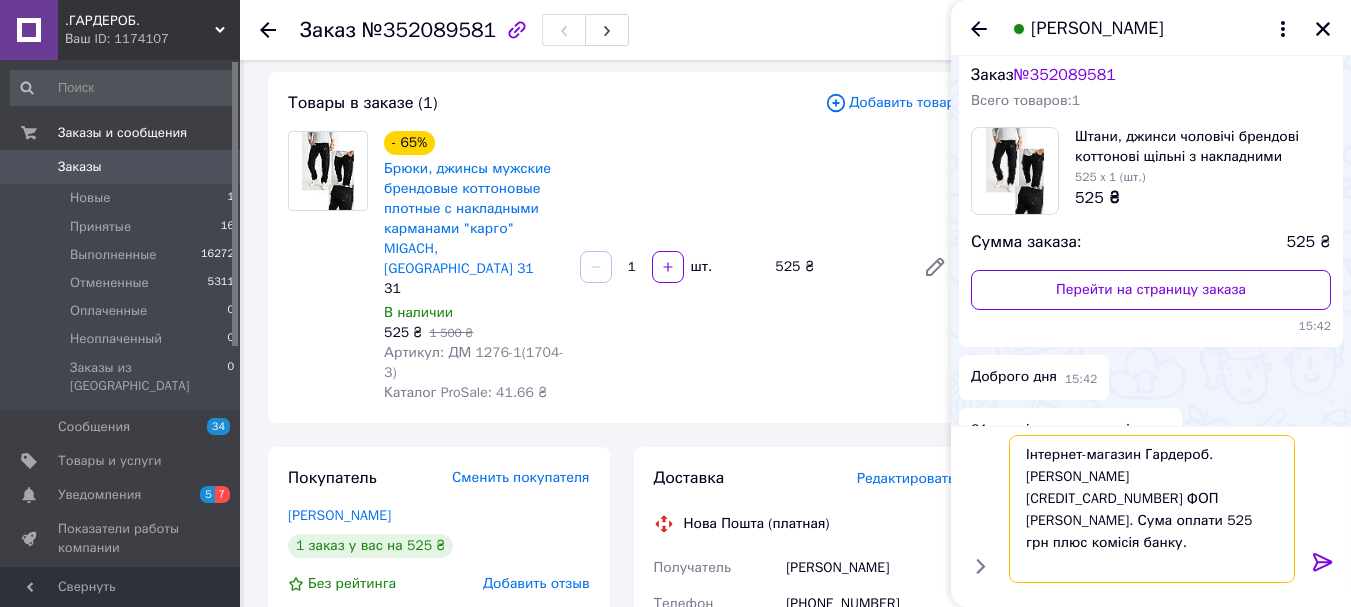 type on "Інтернет-магазин Гардероб. Карта Монобанку 4035200040430990 ФОП Нудьга Андрій Анатолійович. Сума оплати 525 грн плюс комісія банку." 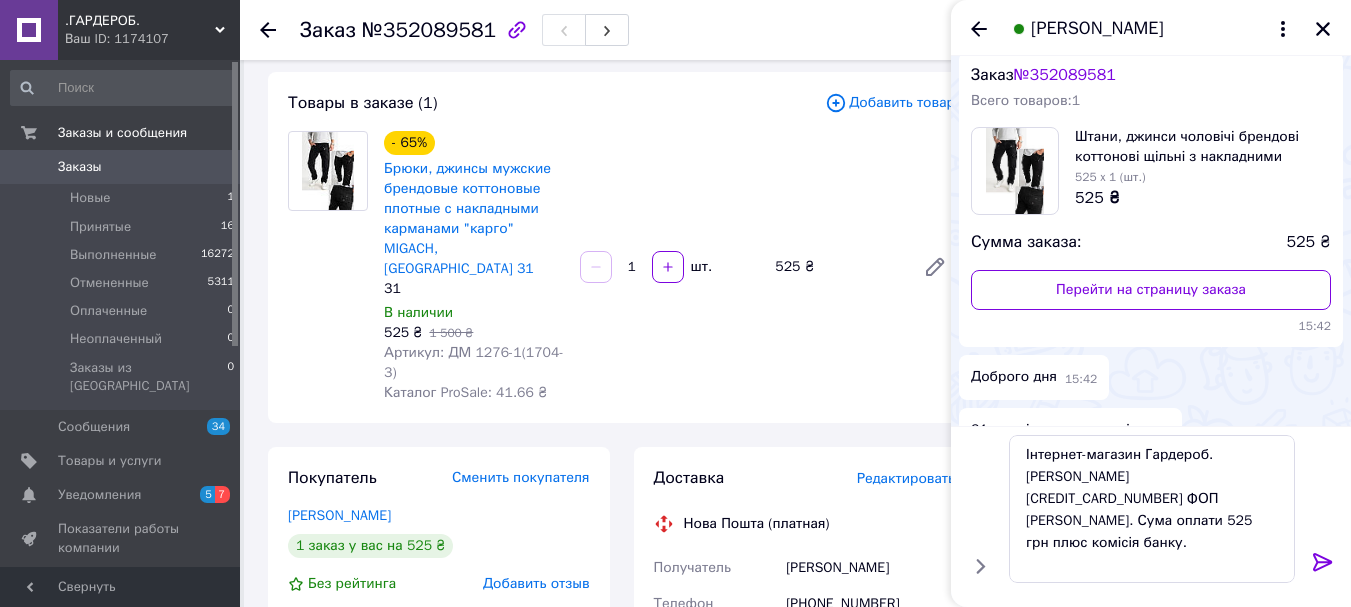 click 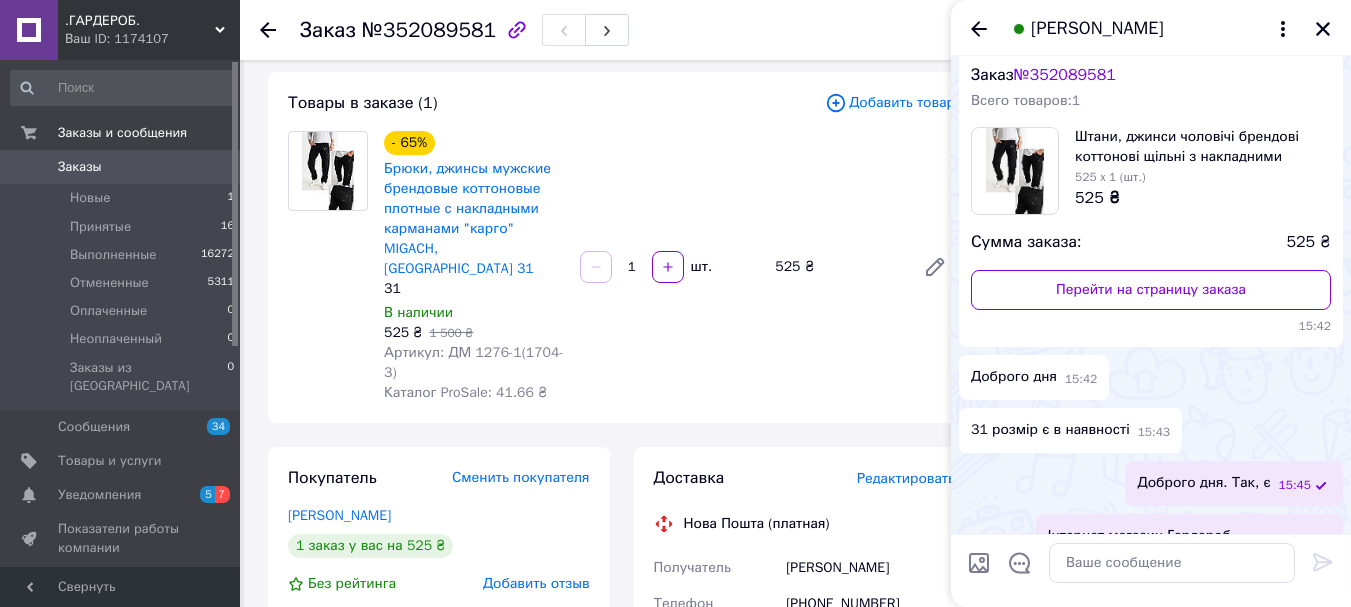 scroll, scrollTop: 169, scrollLeft: 0, axis: vertical 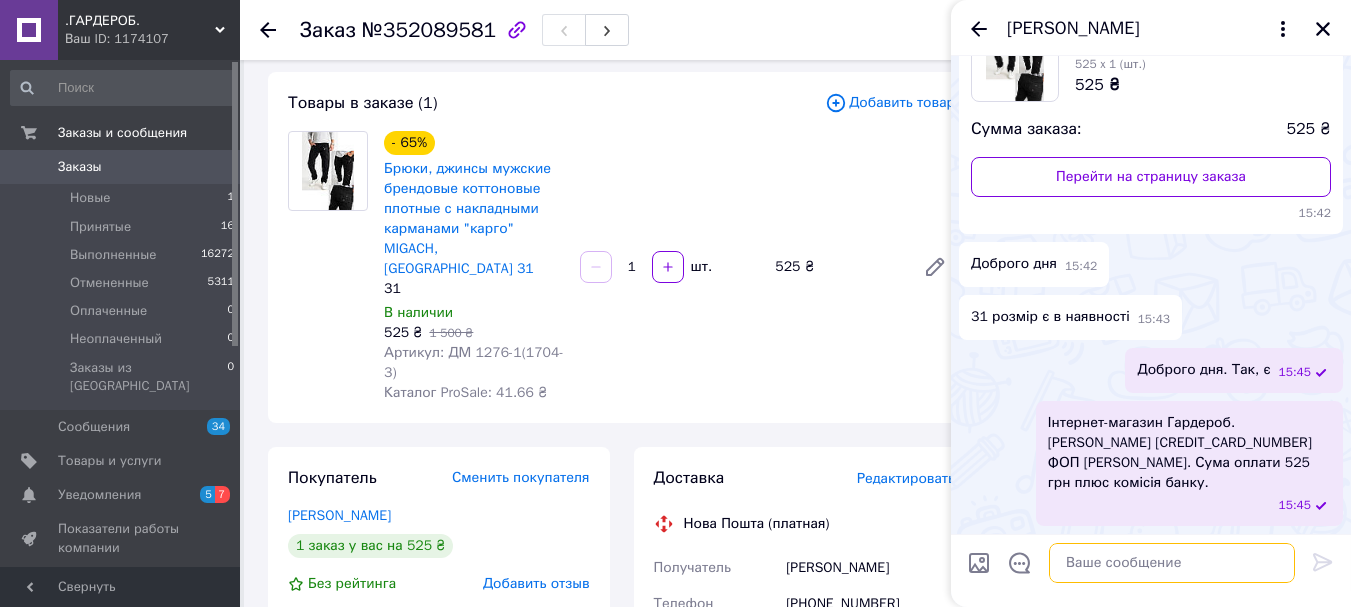 paste on "Доброго дня. Реквізити для оплати за джинси 31 розміру. Якщо хочете наложеним платежем, то потрібна передоплата в розмірі 120грн, решта коштів при отриманні. Про оплату повідомте." 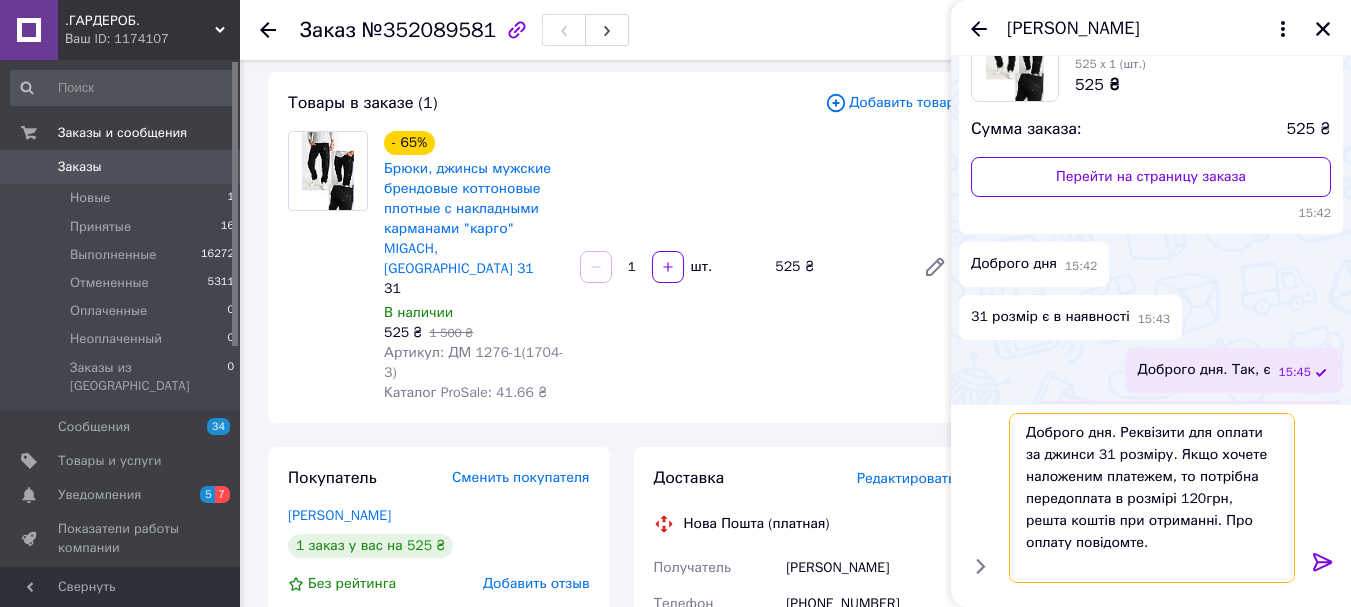 drag, startPoint x: 1112, startPoint y: 436, endPoint x: 979, endPoint y: 431, distance: 133.09395 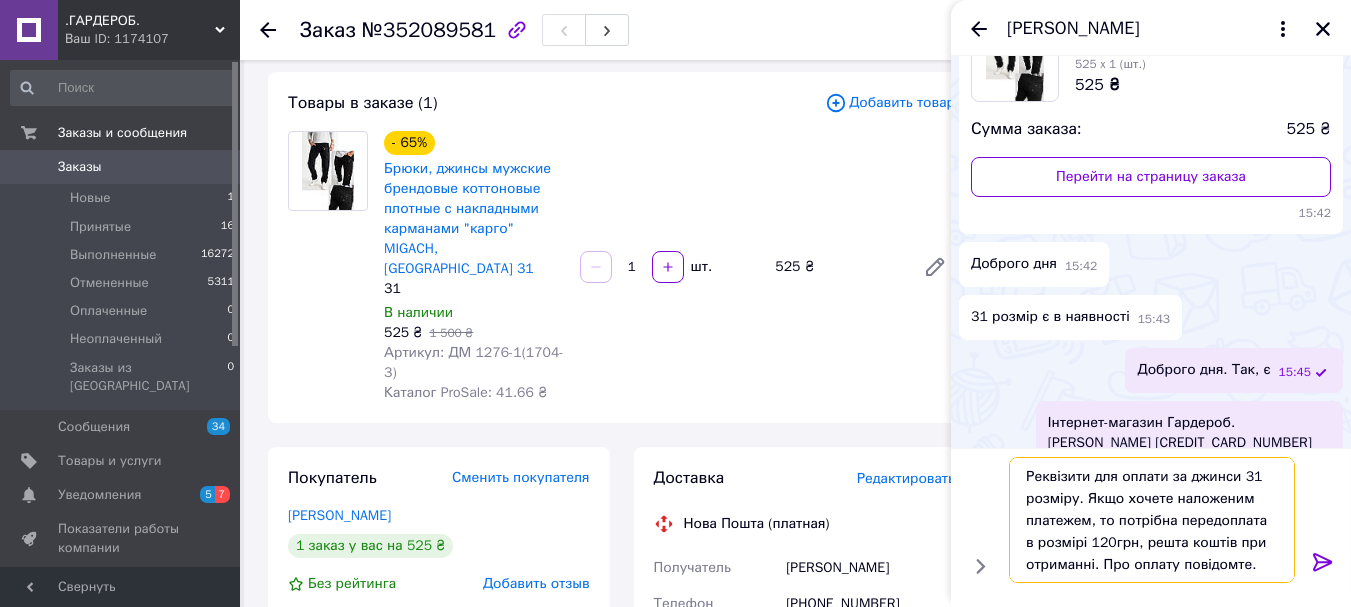 type 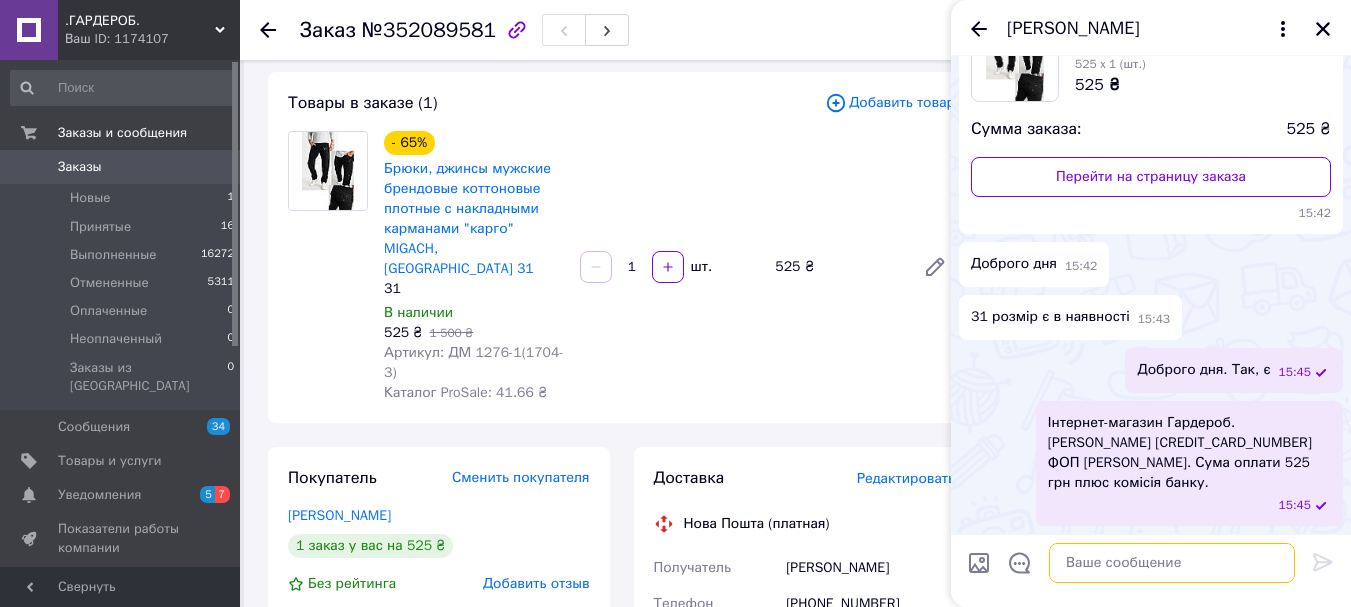 scroll, scrollTop: 323, scrollLeft: 0, axis: vertical 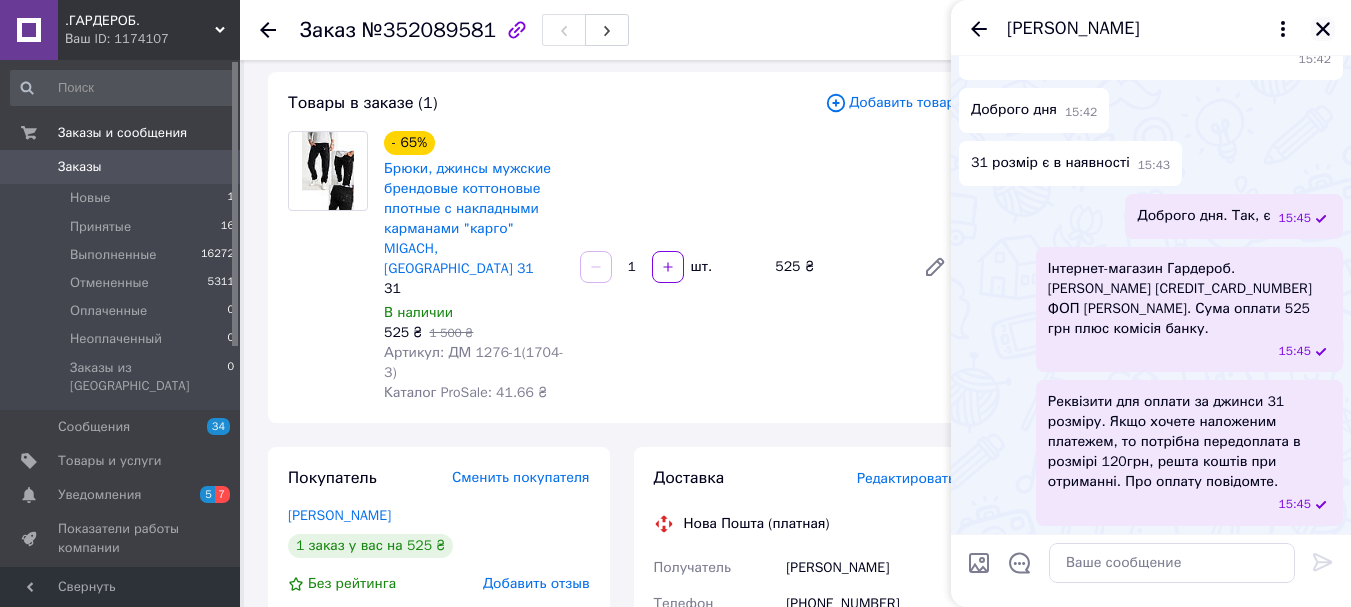 click 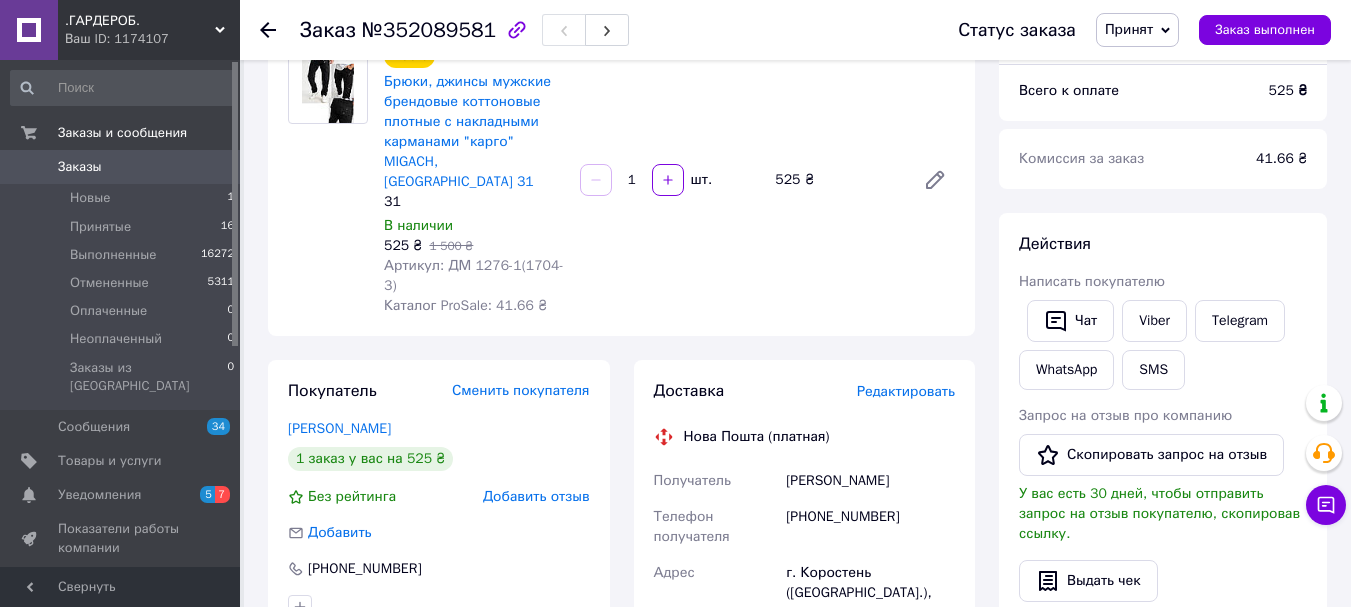scroll, scrollTop: 300, scrollLeft: 0, axis: vertical 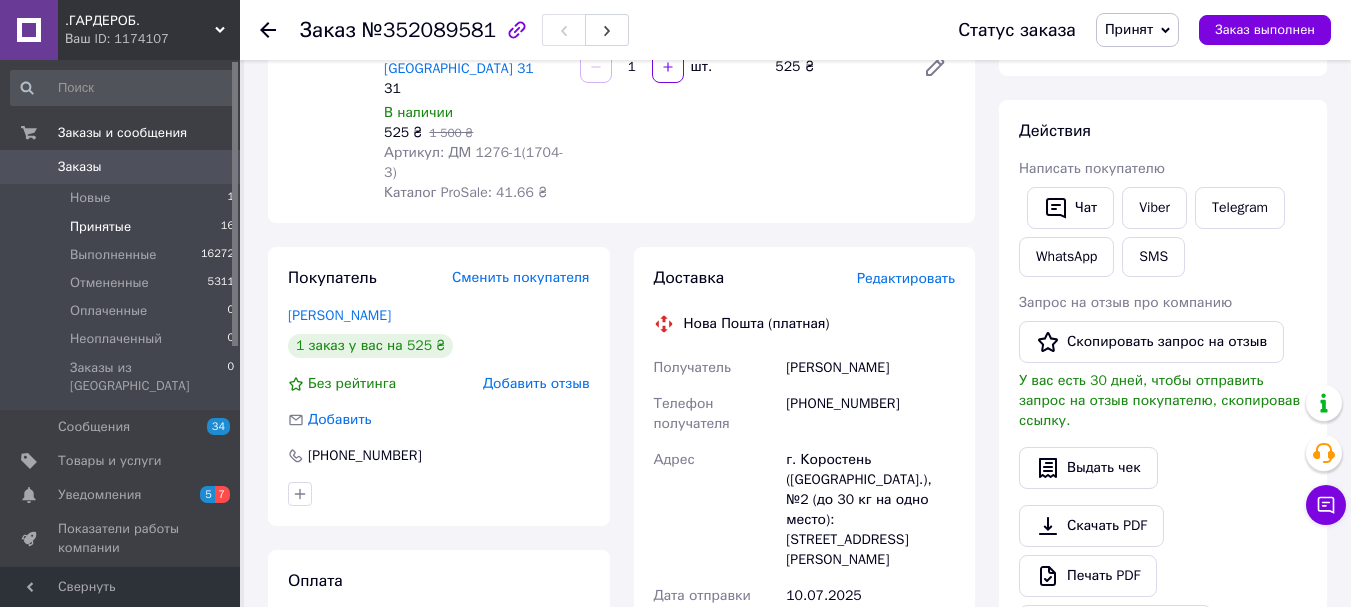 click on "Принятые" at bounding box center [100, 227] 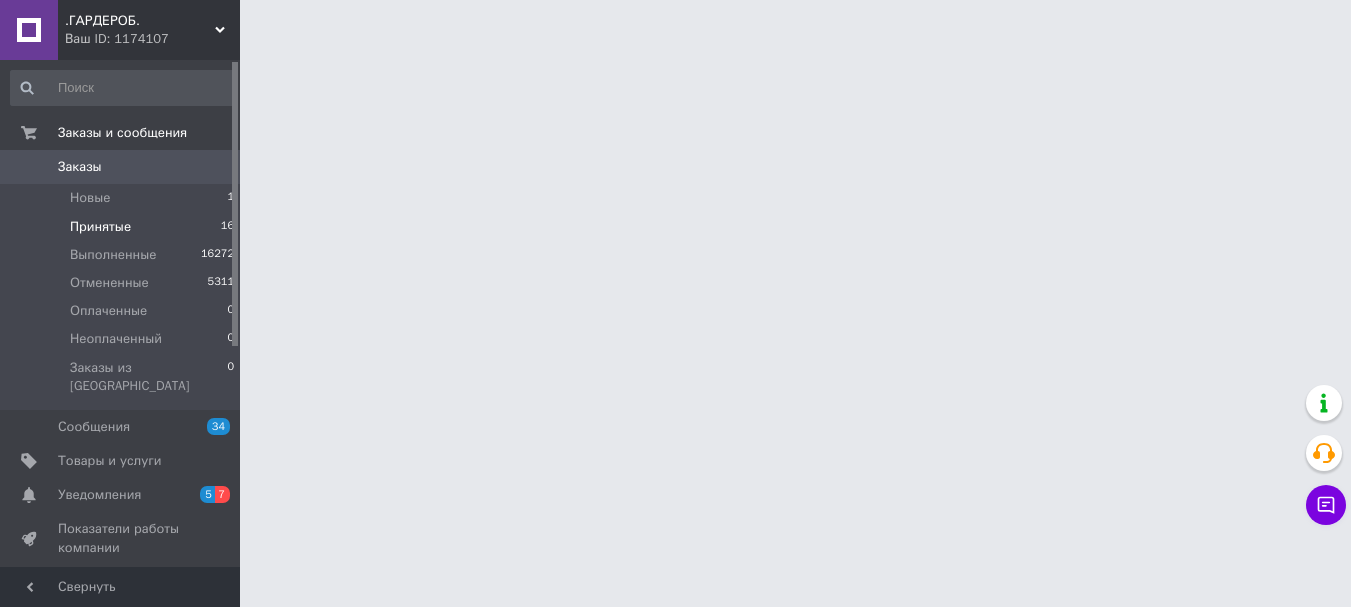 scroll, scrollTop: 0, scrollLeft: 0, axis: both 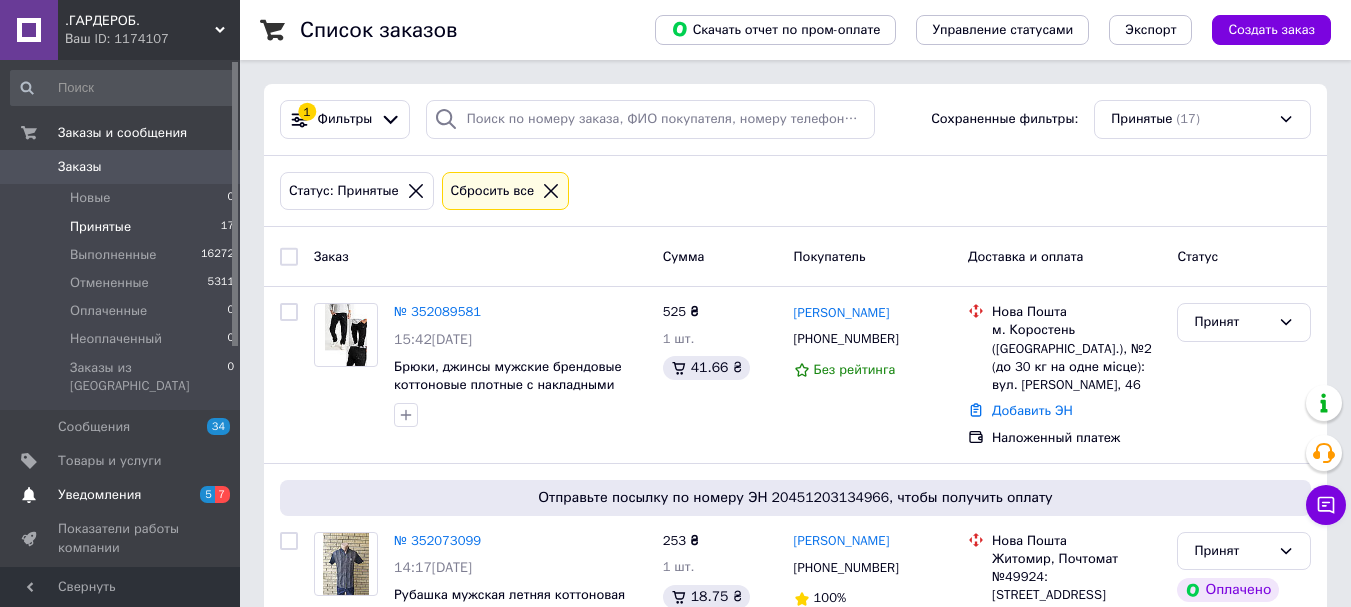 click on "Уведомления" at bounding box center (99, 495) 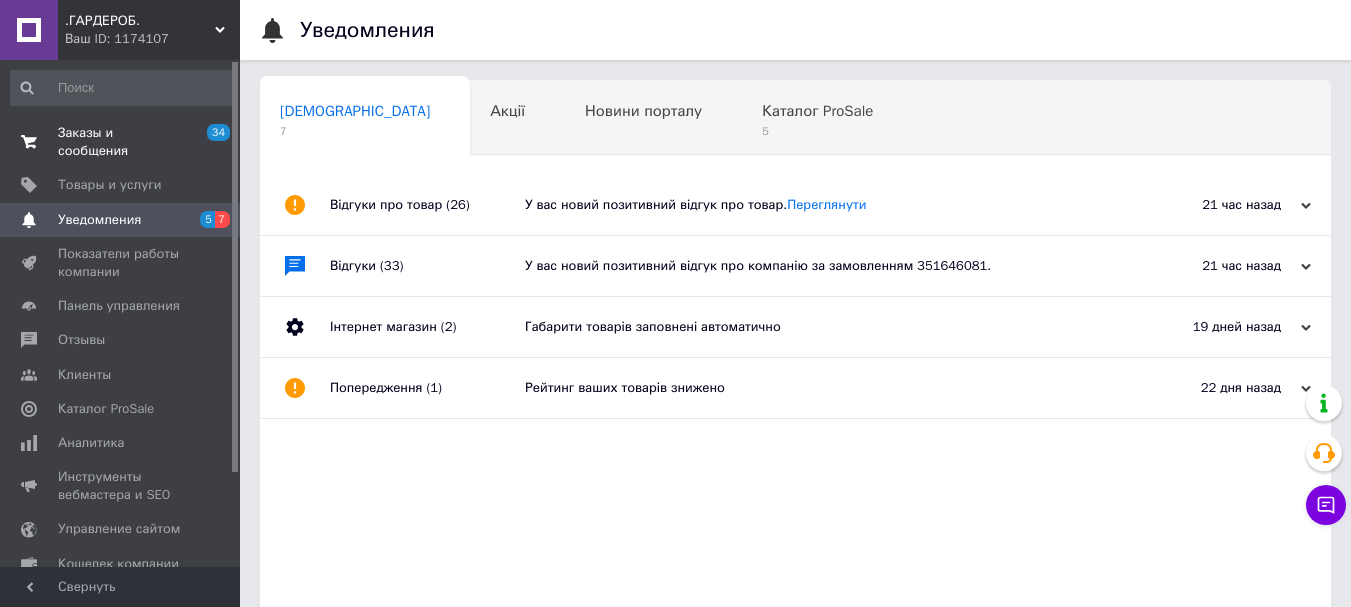 click on "Заказы и сообщения 34 0" at bounding box center (123, 142) 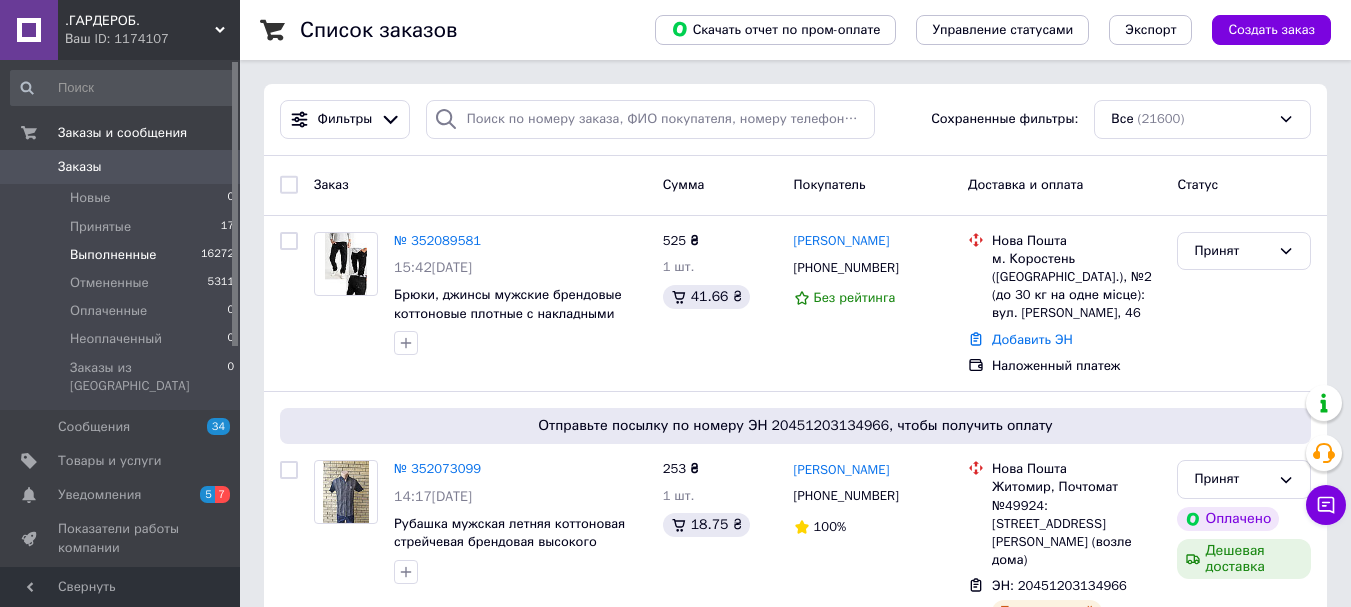 click on "Выполненные" at bounding box center [113, 255] 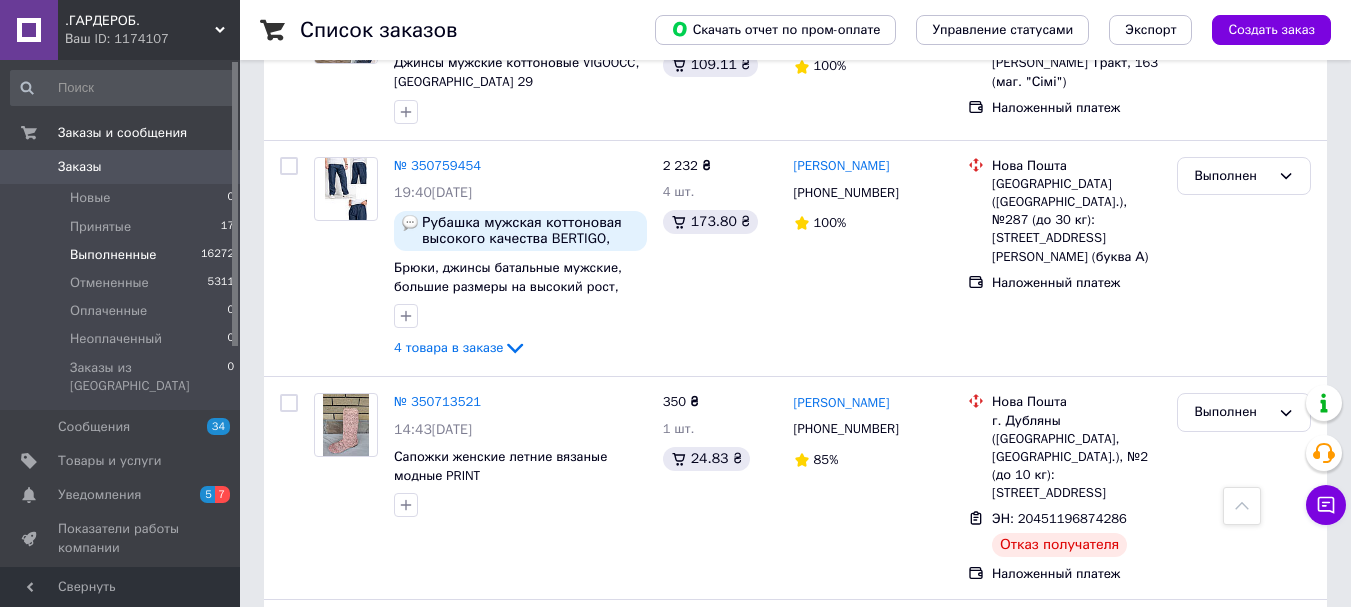scroll, scrollTop: 5700, scrollLeft: 0, axis: vertical 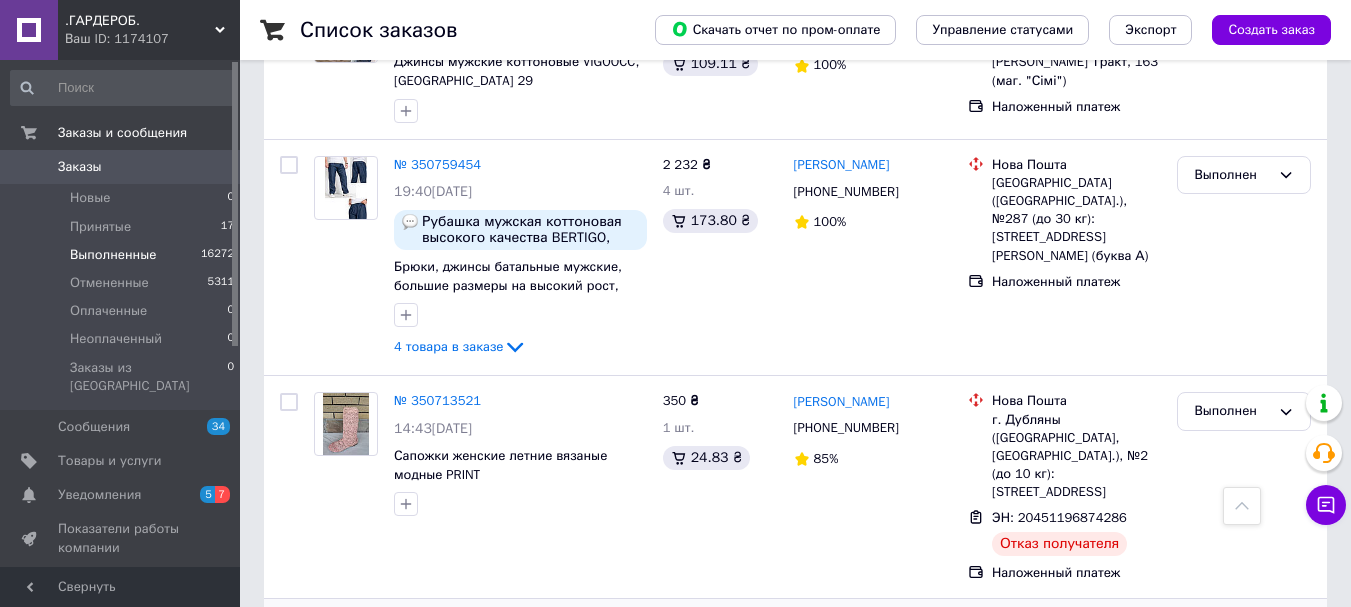 click on "№ 350711347" at bounding box center [437, 623] 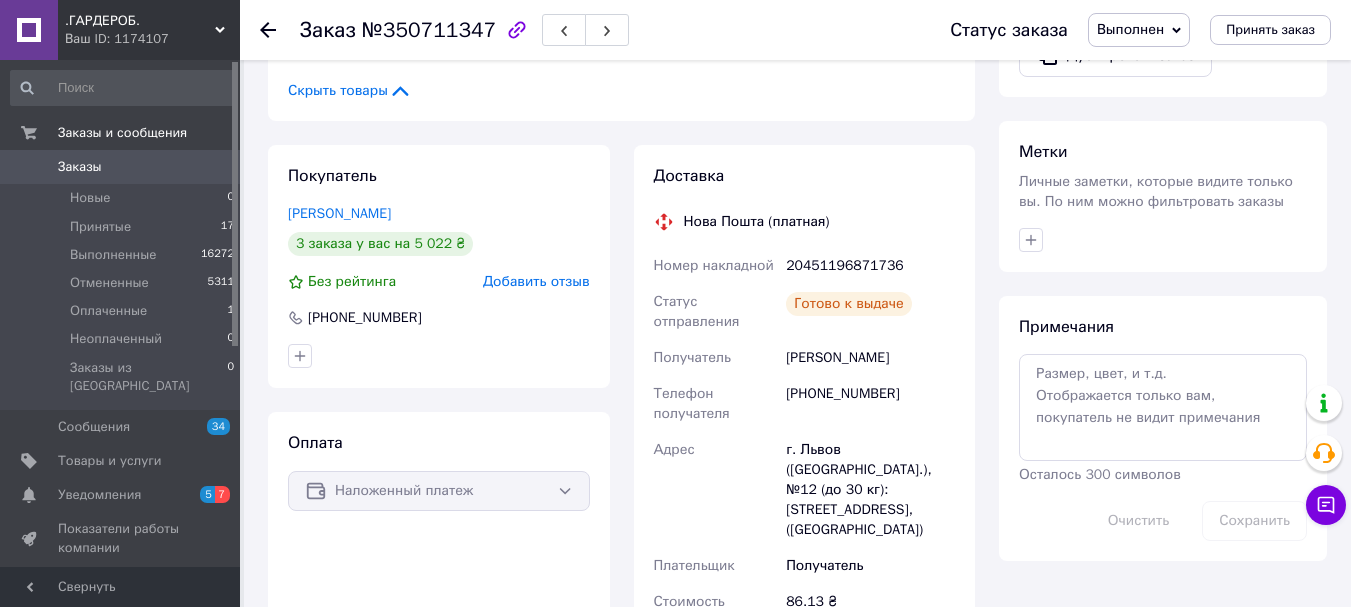 scroll, scrollTop: 814, scrollLeft: 0, axis: vertical 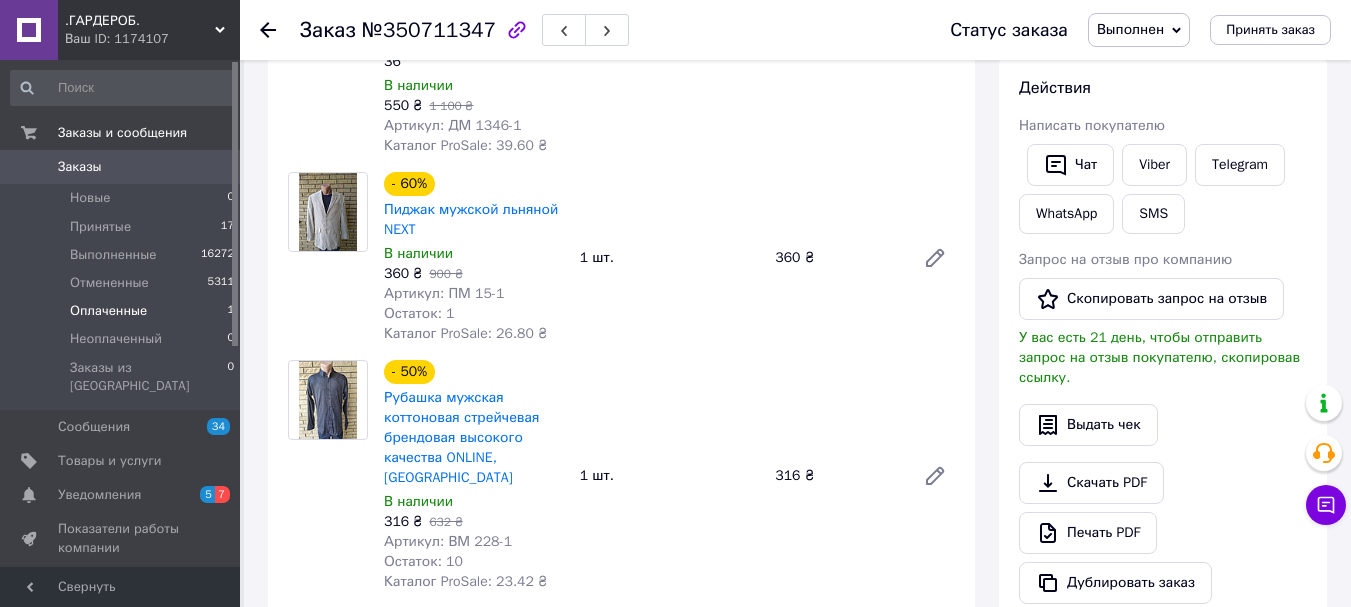 click on "Оплаченные" at bounding box center (108, 311) 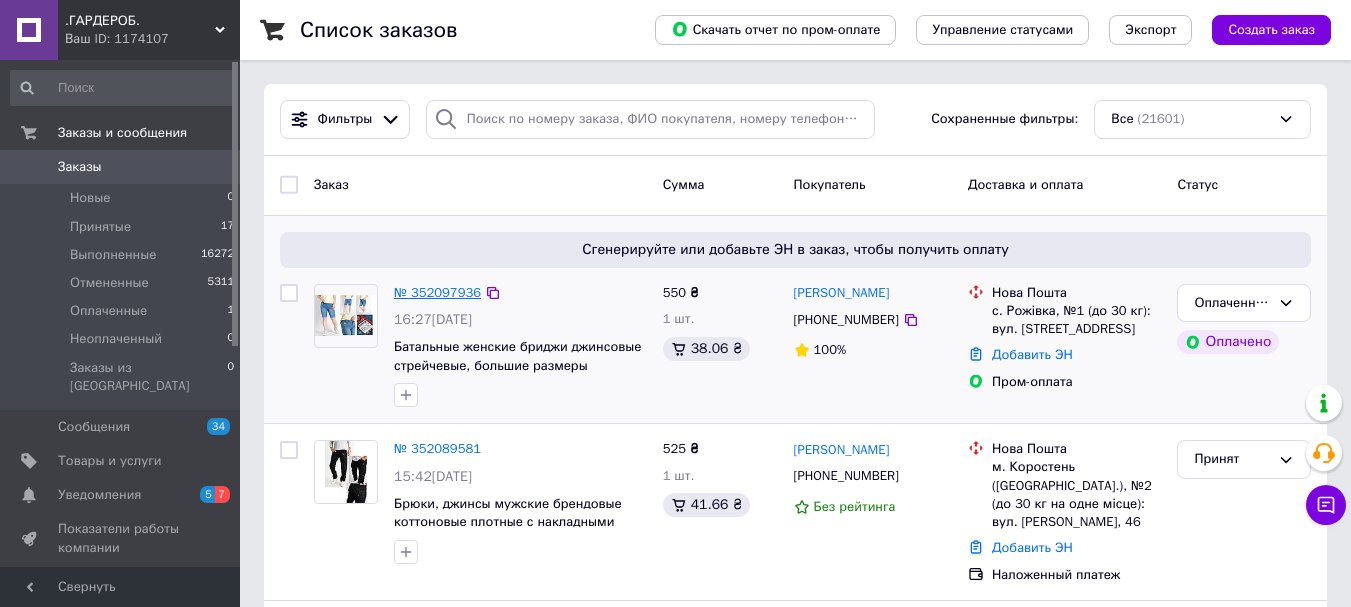 click on "№ 352097936" at bounding box center (437, 292) 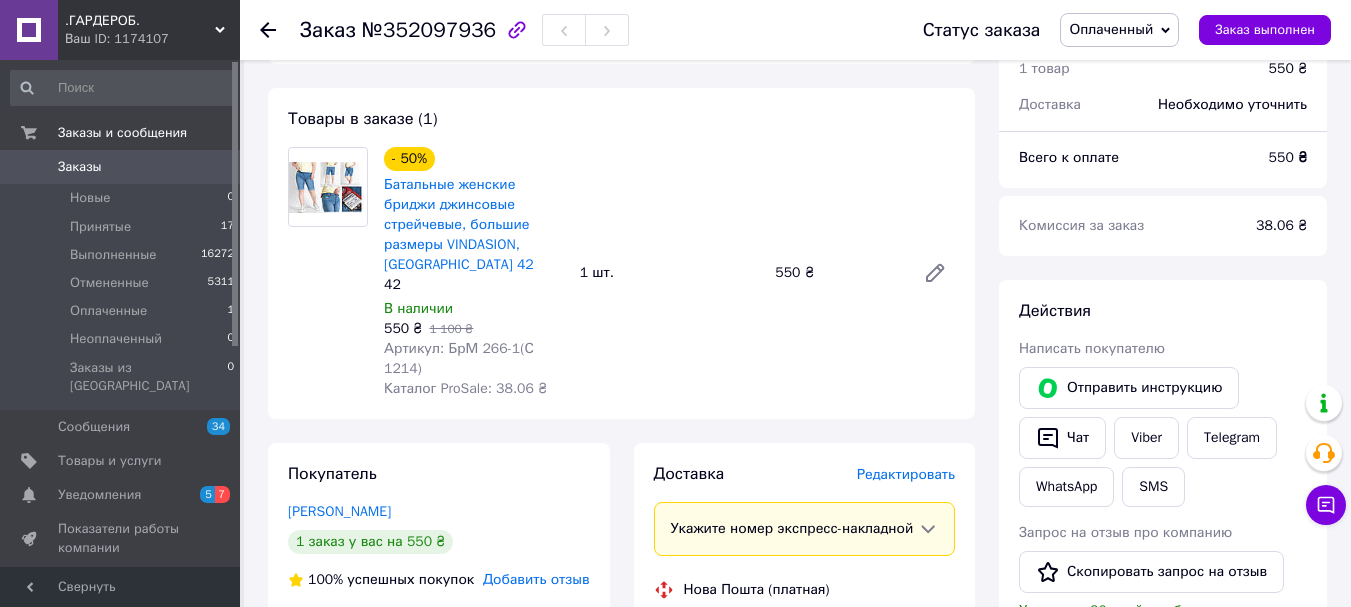 scroll, scrollTop: 700, scrollLeft: 0, axis: vertical 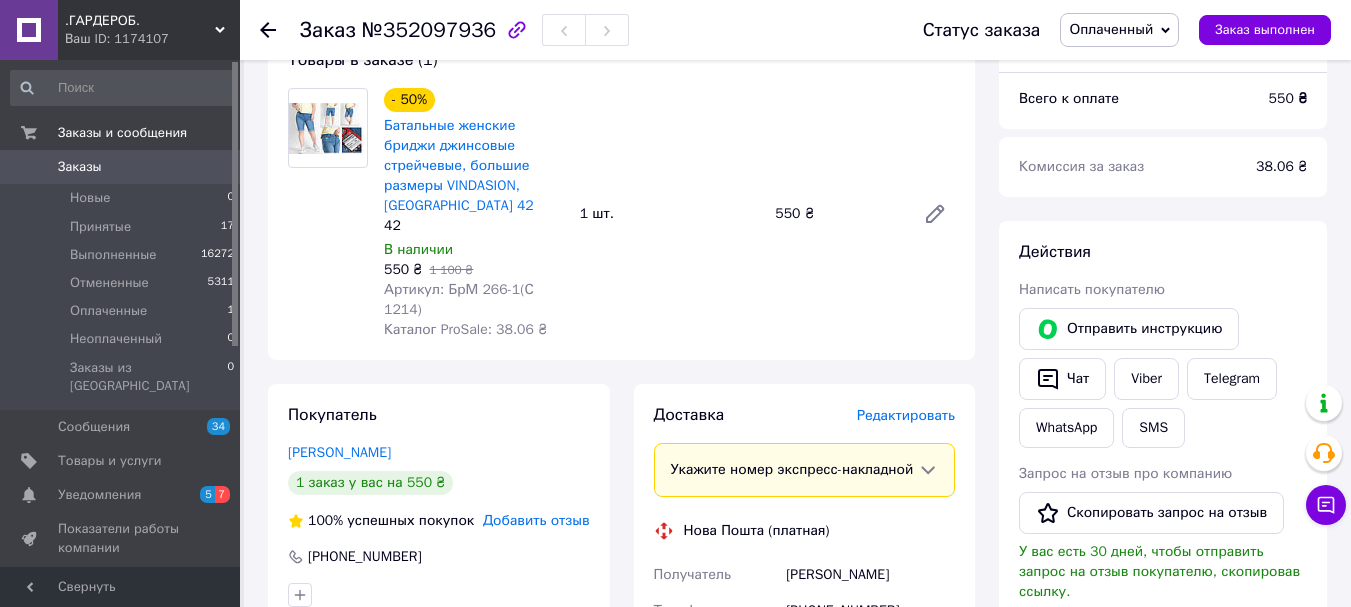 click on "Оплаченный" at bounding box center (1111, 29) 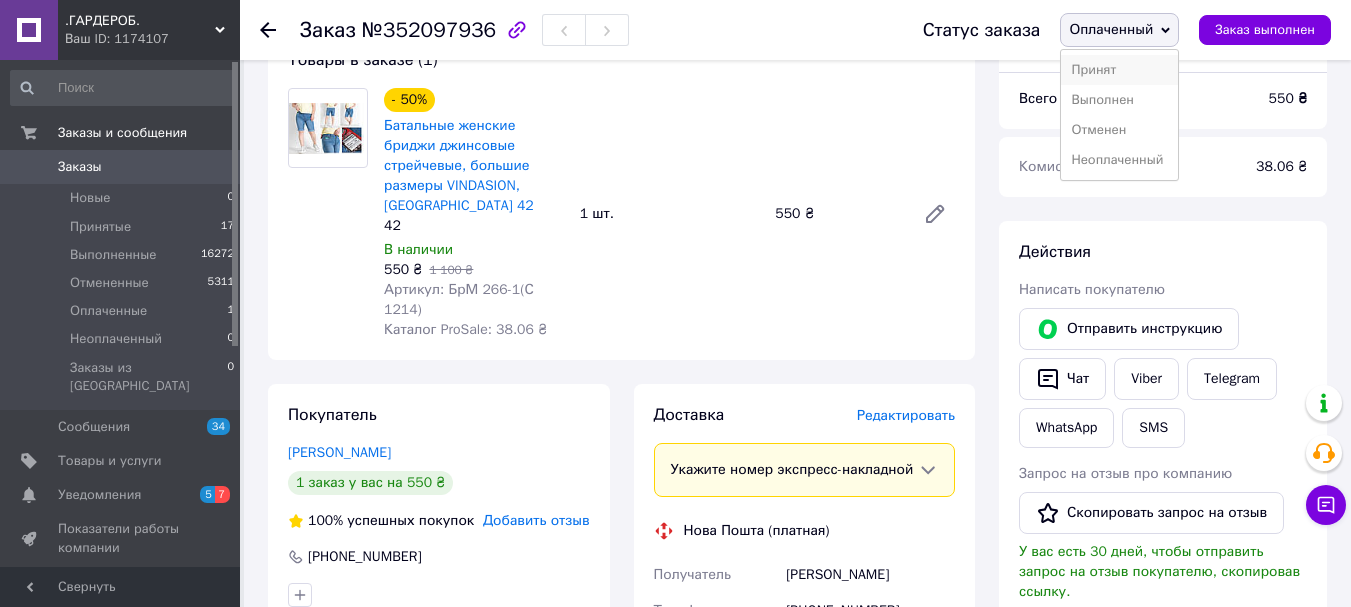 click on "Принят" at bounding box center [1119, 70] 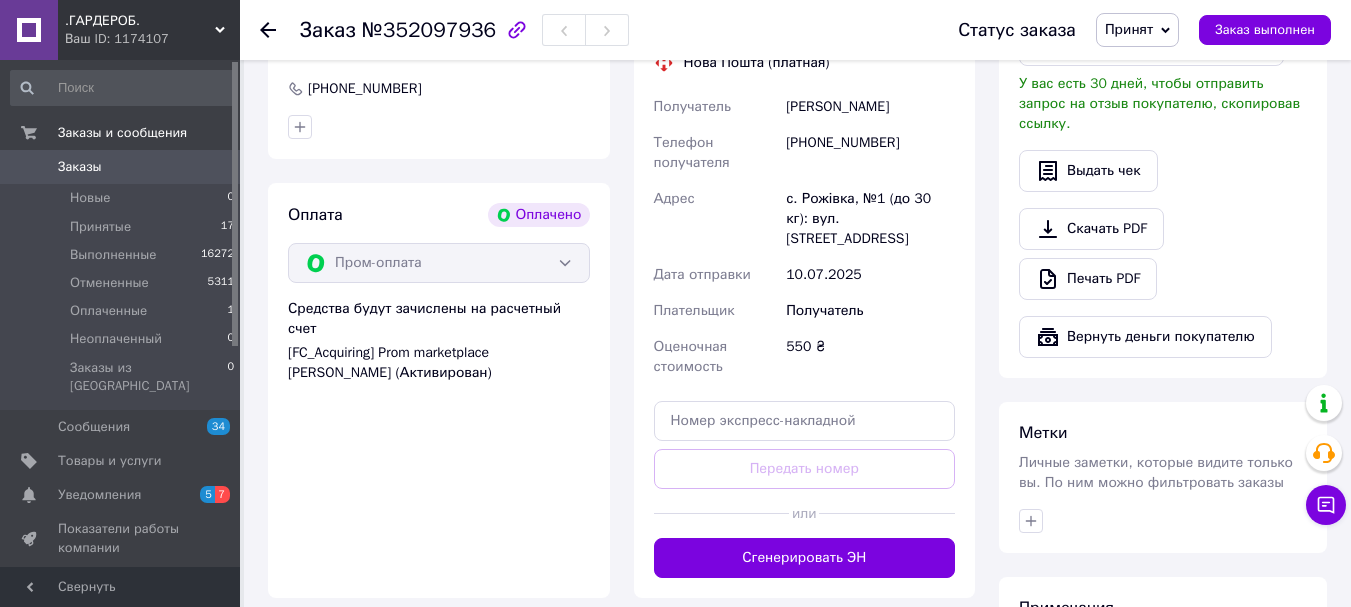 scroll, scrollTop: 1200, scrollLeft: 0, axis: vertical 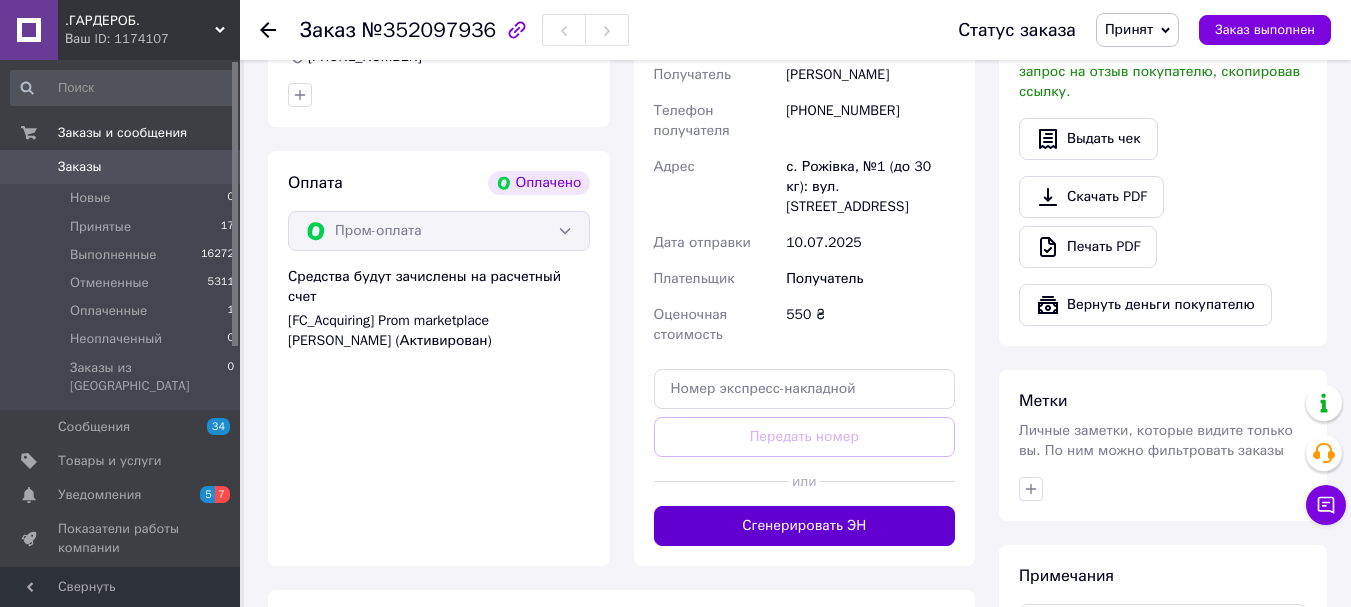 click on "Сгенерировать ЭН" at bounding box center (805, 526) 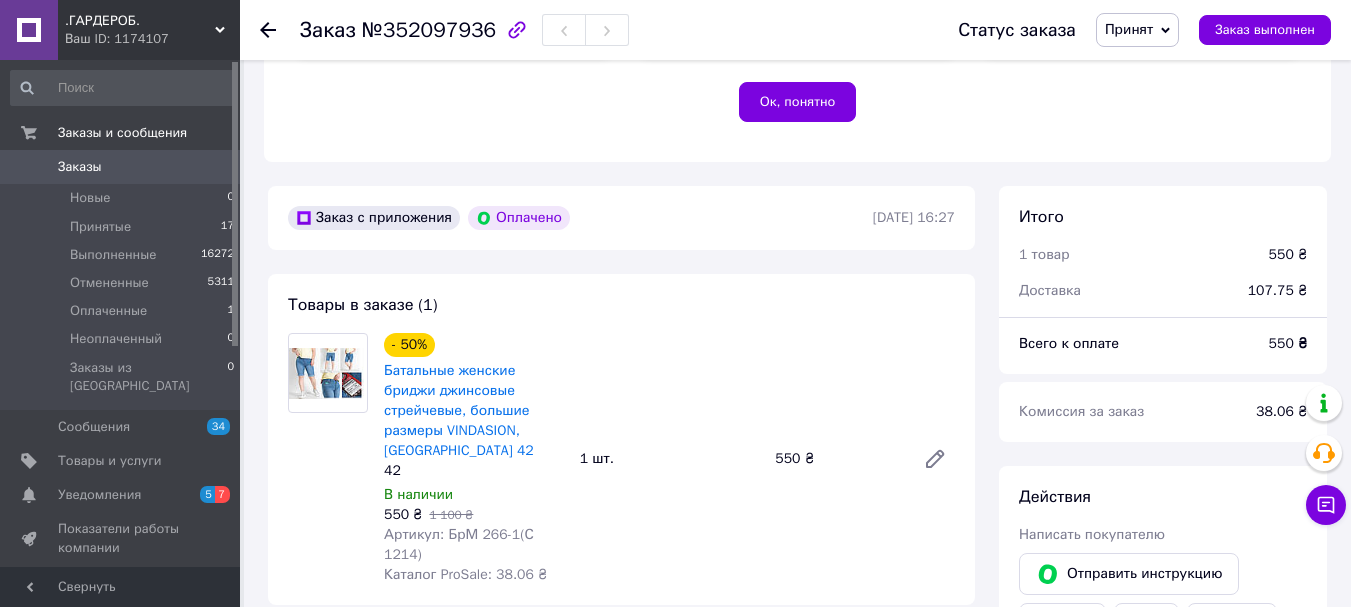 scroll, scrollTop: 500, scrollLeft: 0, axis: vertical 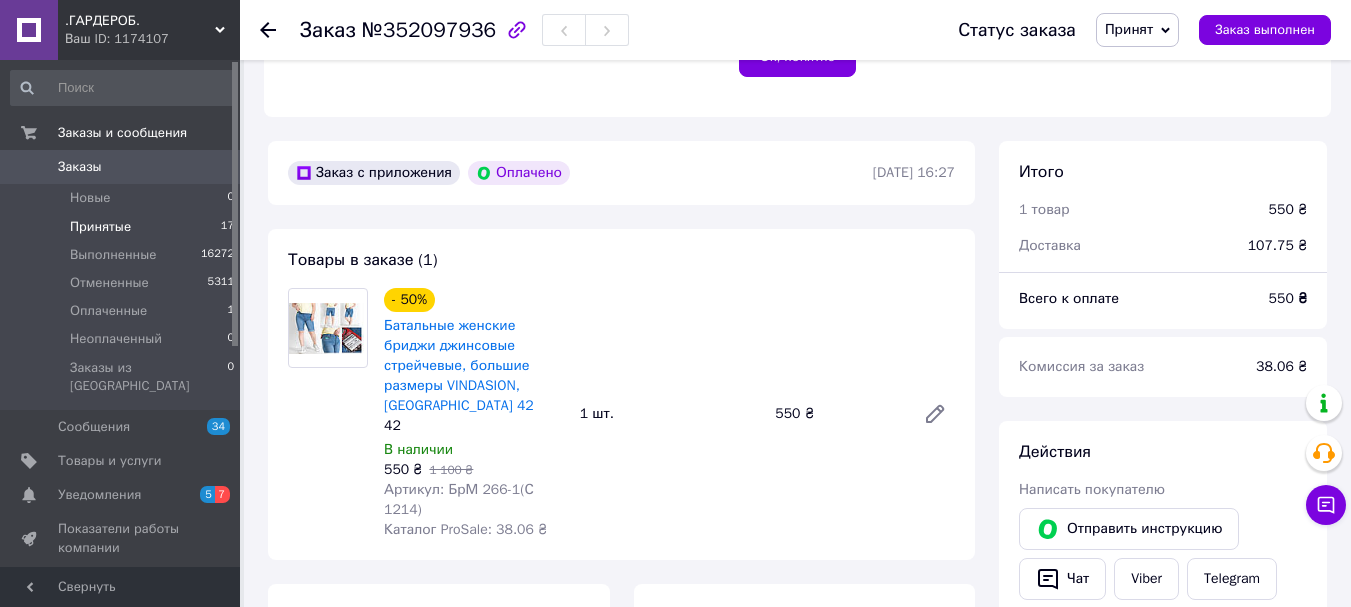 click on "Принятые" at bounding box center (100, 227) 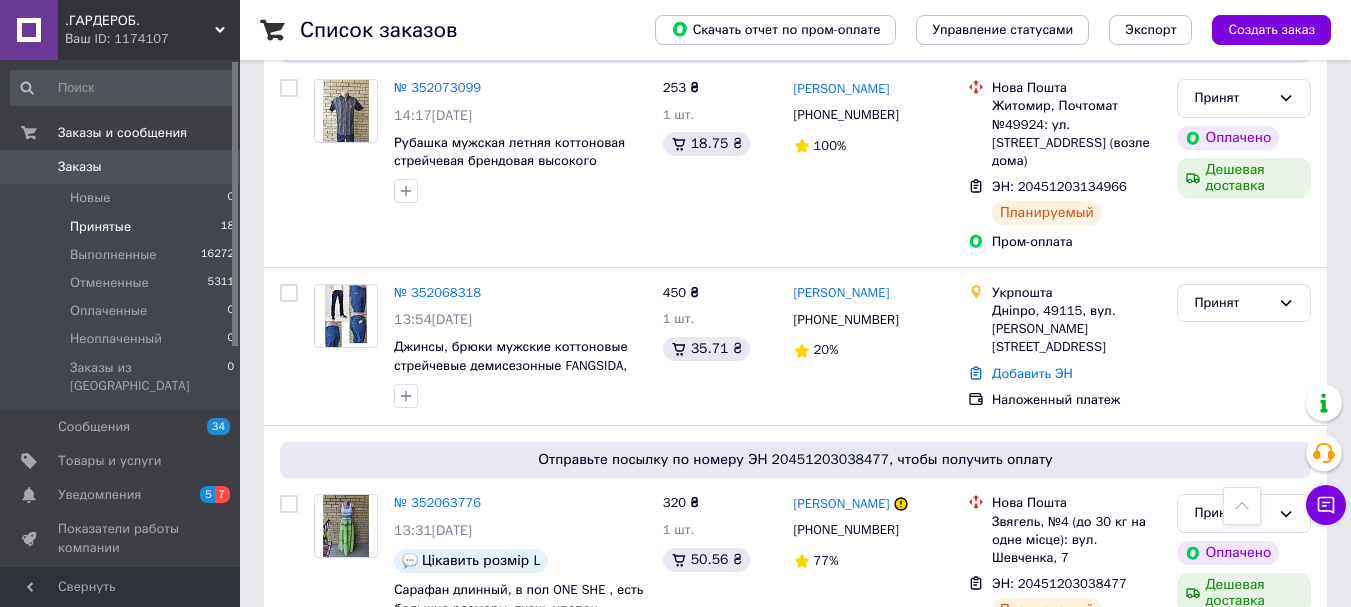 scroll, scrollTop: 800, scrollLeft: 0, axis: vertical 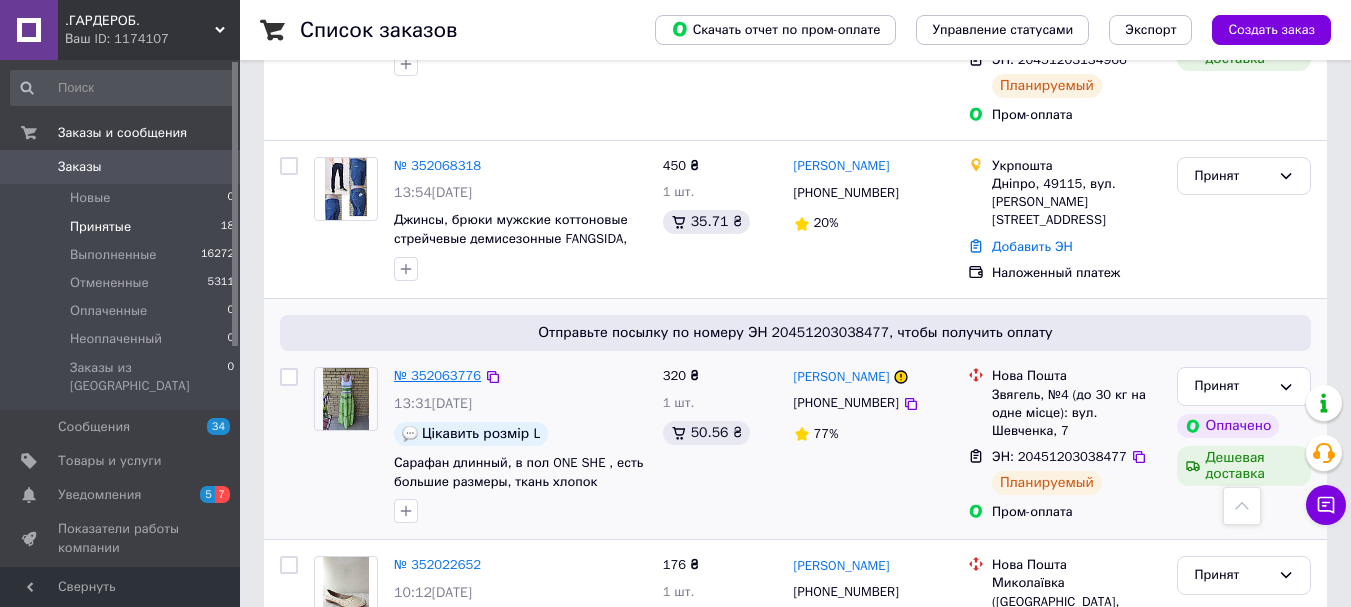 click on "№ 352063776" at bounding box center [437, 375] 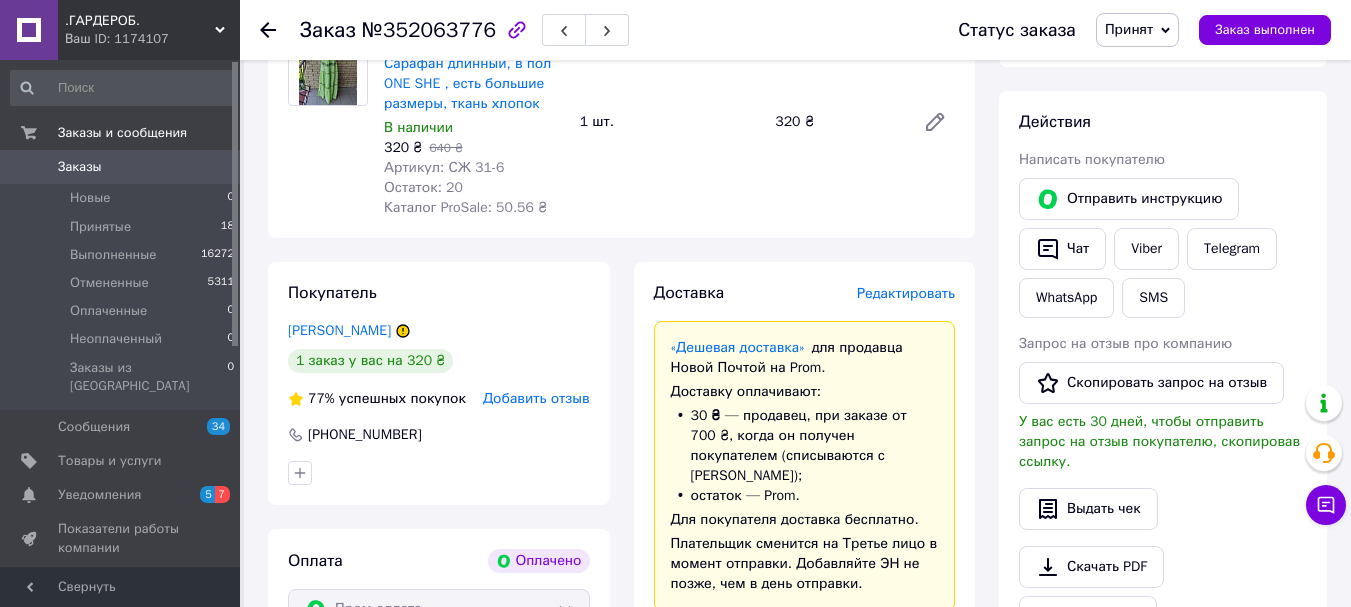 scroll, scrollTop: 700, scrollLeft: 0, axis: vertical 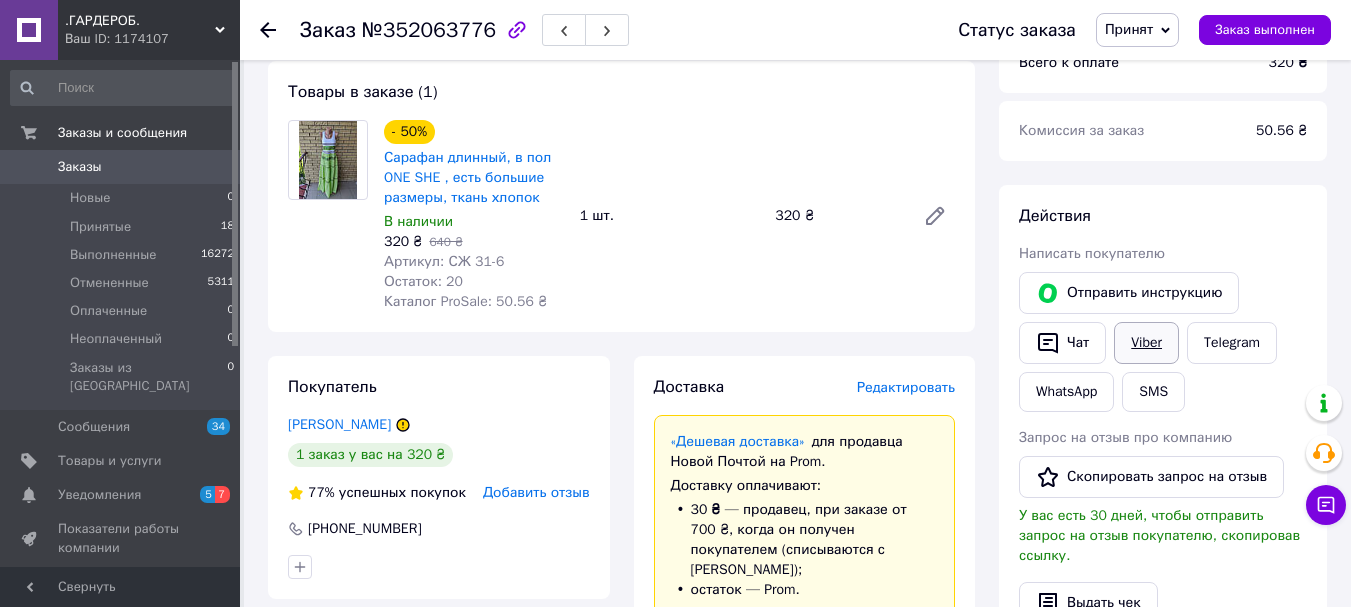 click on "Viber" at bounding box center (1146, 343) 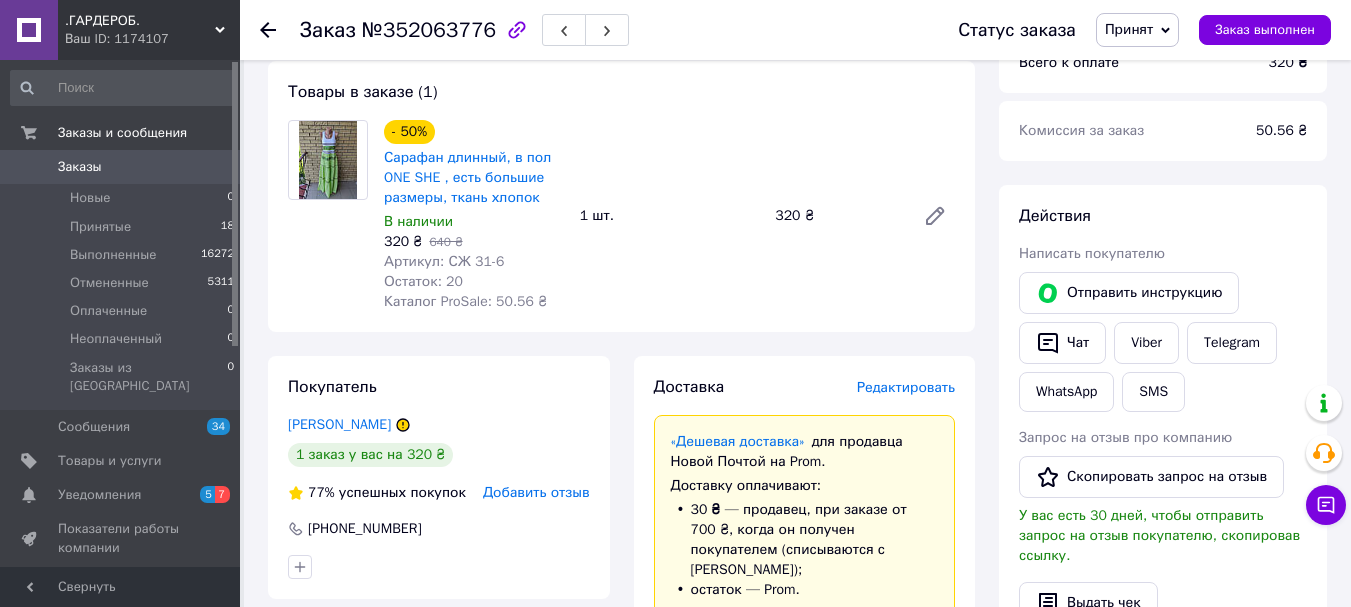 click on "Принят" at bounding box center [1137, 30] 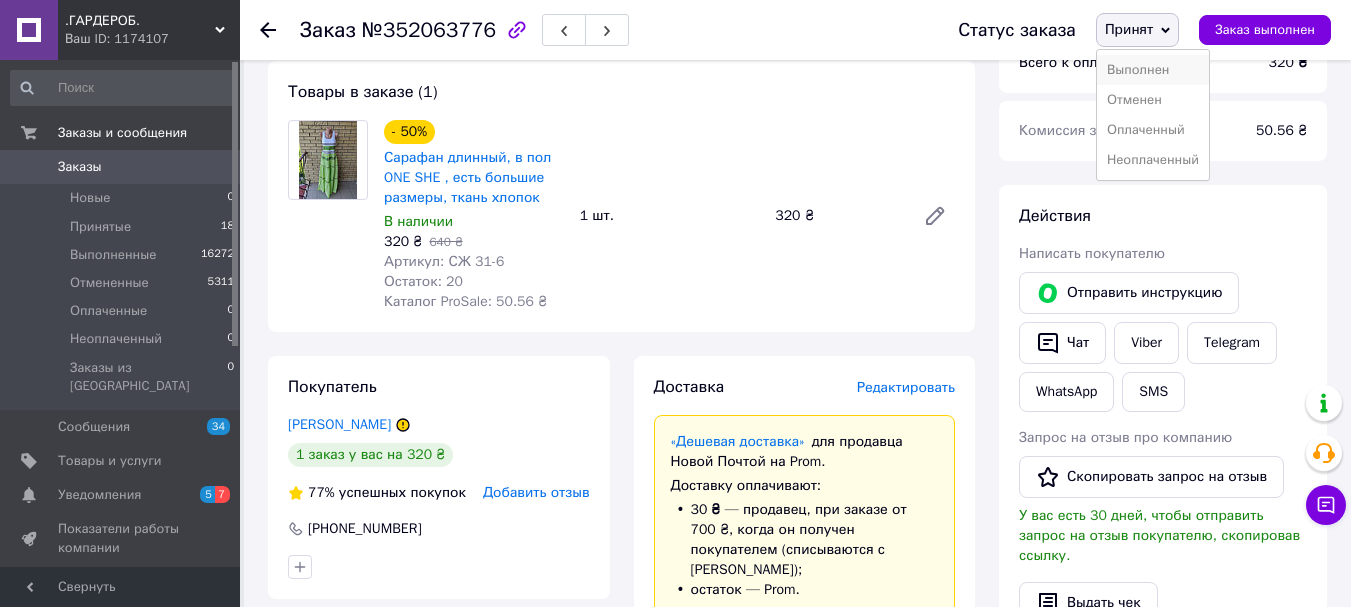click on "Выполнен" at bounding box center [1153, 70] 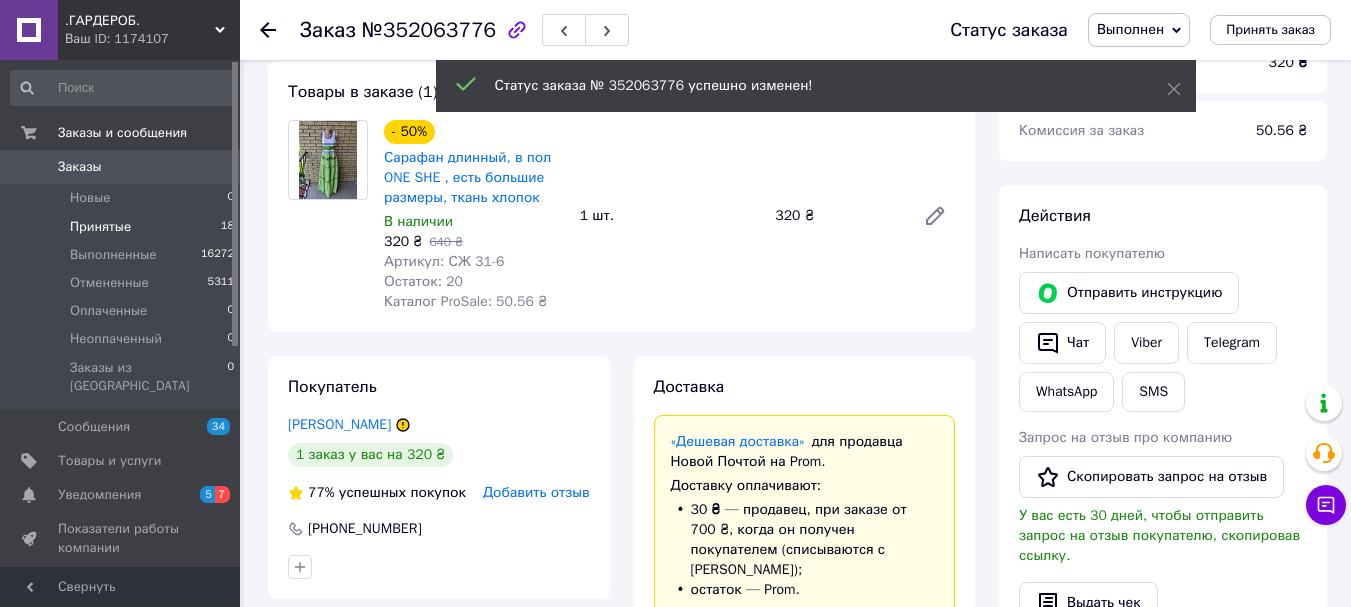 click on "Принятые" at bounding box center [100, 227] 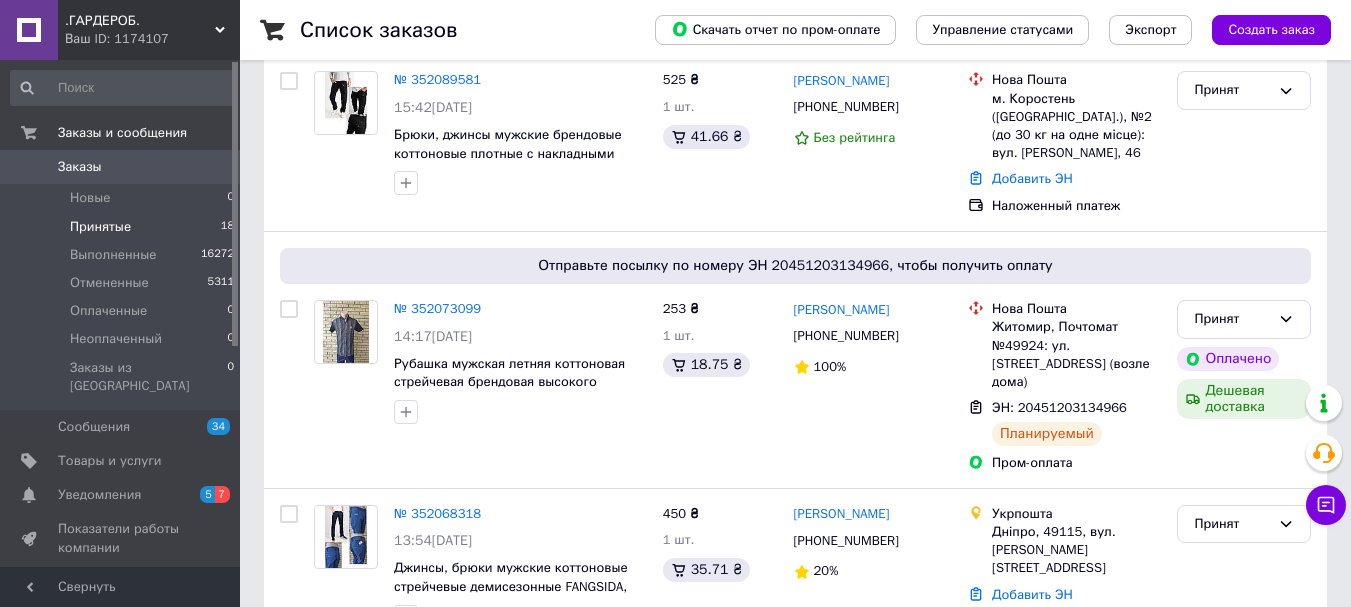 scroll, scrollTop: 500, scrollLeft: 0, axis: vertical 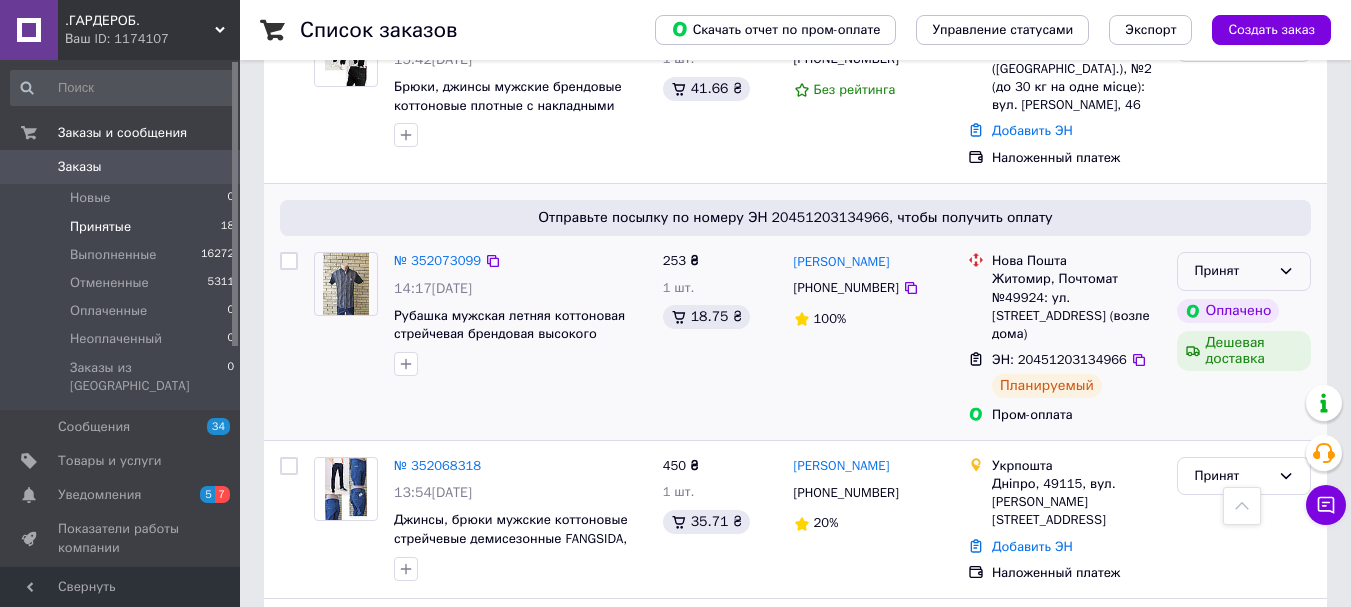 click on "Принят" at bounding box center (1244, 271) 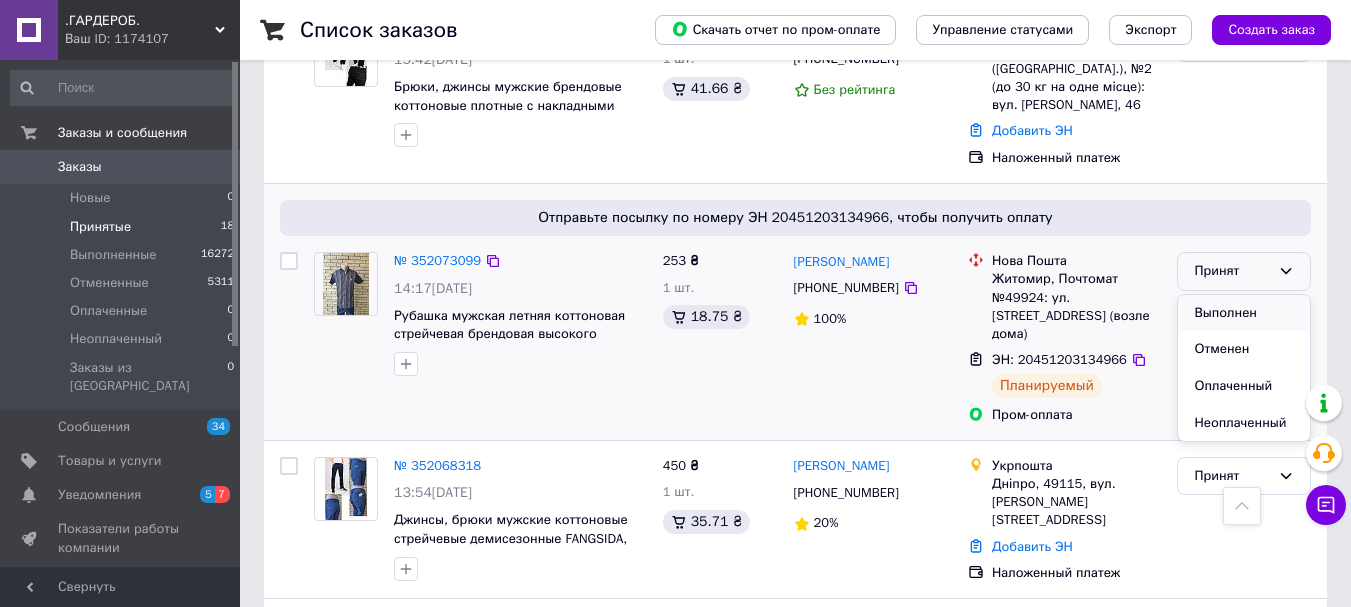 click on "Выполнен" at bounding box center (1244, 313) 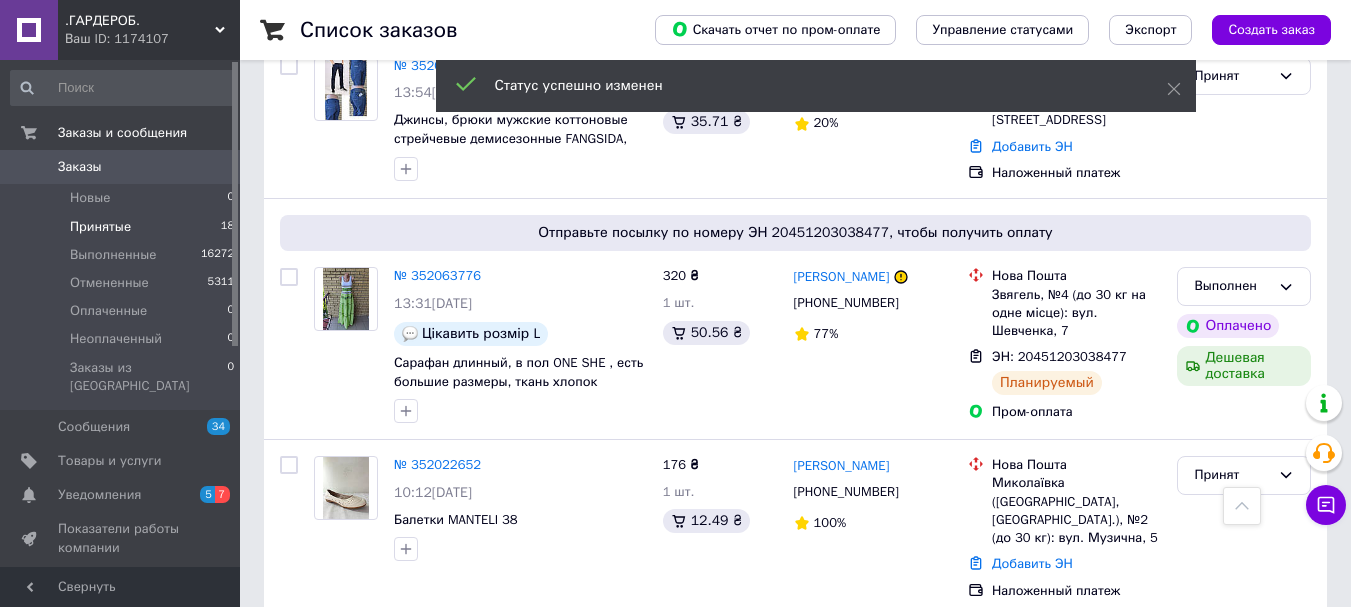 scroll, scrollTop: 1000, scrollLeft: 0, axis: vertical 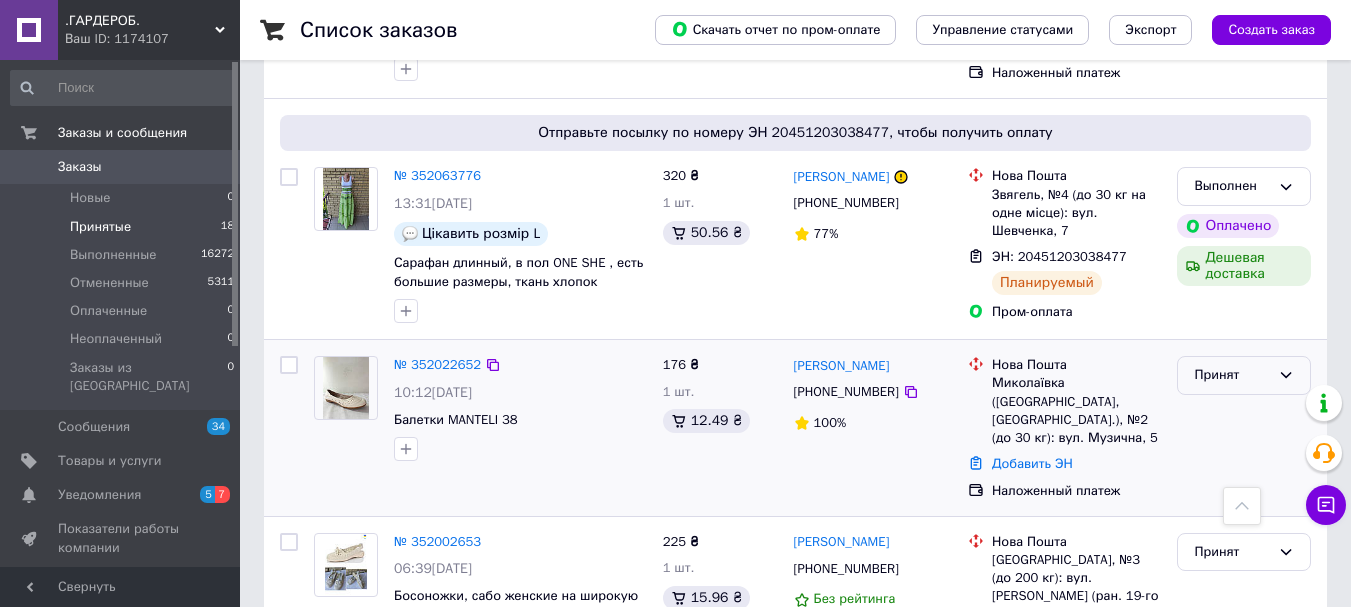 click on "Принят" at bounding box center [1232, 375] 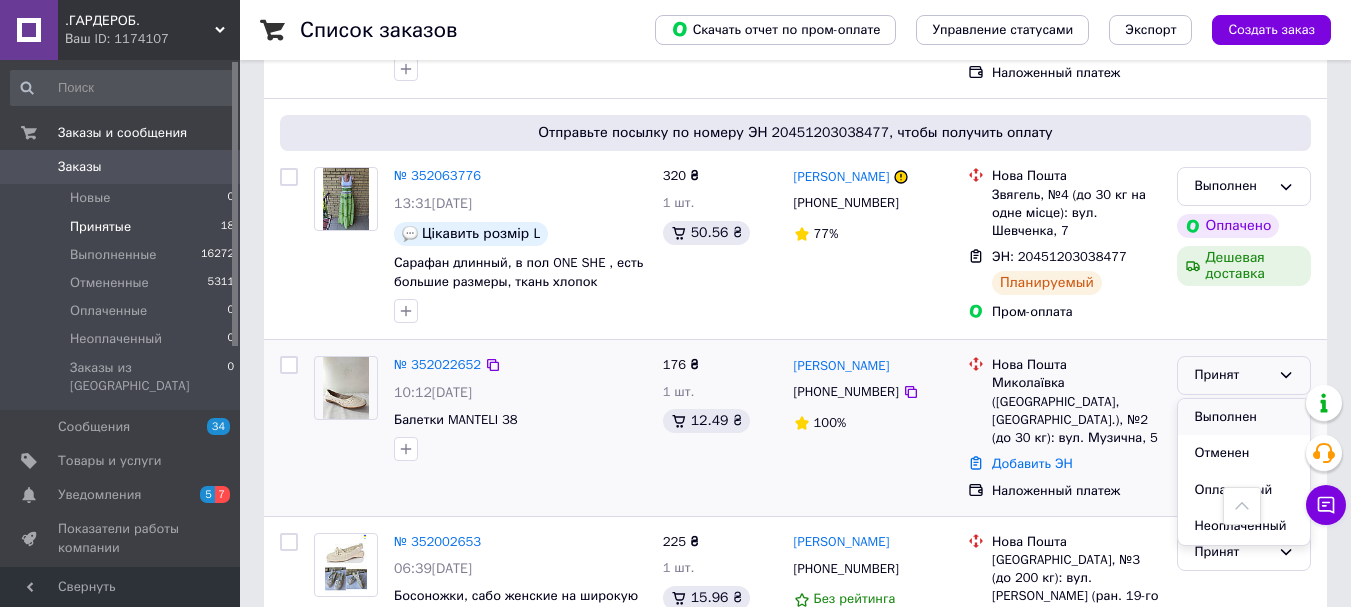 click on "Выполнен" at bounding box center (1244, 417) 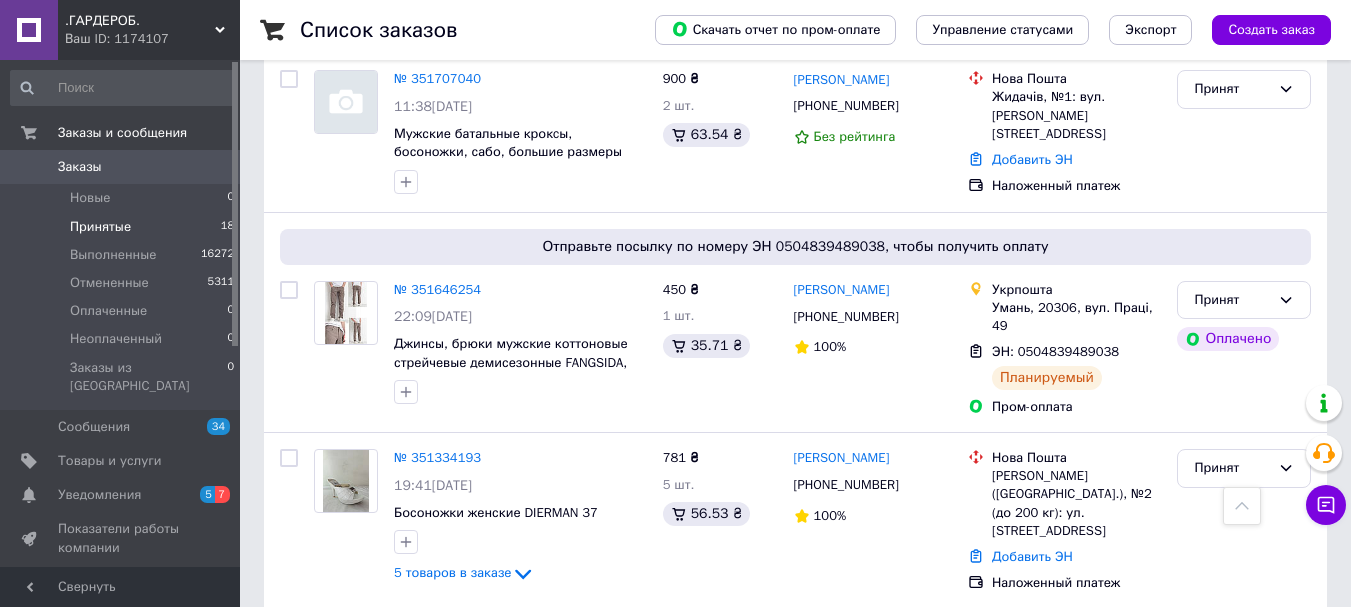 scroll, scrollTop: 3100, scrollLeft: 0, axis: vertical 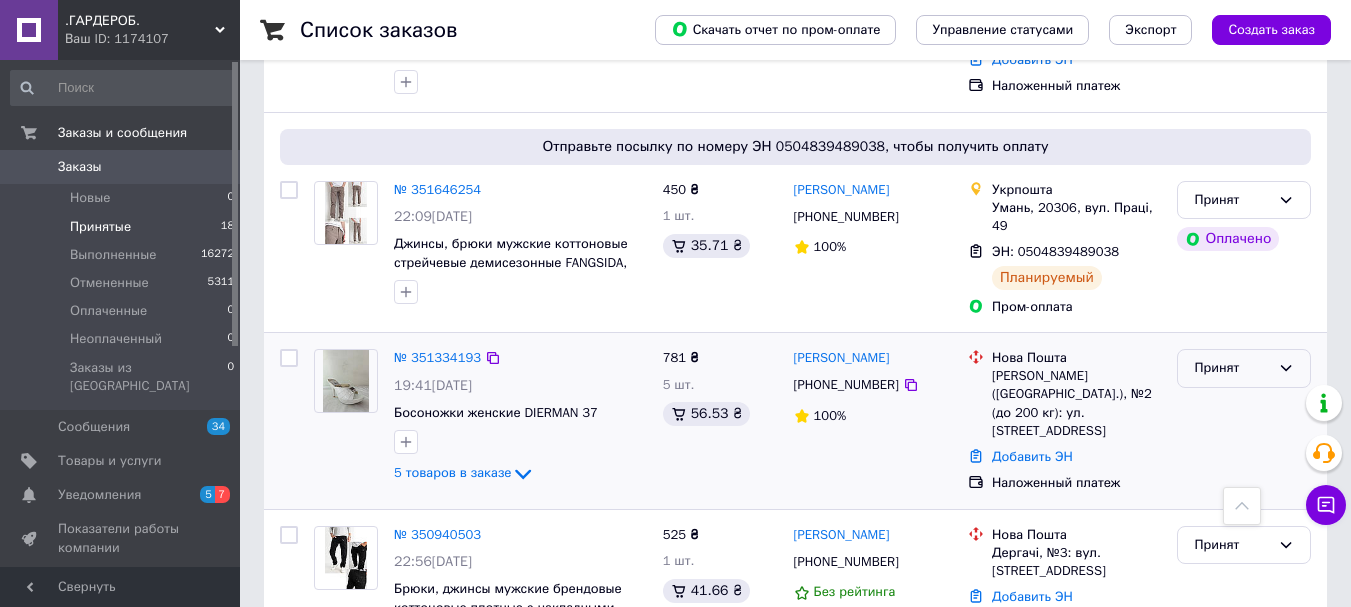 click on "Принят" at bounding box center (1244, 368) 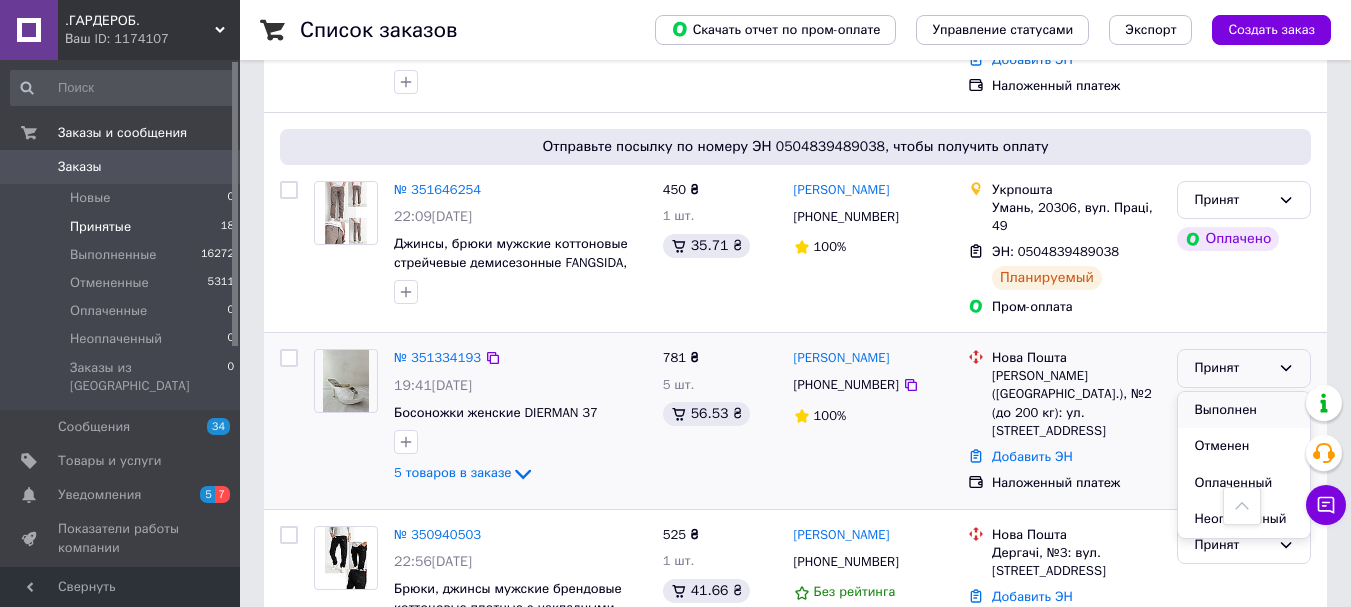 click on "Выполнен" at bounding box center (1244, 410) 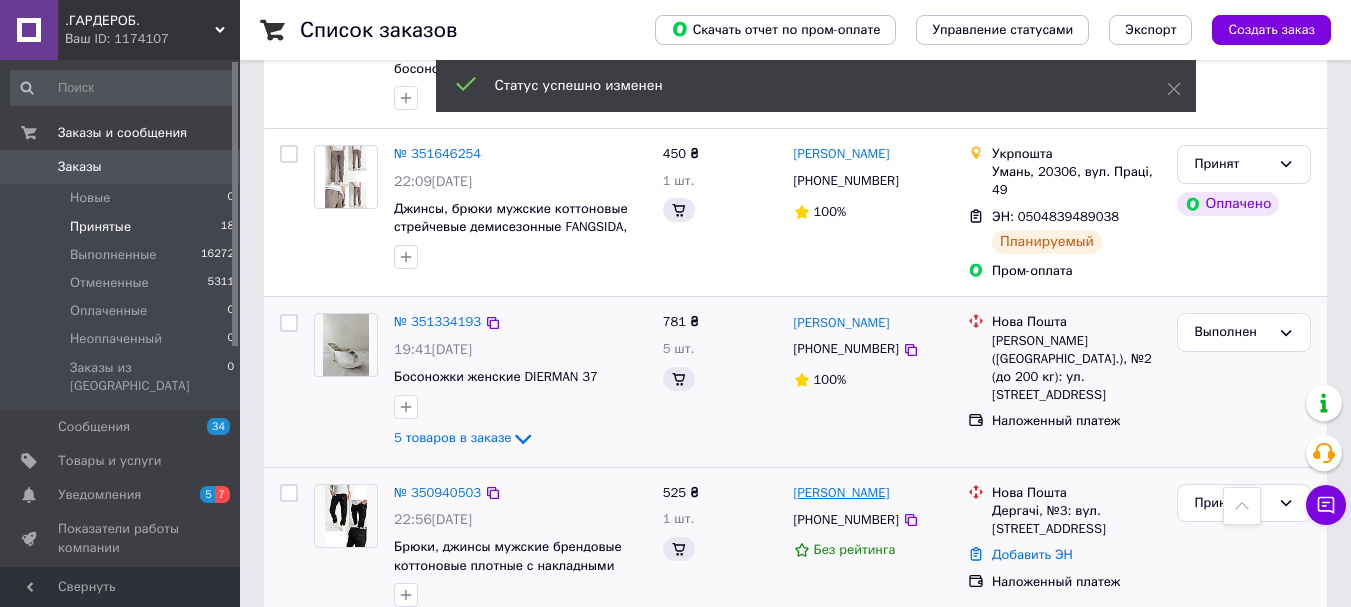 scroll, scrollTop: 2488, scrollLeft: 0, axis: vertical 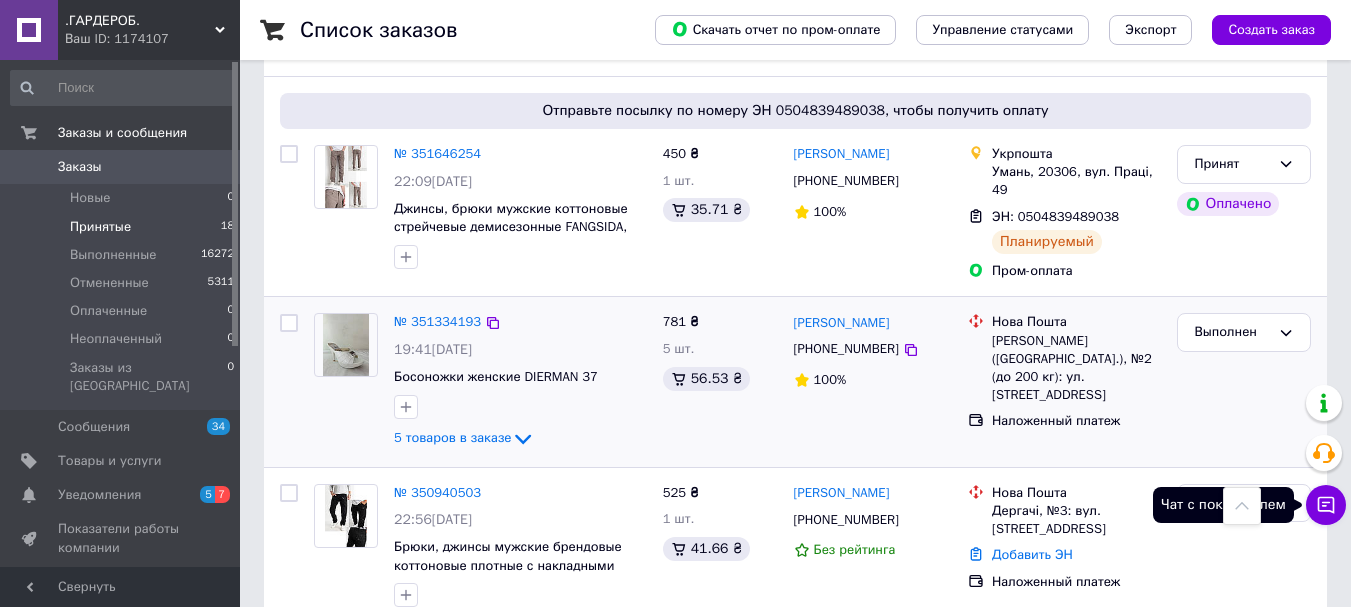 click 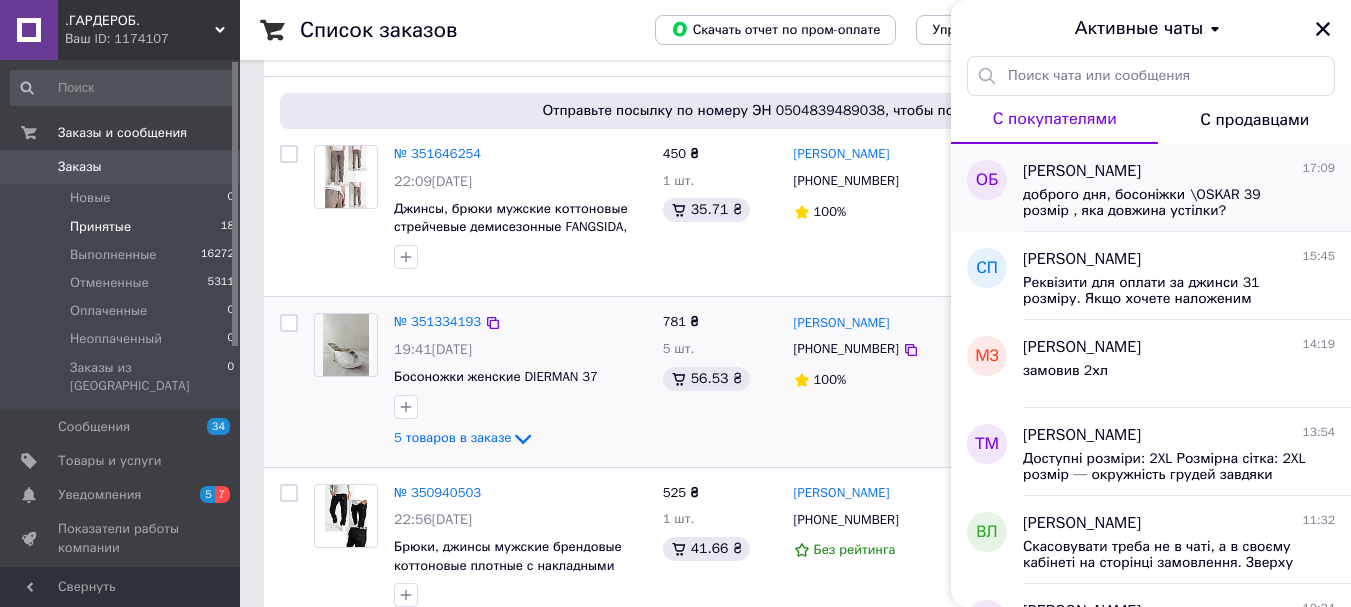 click on "доброго дня, босоніжки \OSKAR 39 розмір , яка довжина устілки?" at bounding box center (1179, 201) 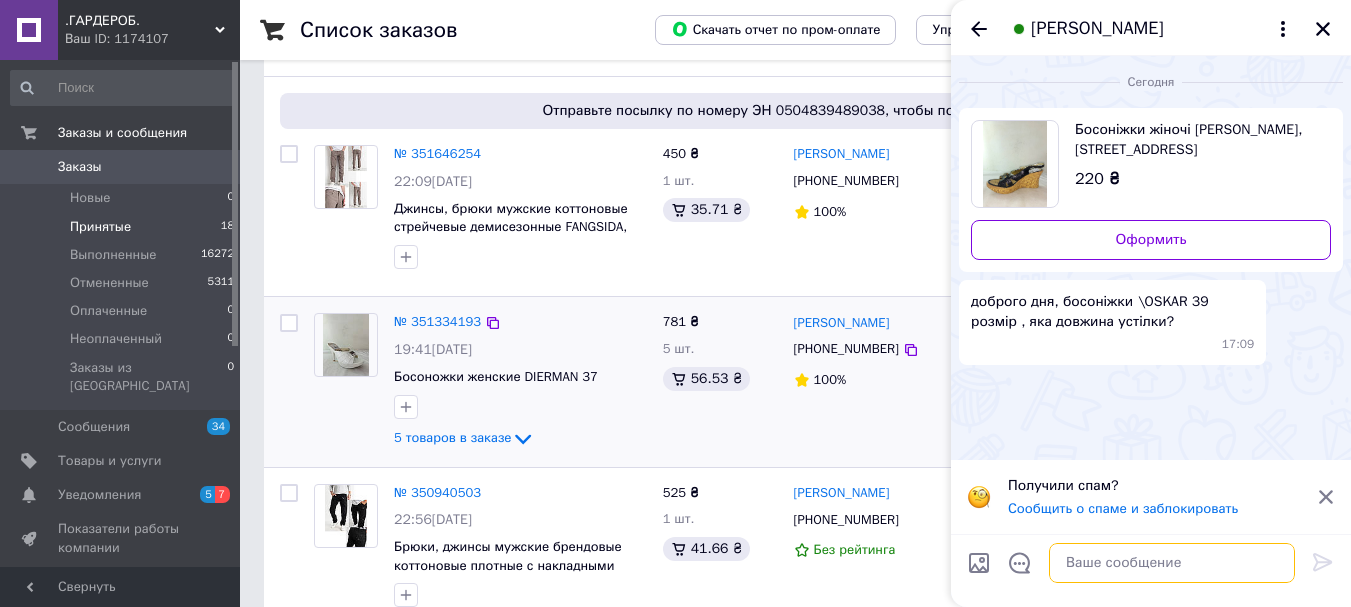 click at bounding box center [1172, 563] 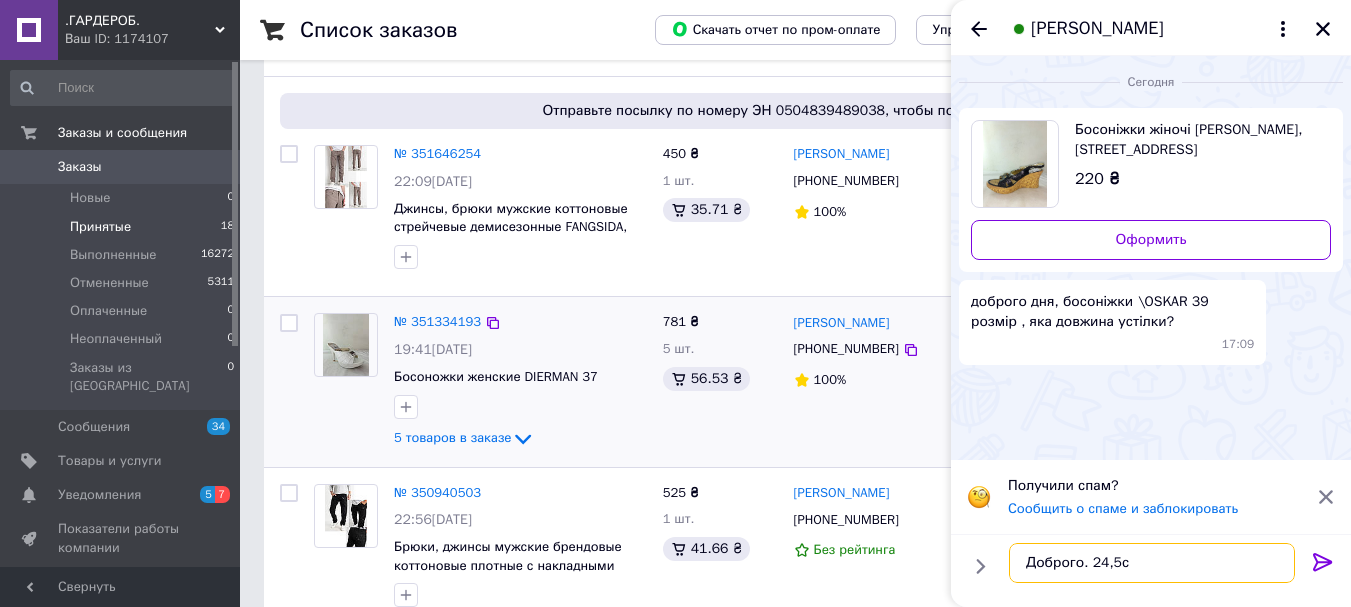 type on "Доброго. 24,5см" 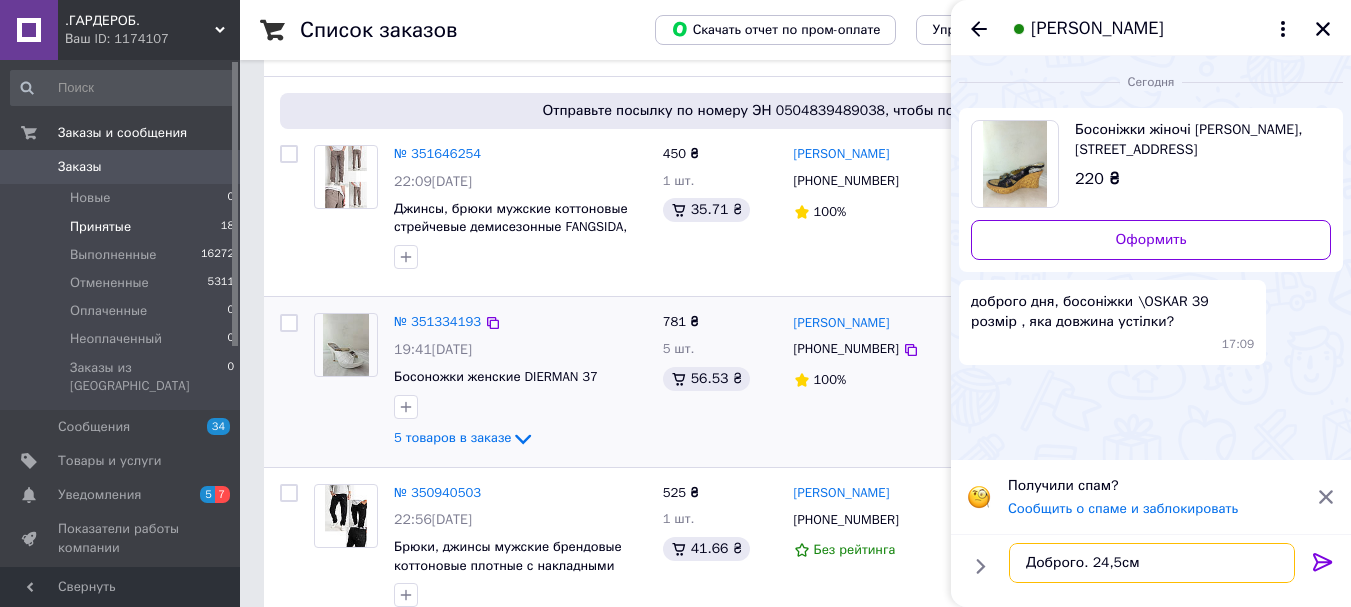 type 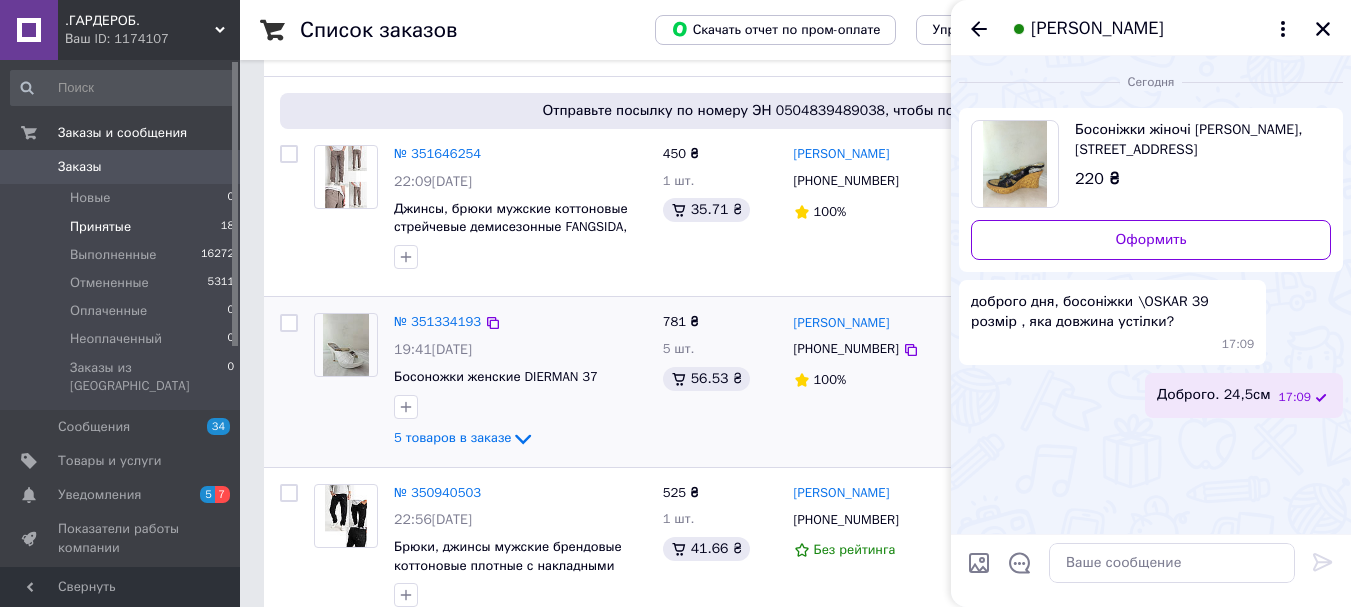 click on "Босоніжки жіночі [PERSON_NAME], [STREET_ADDRESS]" at bounding box center [1195, 140] 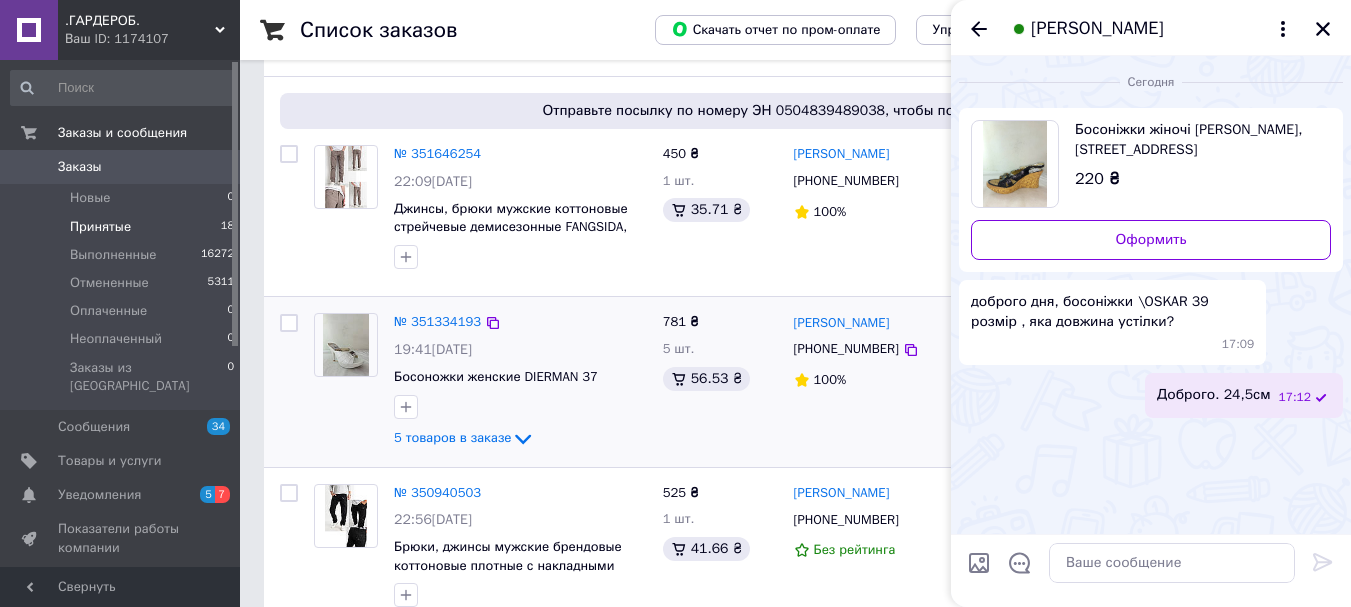 click on "Принятые 18" at bounding box center (123, 227) 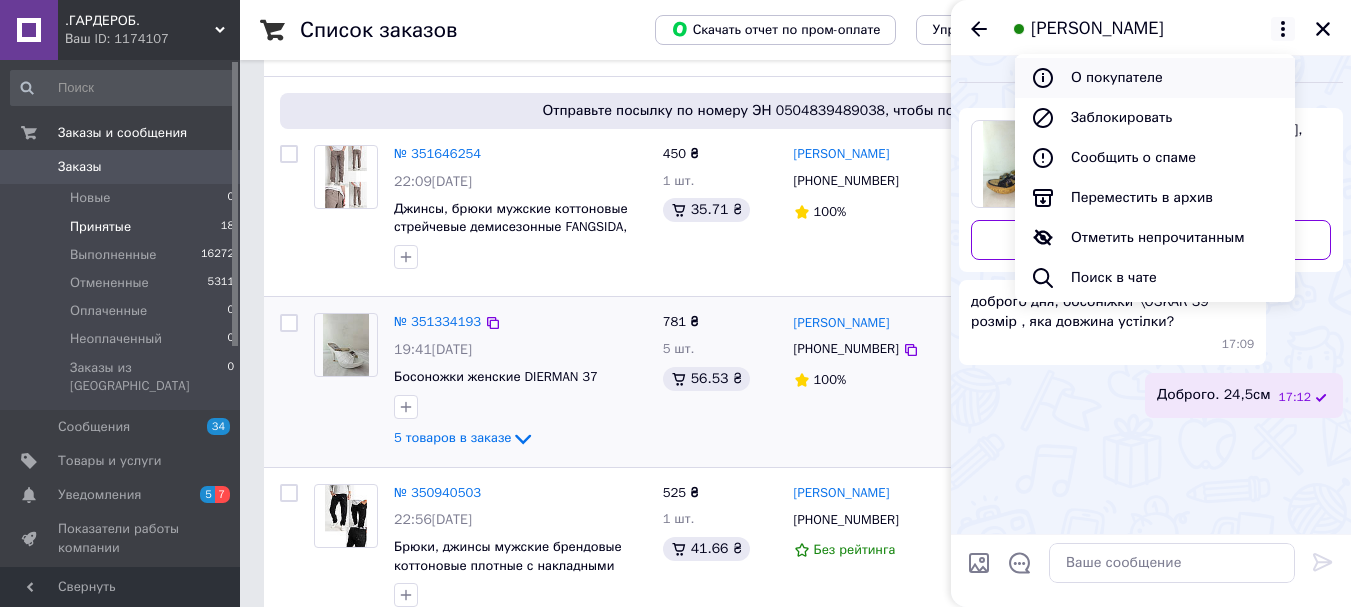 click on "О покупателе" at bounding box center [1155, 78] 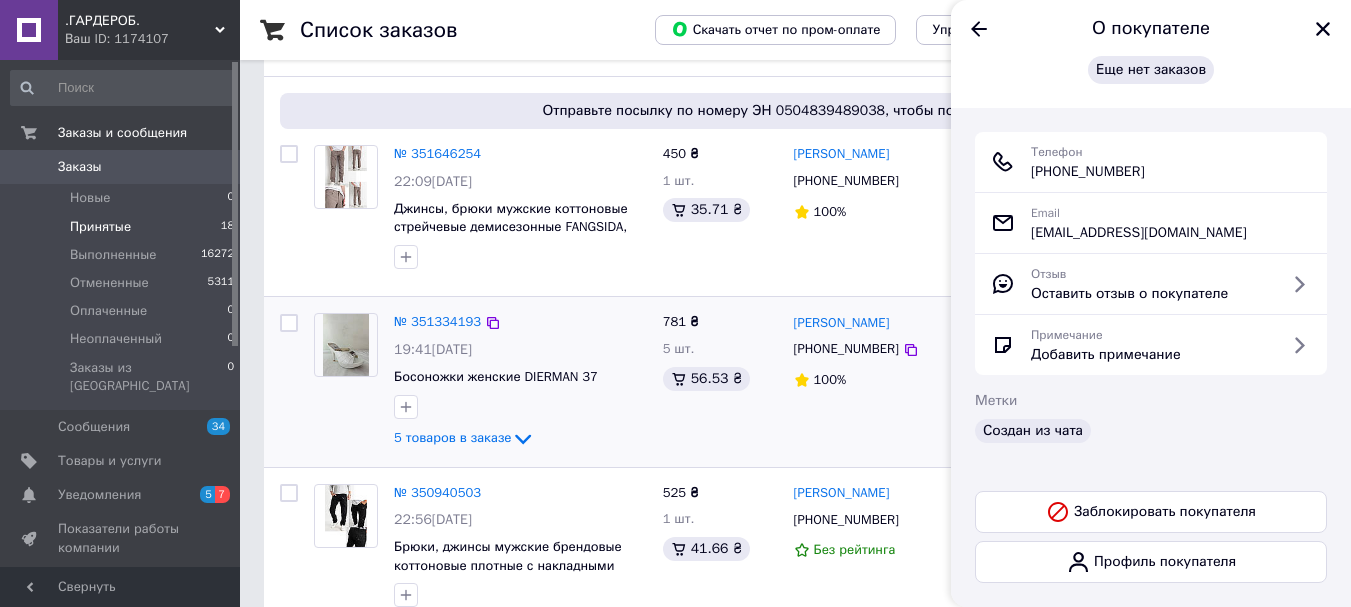 scroll, scrollTop: 131, scrollLeft: 0, axis: vertical 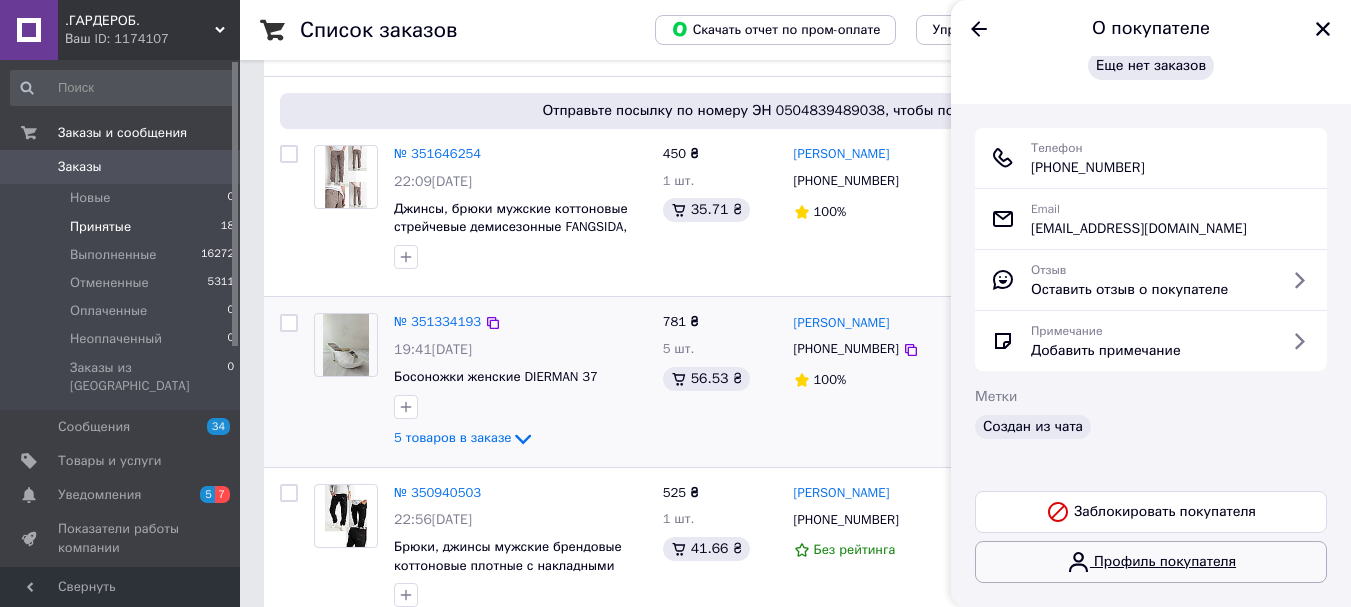 click on "Профиль покупателя" at bounding box center [1151, 562] 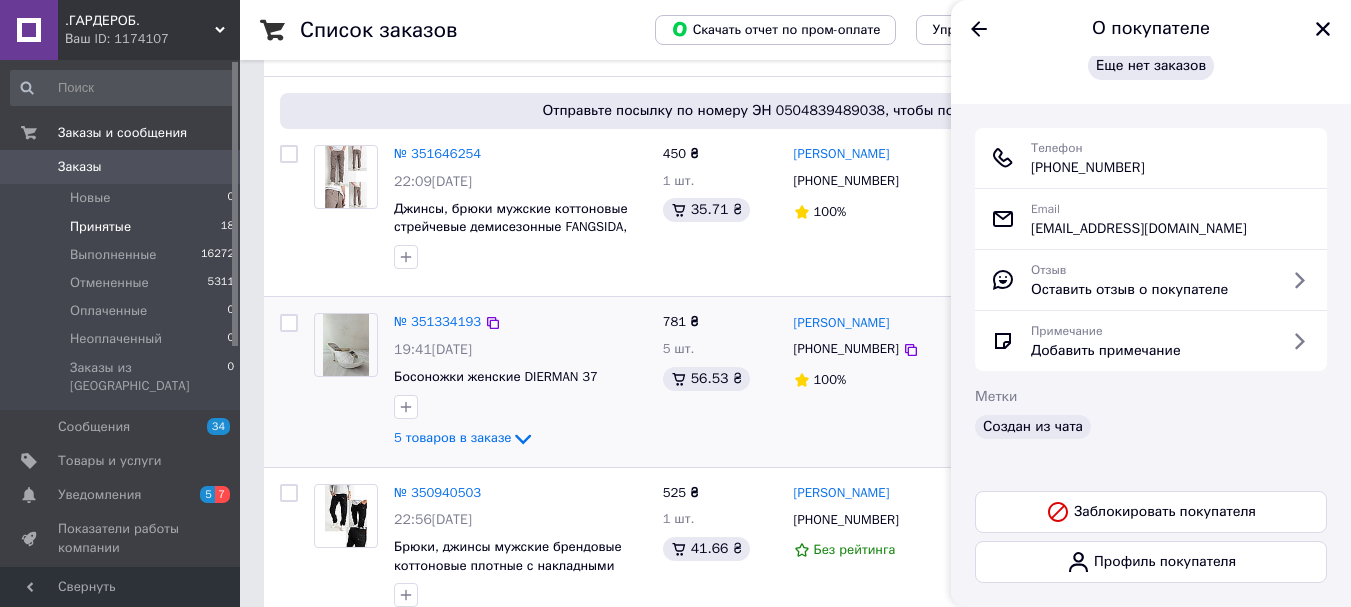 click on "Принятые" at bounding box center [100, 227] 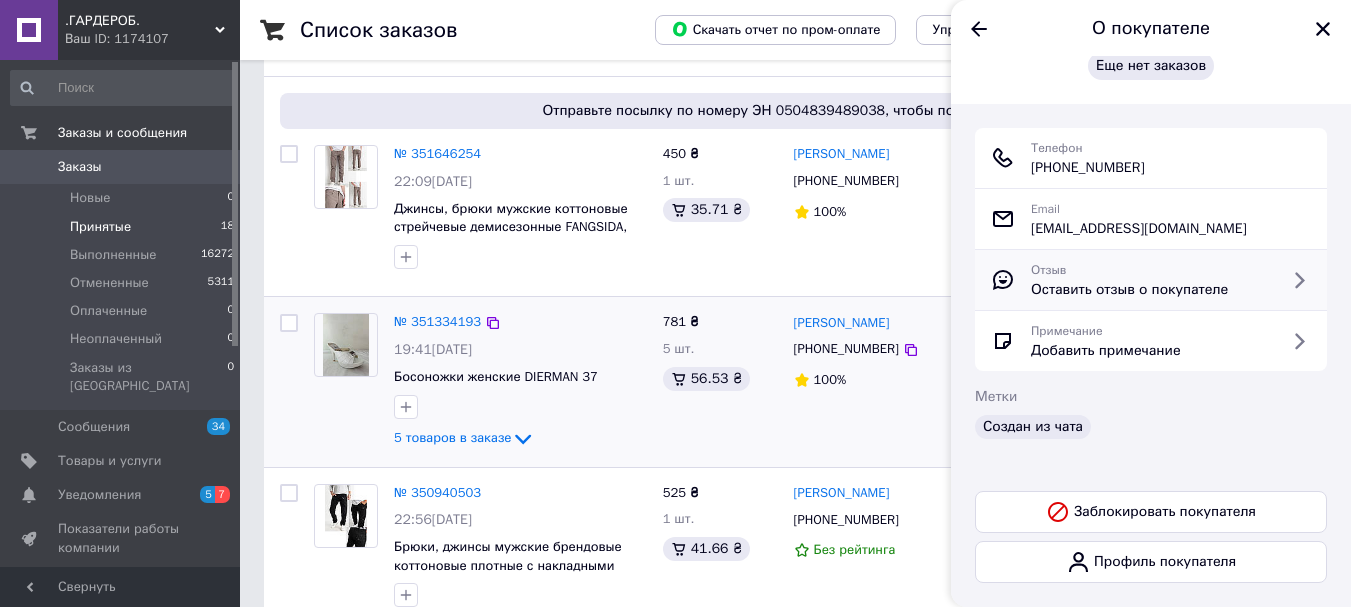 click on "Оставить отзыв о покупателе" at bounding box center [1129, 290] 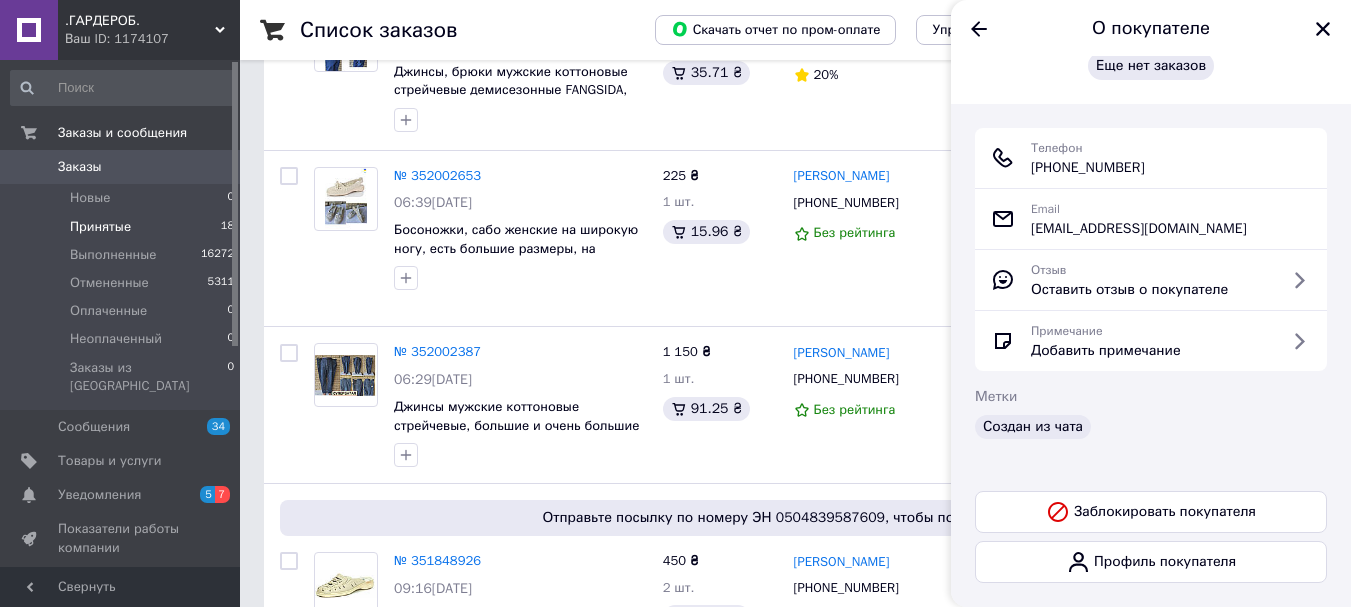 scroll, scrollTop: 688, scrollLeft: 0, axis: vertical 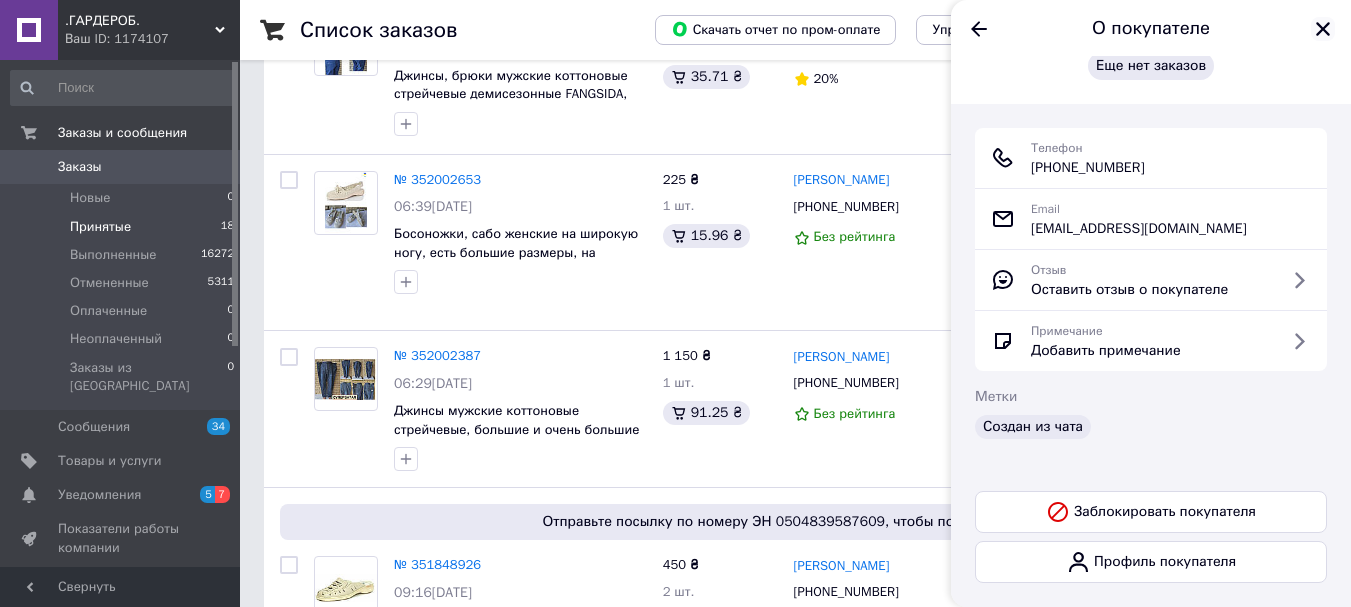 click 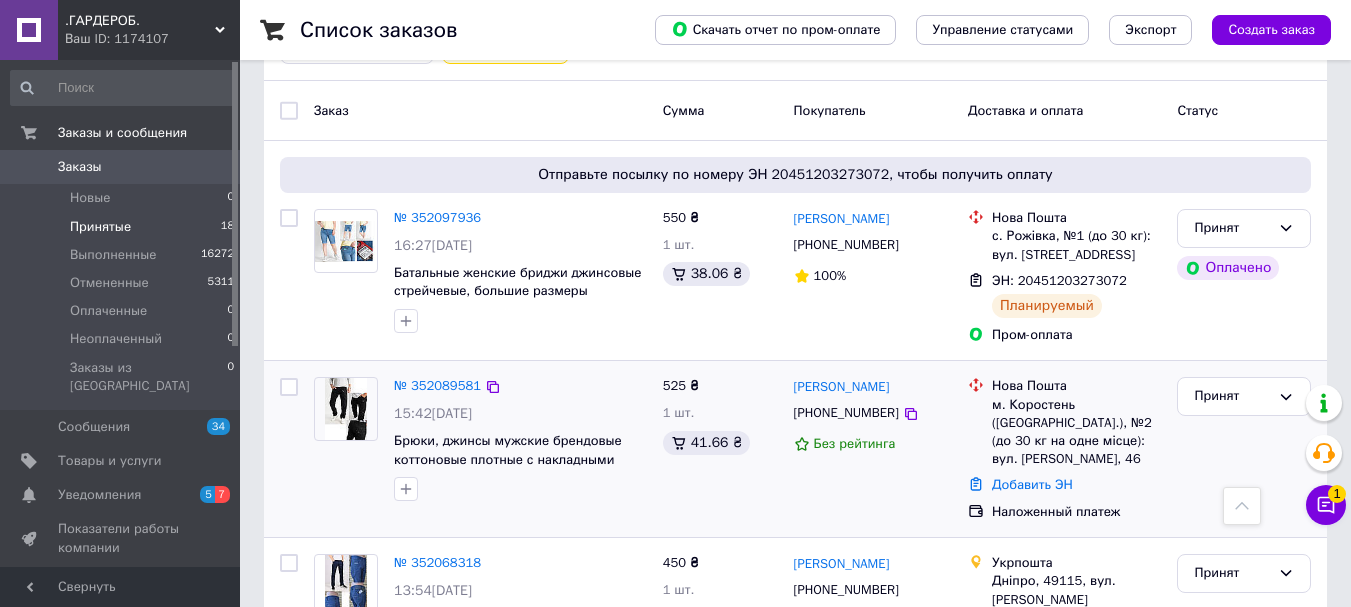 scroll, scrollTop: 0, scrollLeft: 0, axis: both 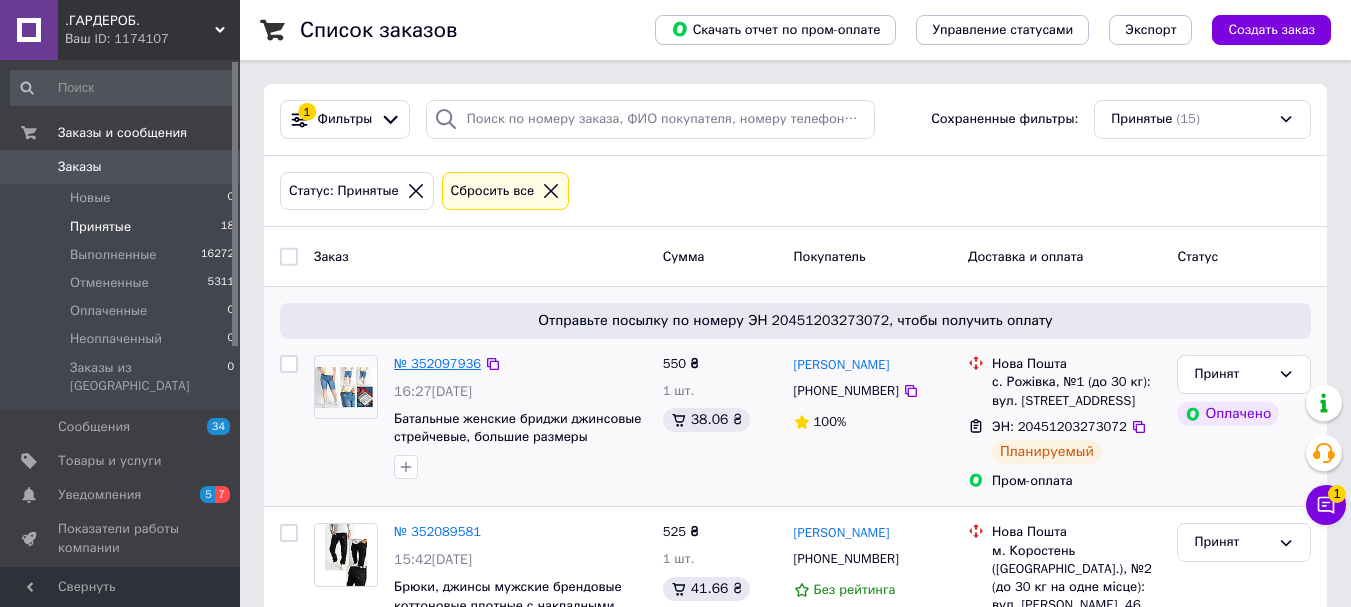 click on "№ 352097936" at bounding box center (437, 363) 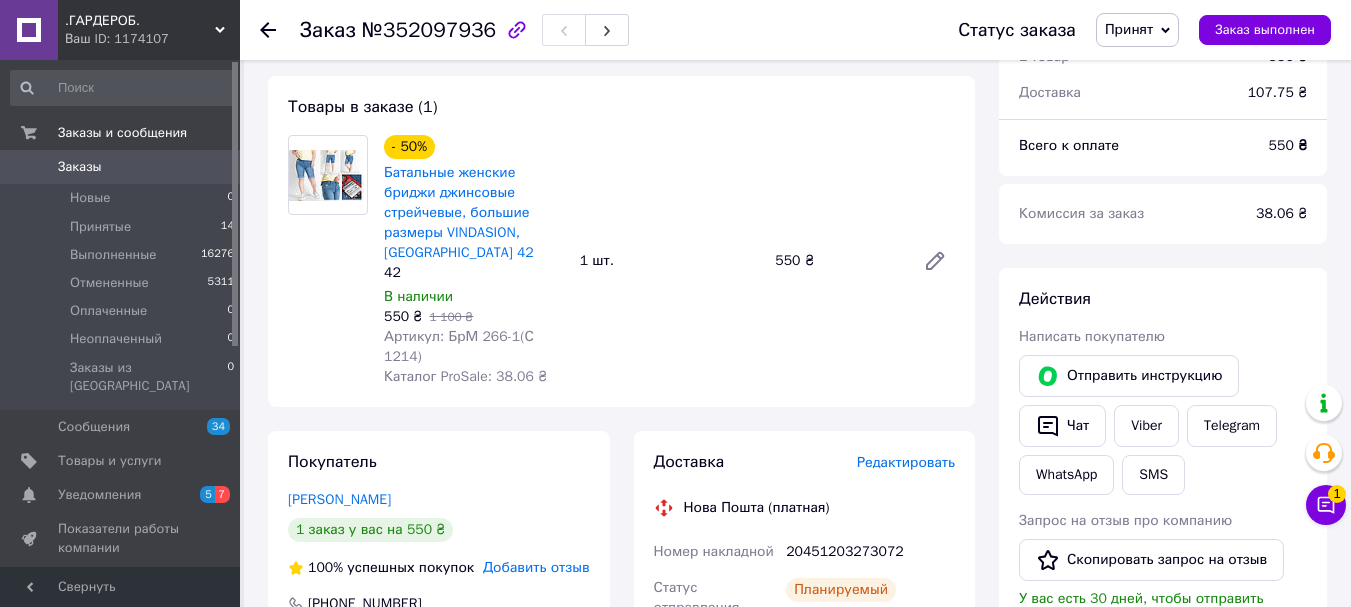 scroll, scrollTop: 700, scrollLeft: 0, axis: vertical 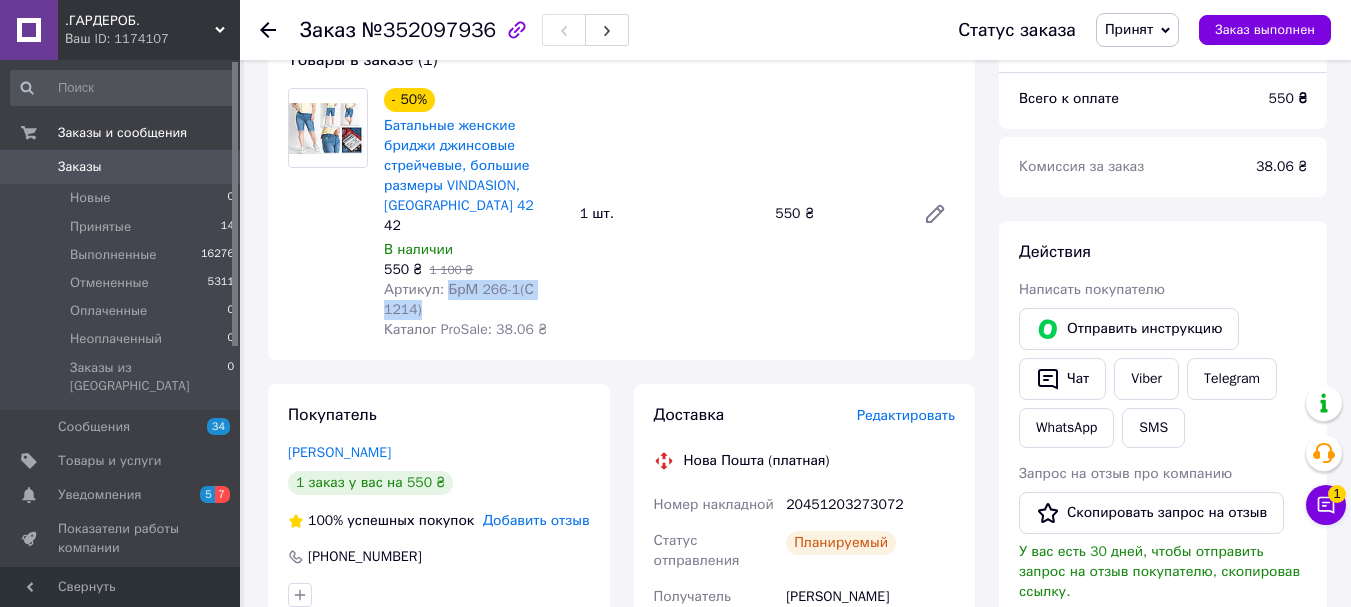 drag, startPoint x: 557, startPoint y: 291, endPoint x: 440, endPoint y: 291, distance: 117 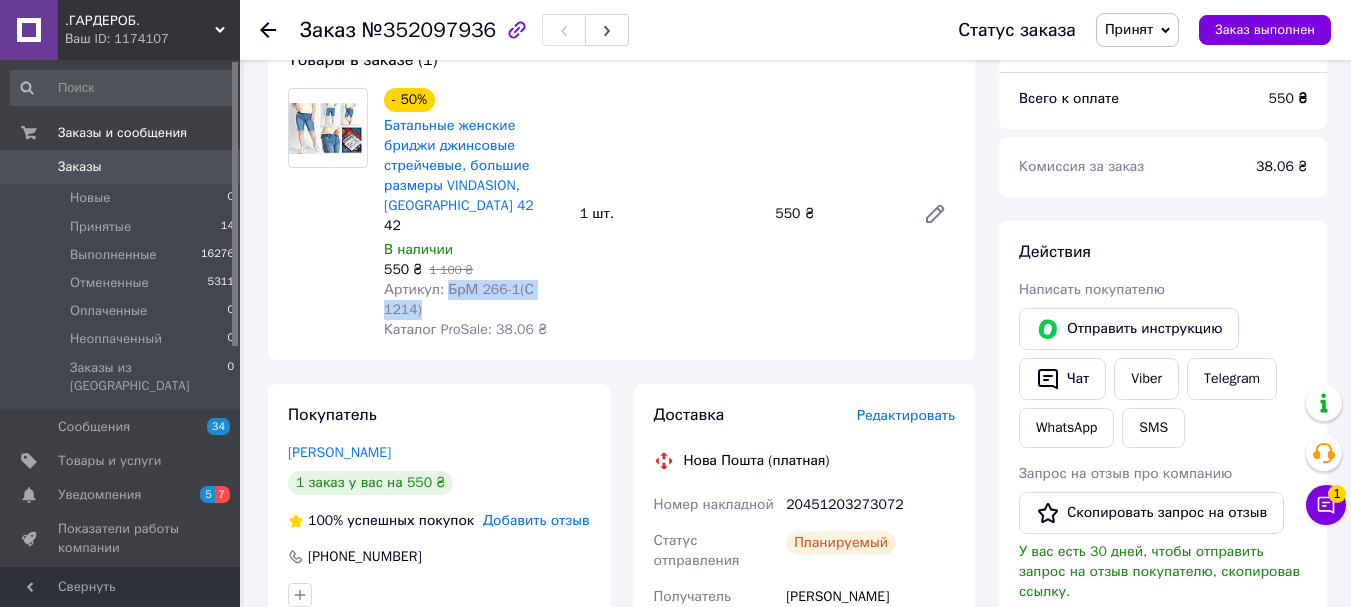 click on "- 50% Батальные женские бриджи джинсовые стрейчевые, большие размеры VINDASION, [GEOGRAPHIC_DATA] 42 42 В наличии 550 ₴   1 100 ₴ Артикул: БрМ 266-1(С 1214) Каталог ProSale: 38.06 ₴  1 шт. 550 ₴" at bounding box center (669, 214) 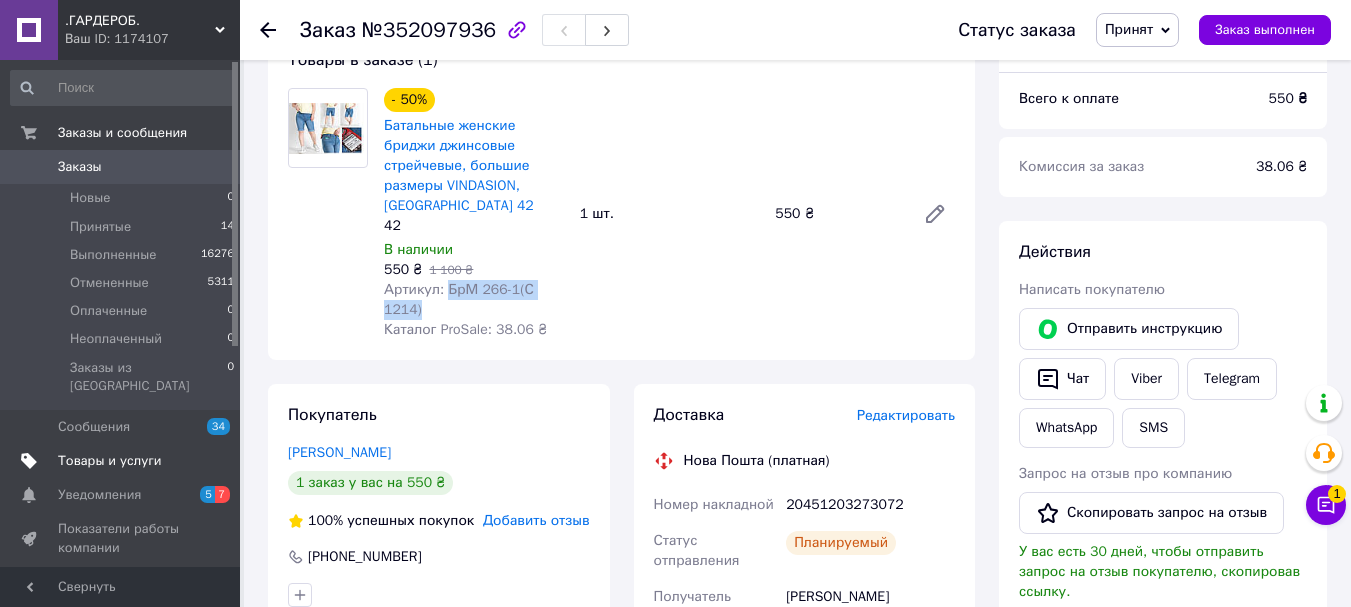 click on "Товары и услуги" at bounding box center [110, 461] 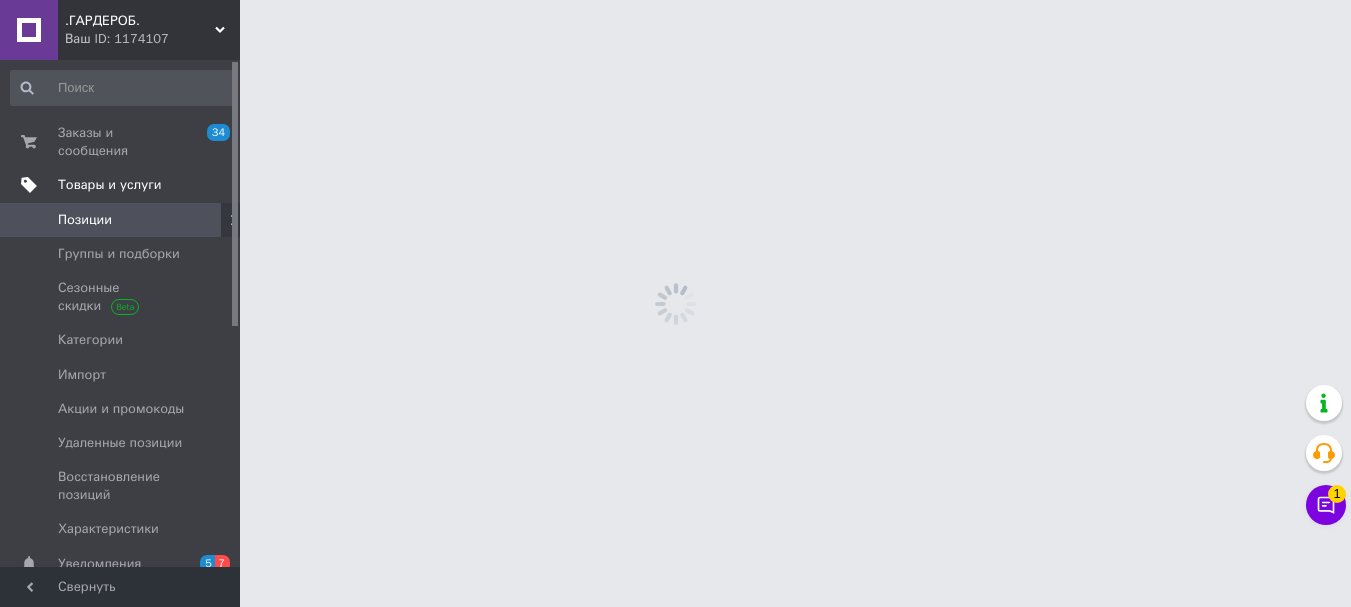 scroll, scrollTop: 0, scrollLeft: 0, axis: both 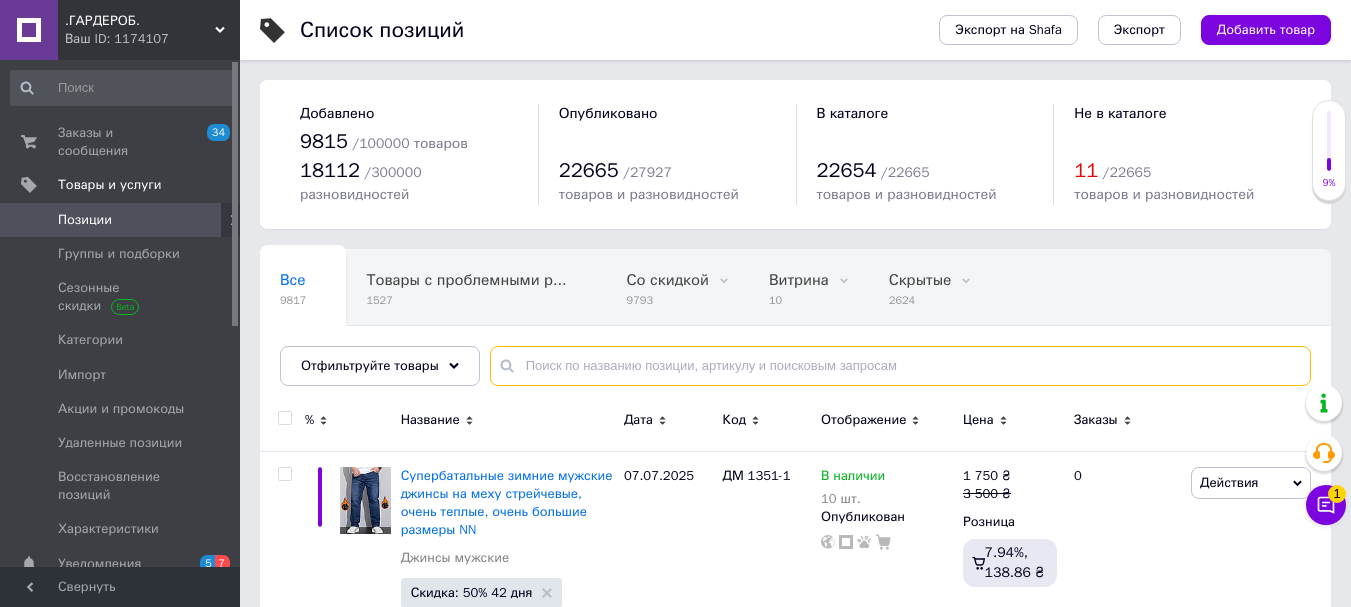 click at bounding box center [900, 366] 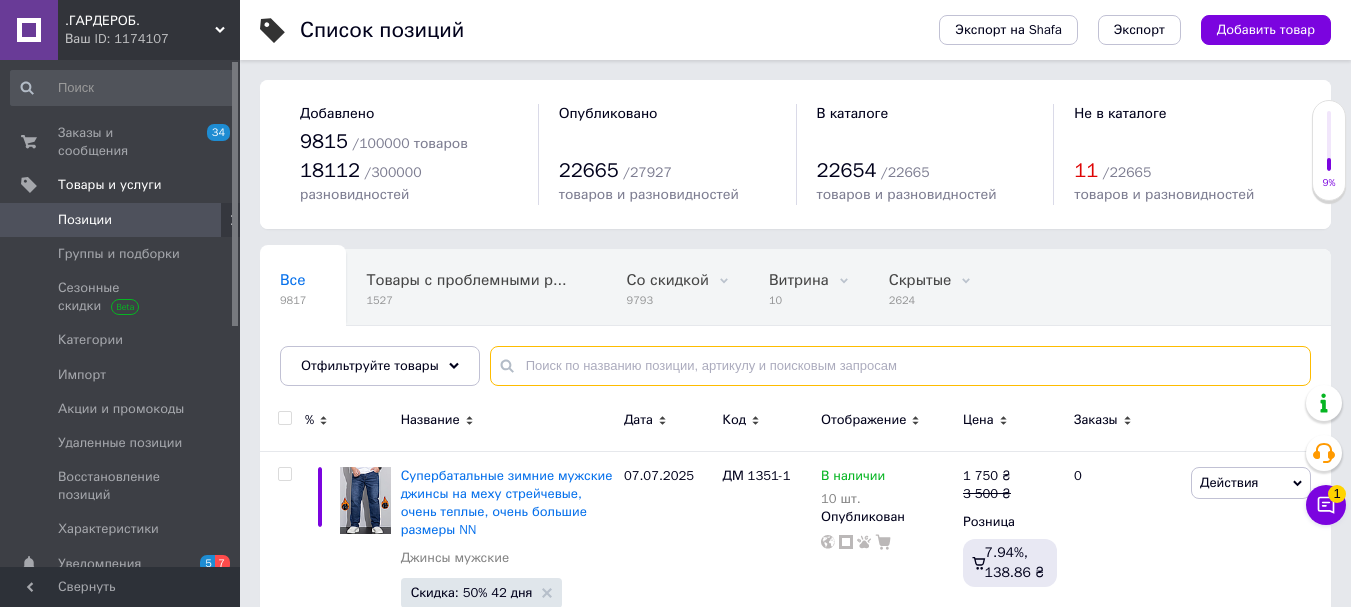 paste on "БрМ 266-1(С 1214)" 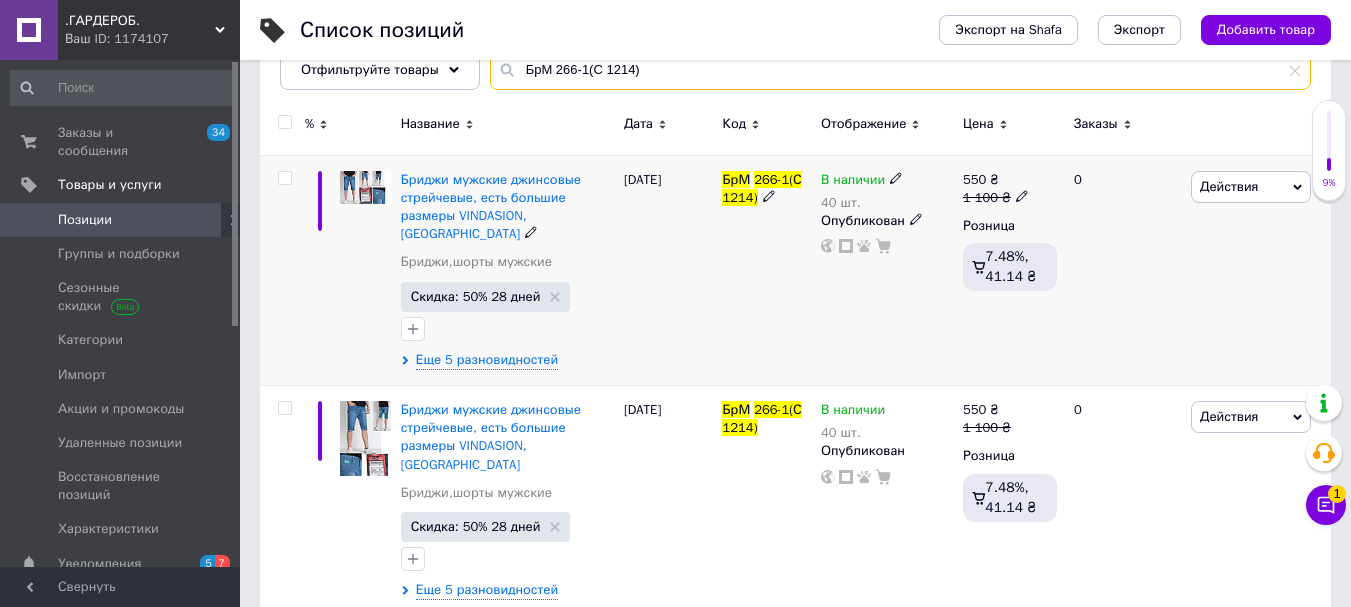 scroll, scrollTop: 300, scrollLeft: 0, axis: vertical 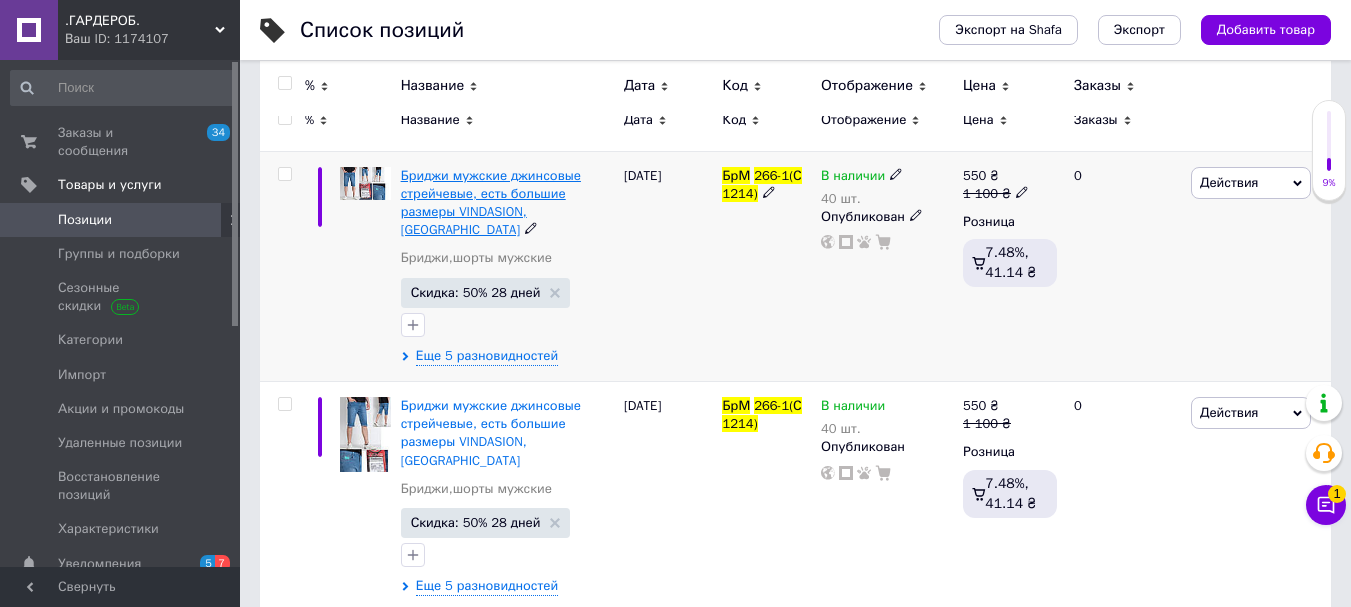 type on "БрМ 266-1(С 1214)" 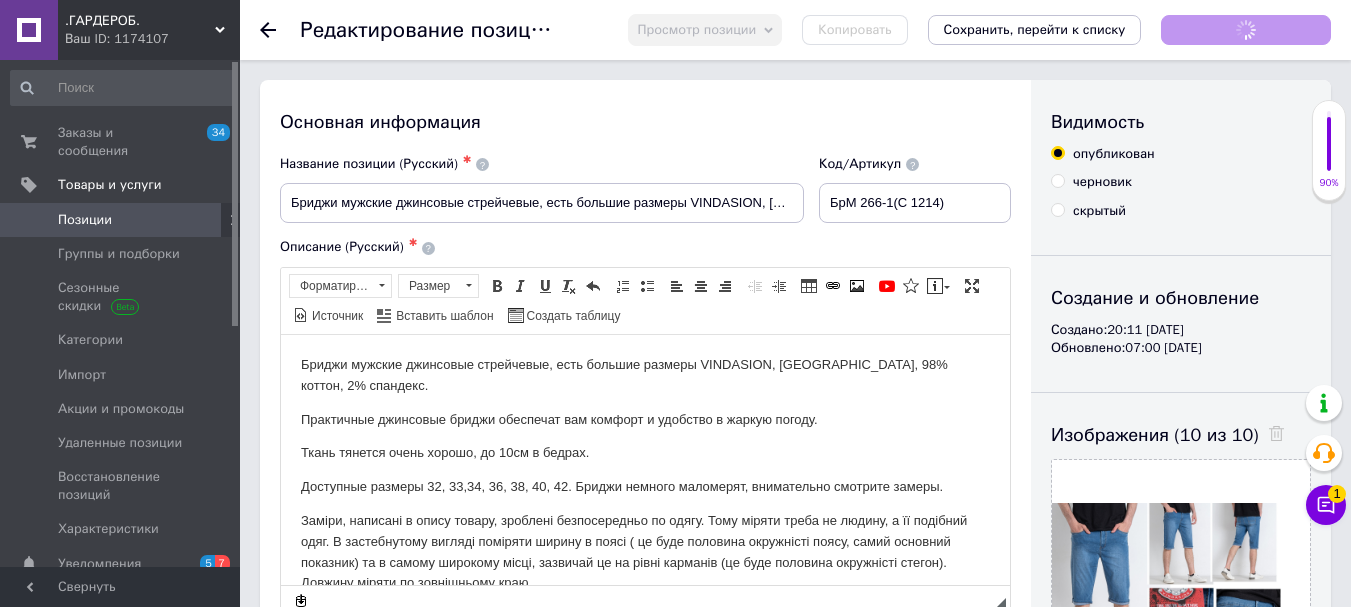 scroll, scrollTop: 0, scrollLeft: 0, axis: both 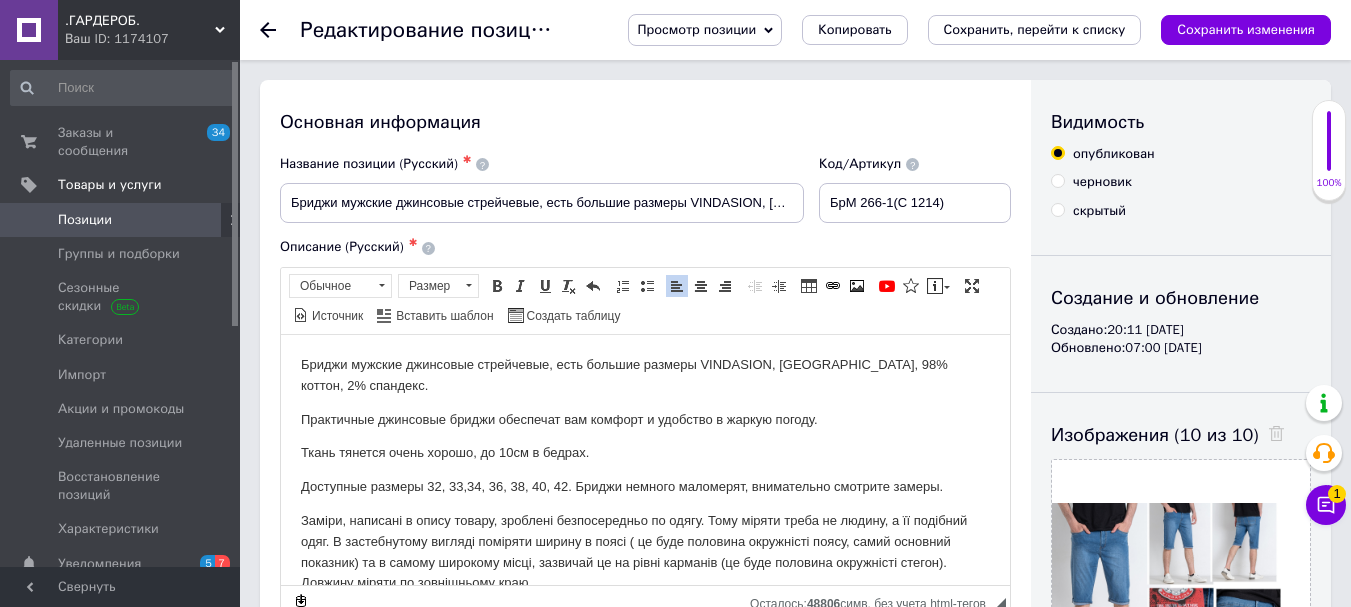 click on "Доступные размеры 32, 33,34, 36, 38, 40, 42. Бриджи немного маломерят, внимательно смотрите замеры." at bounding box center (645, 486) 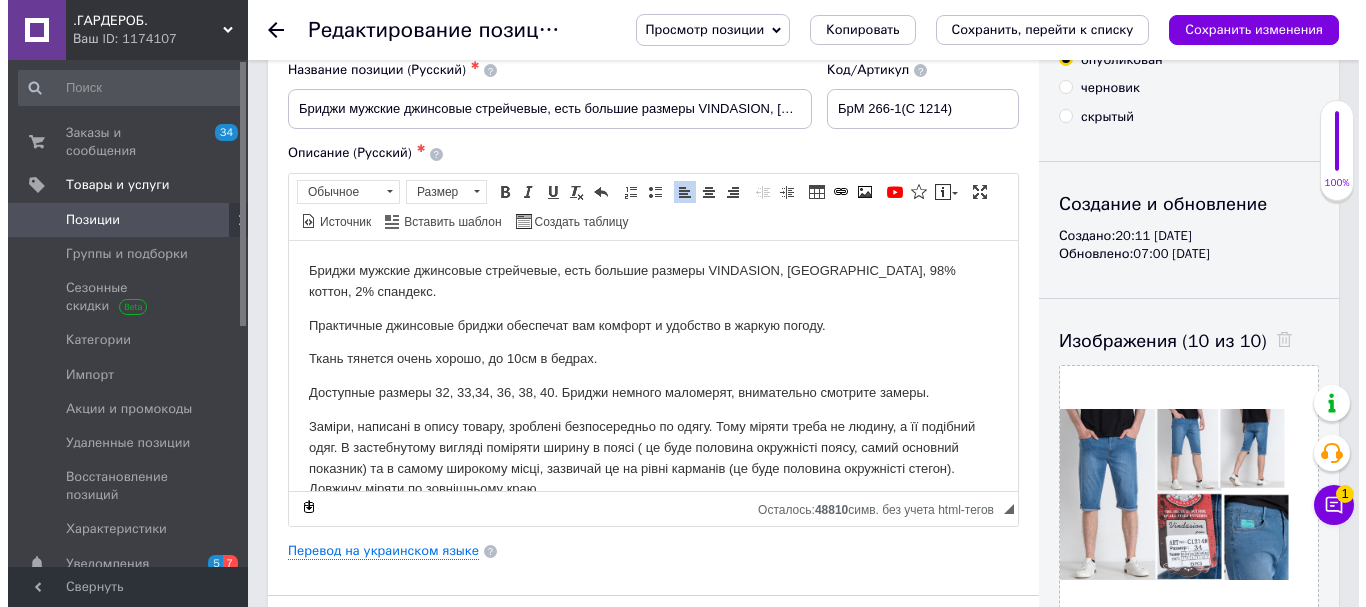 scroll, scrollTop: 300, scrollLeft: 0, axis: vertical 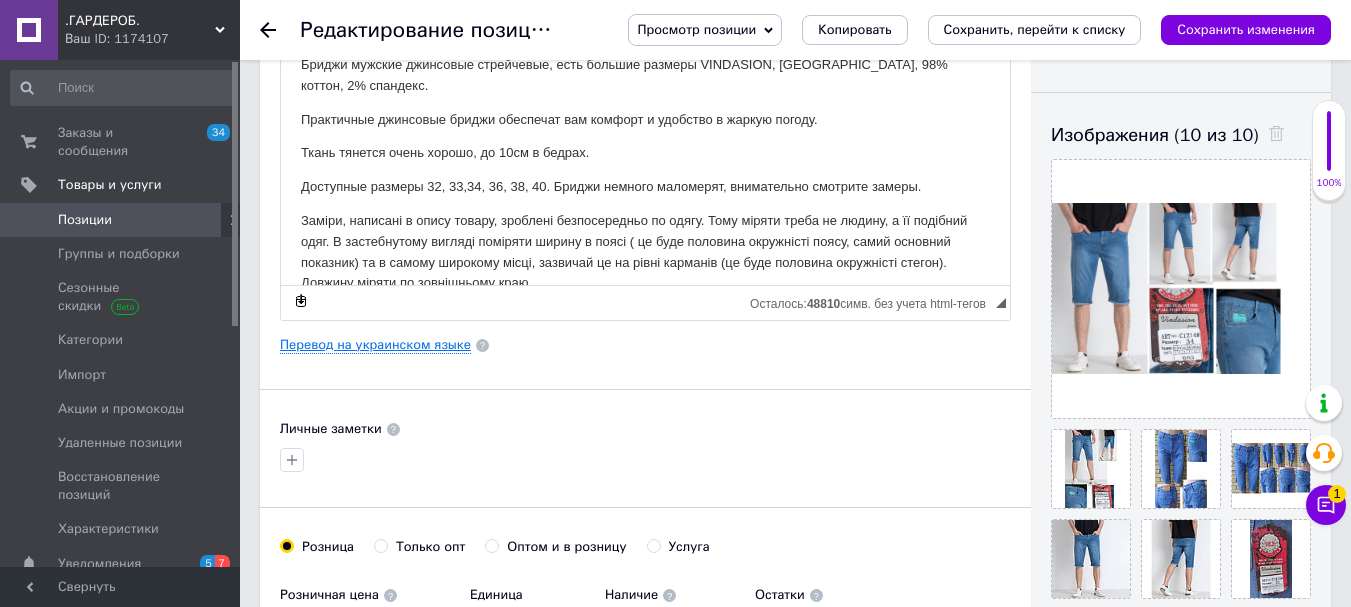 click on "Перевод на украинском языке" at bounding box center [375, 345] 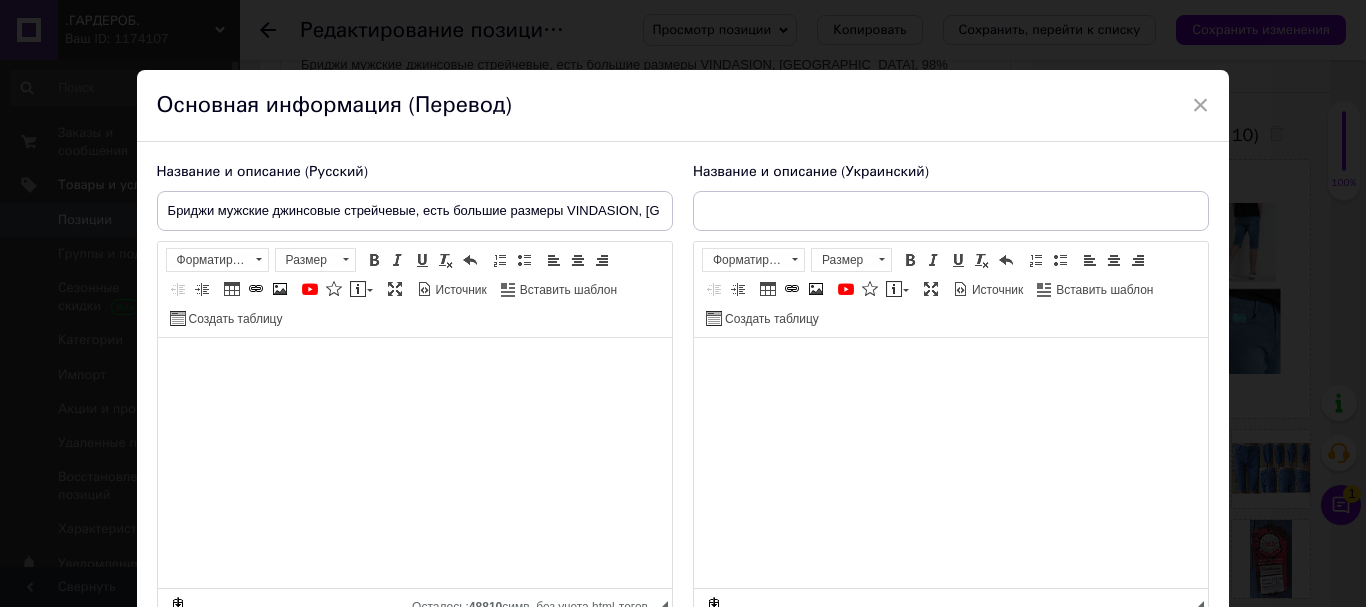 type on "Бриджі чоловічі джинсові стрейчеві, є великі розміри [GEOGRAPHIC_DATA], [GEOGRAPHIC_DATA]" 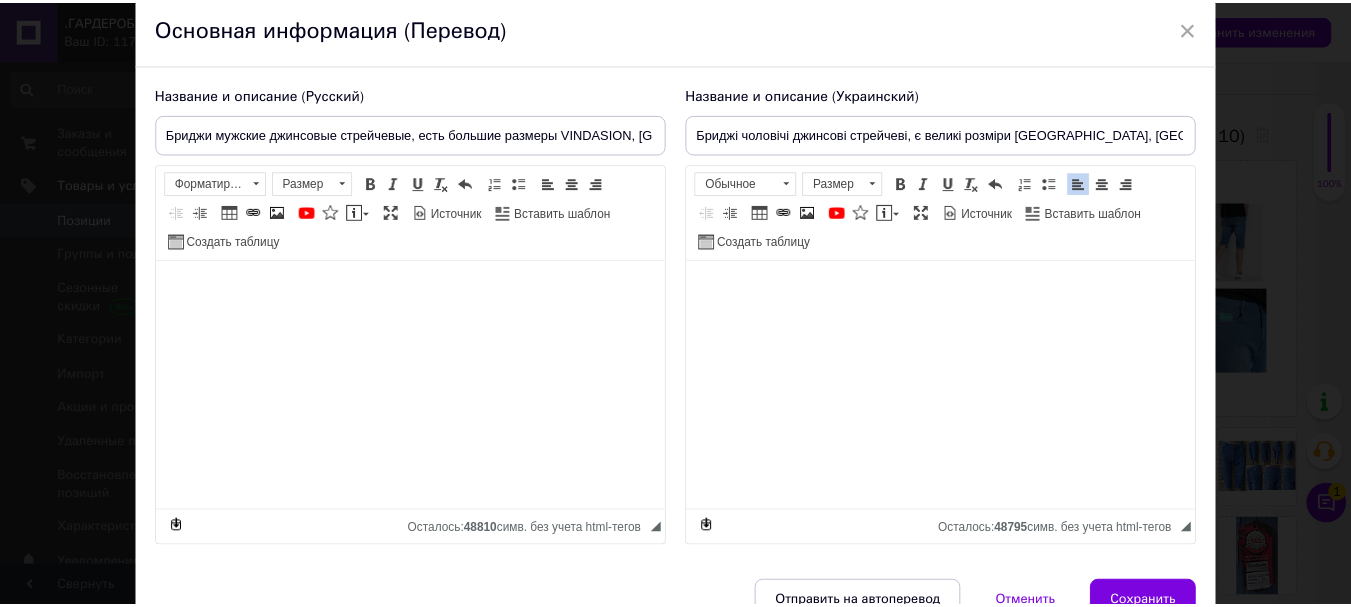 scroll, scrollTop: 182, scrollLeft: 0, axis: vertical 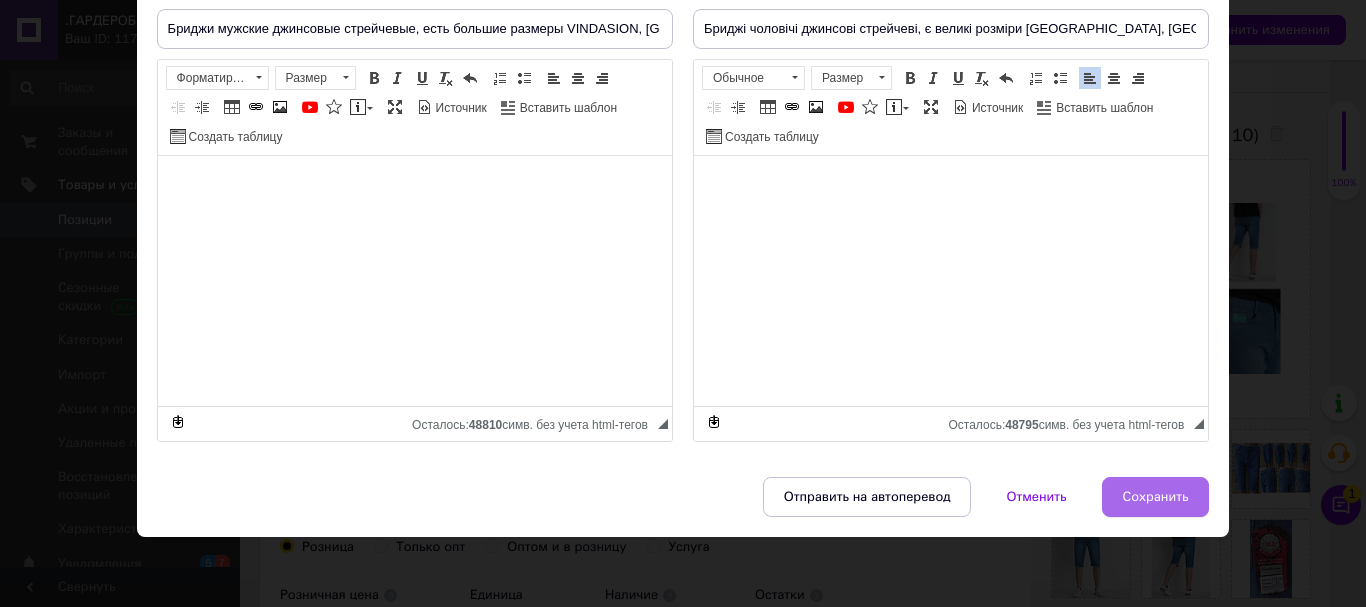 click on "Сохранить" at bounding box center [1156, 497] 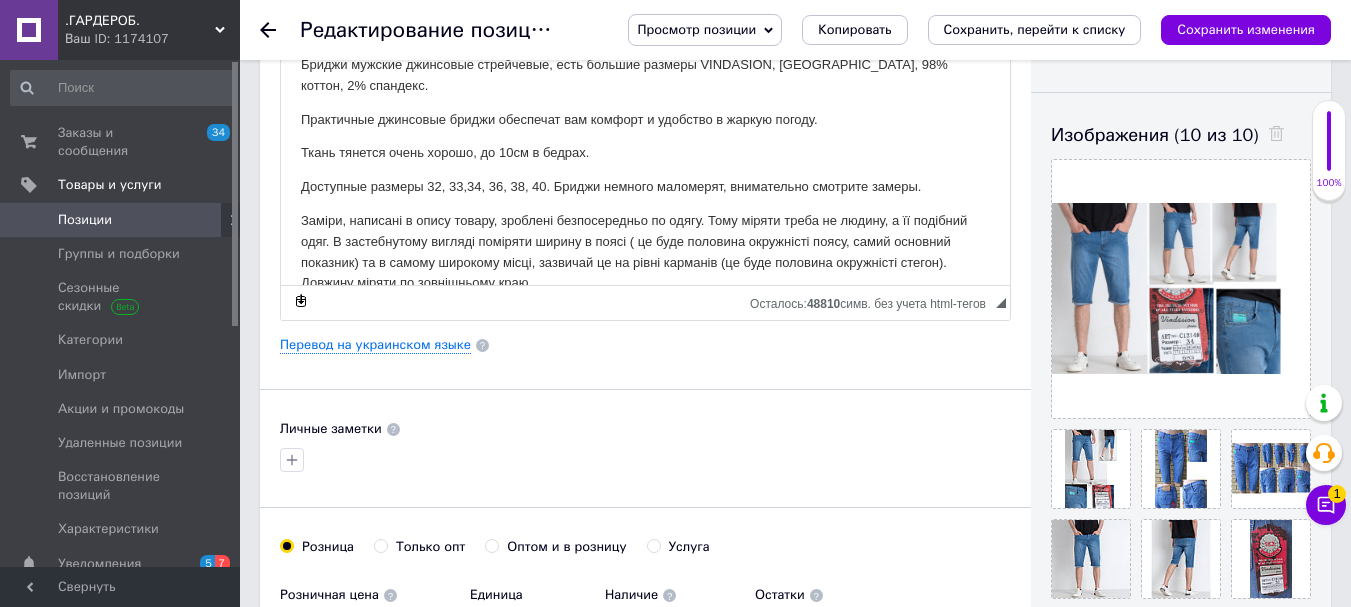 click on "Сохранить изменения" at bounding box center (1246, 29) 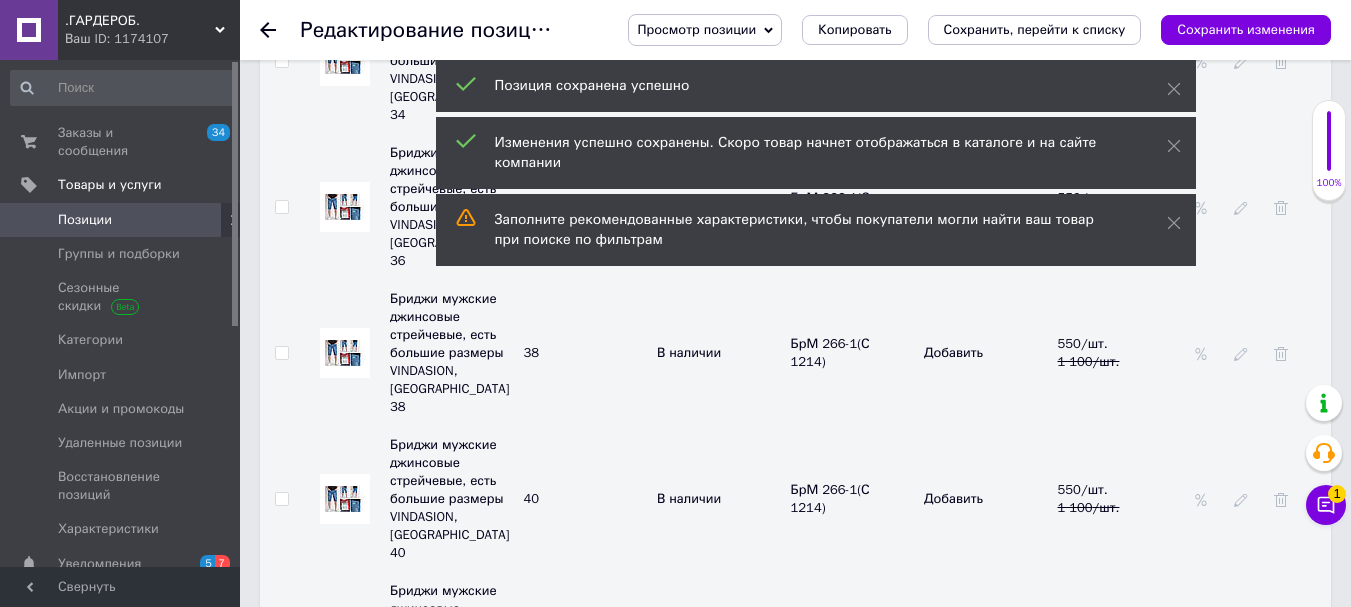 scroll, scrollTop: 3200, scrollLeft: 0, axis: vertical 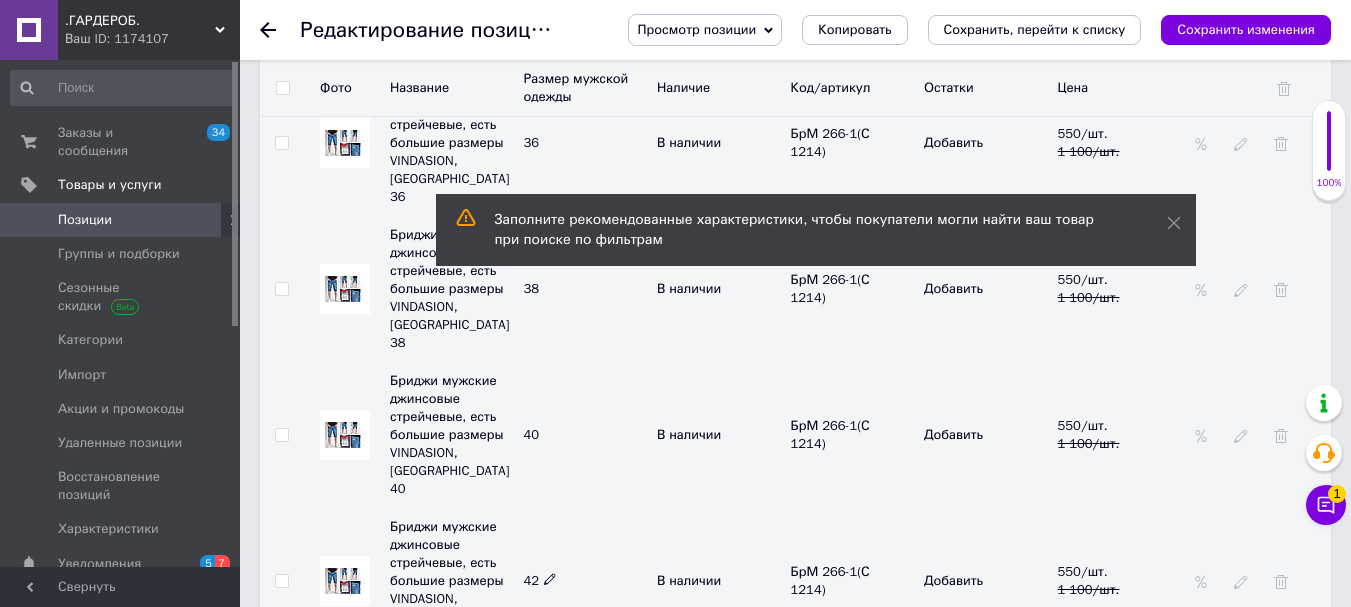click 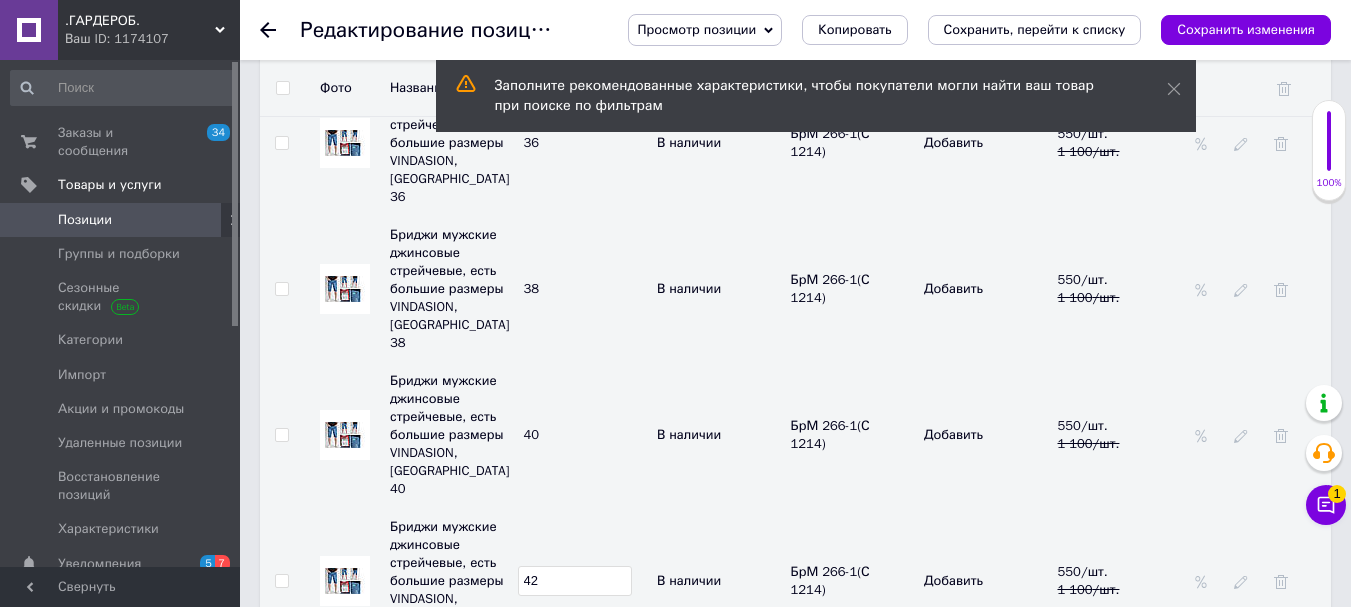 click on "42" at bounding box center [575, 581] 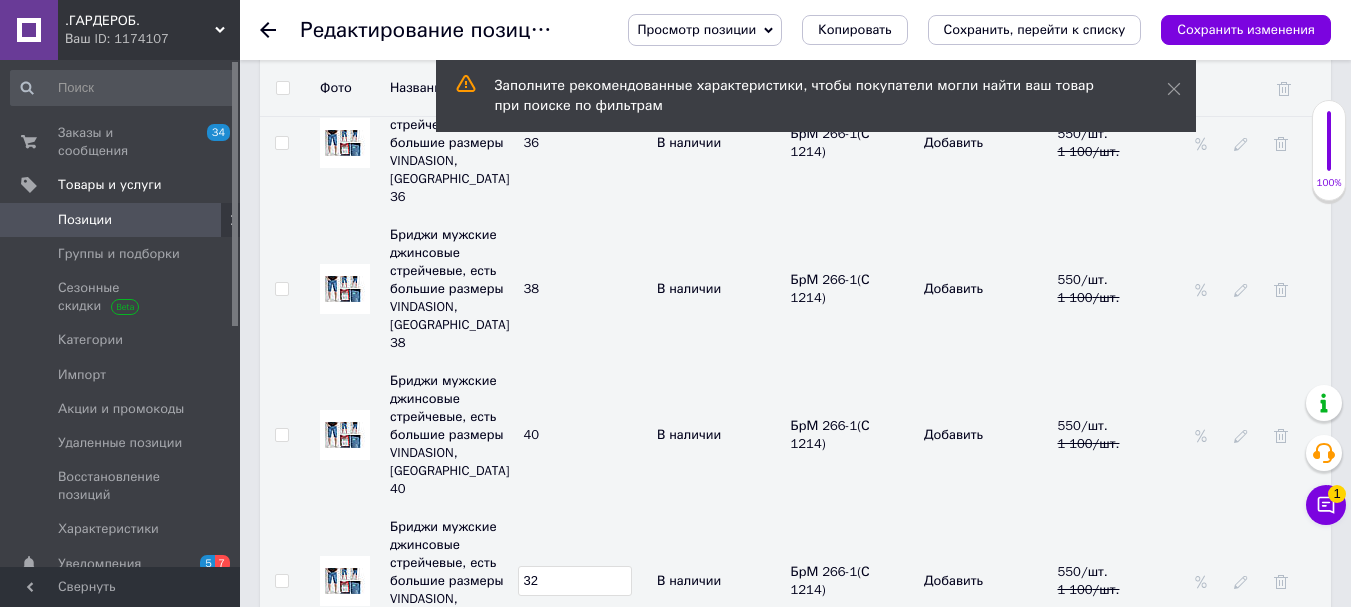 click on "32" at bounding box center (575, 581) 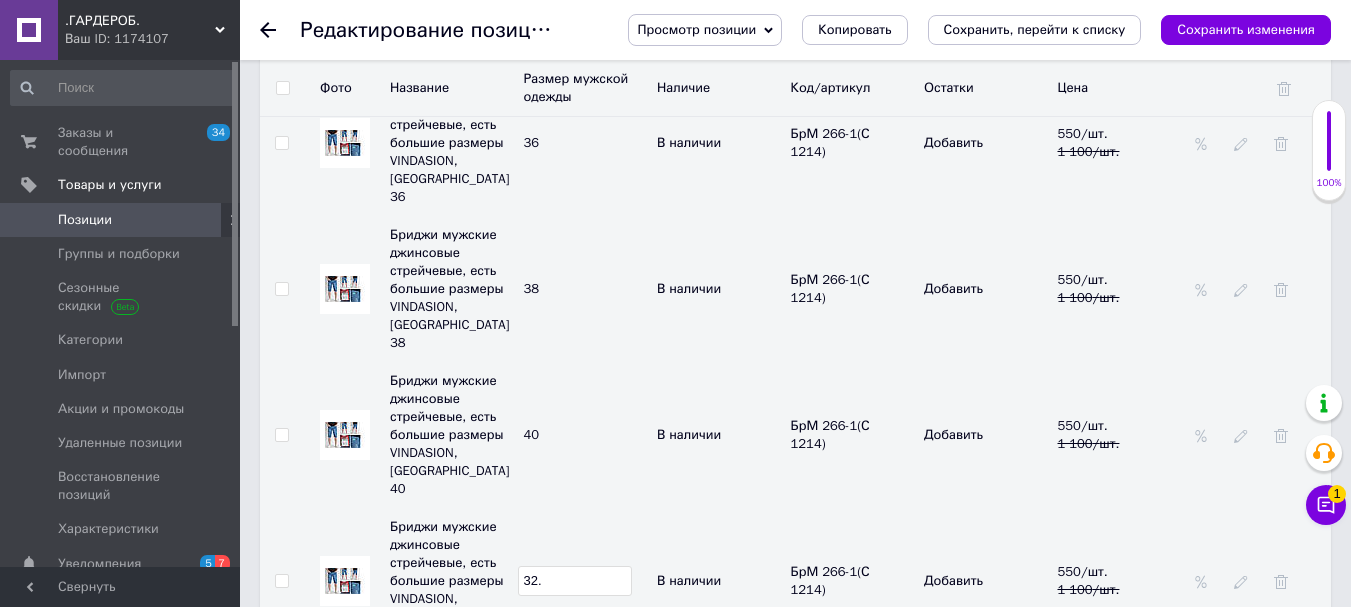 type on "32." 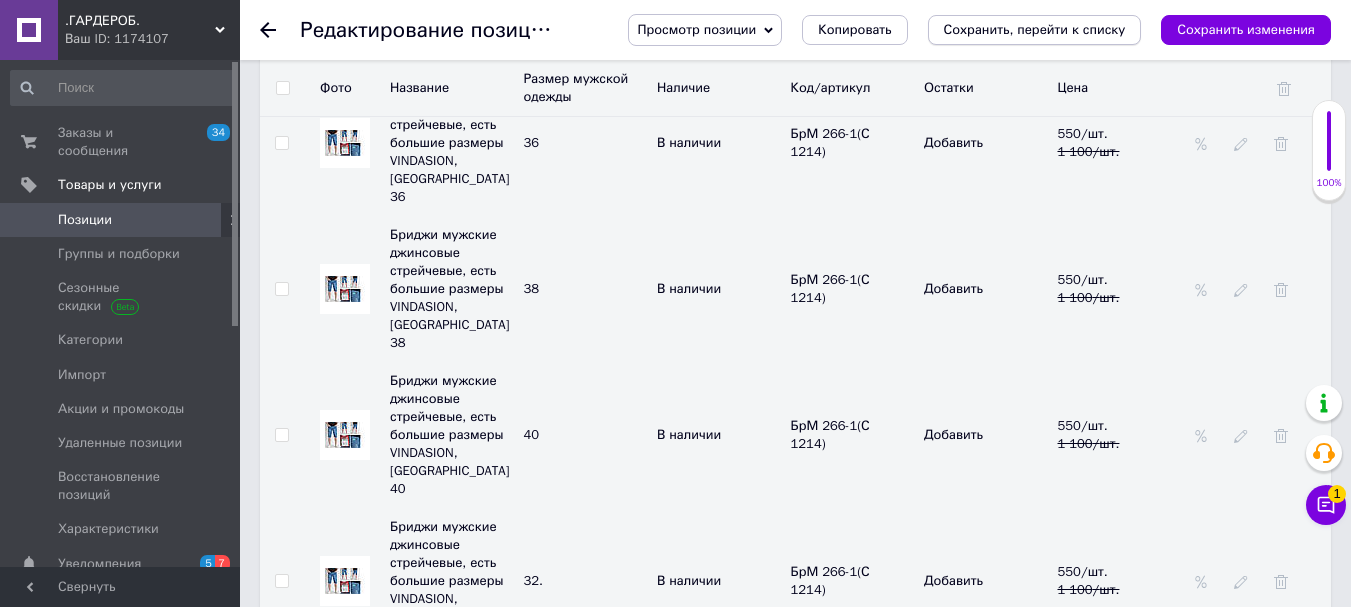 click on "Сохранить, перейти к списку" at bounding box center (1035, 29) 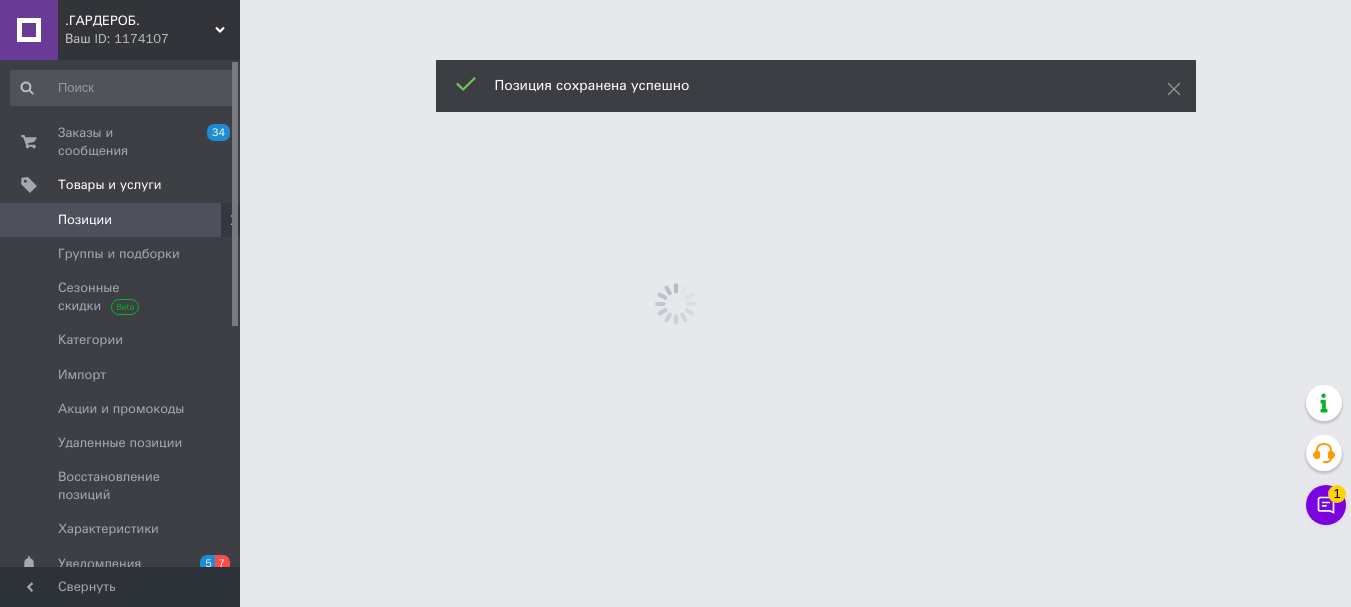 scroll, scrollTop: 0, scrollLeft: 0, axis: both 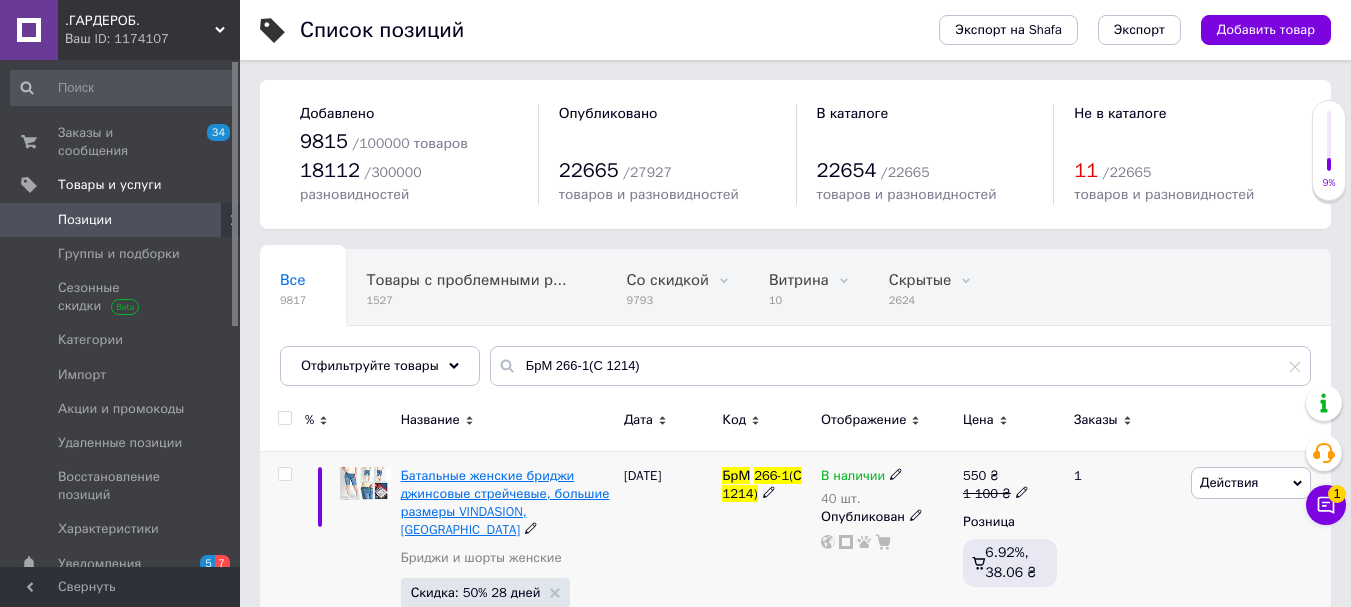 click on "Батальные женские бриджи джинсовые стрейчевые, большие размеры VINDASION, [GEOGRAPHIC_DATA]" at bounding box center [505, 503] 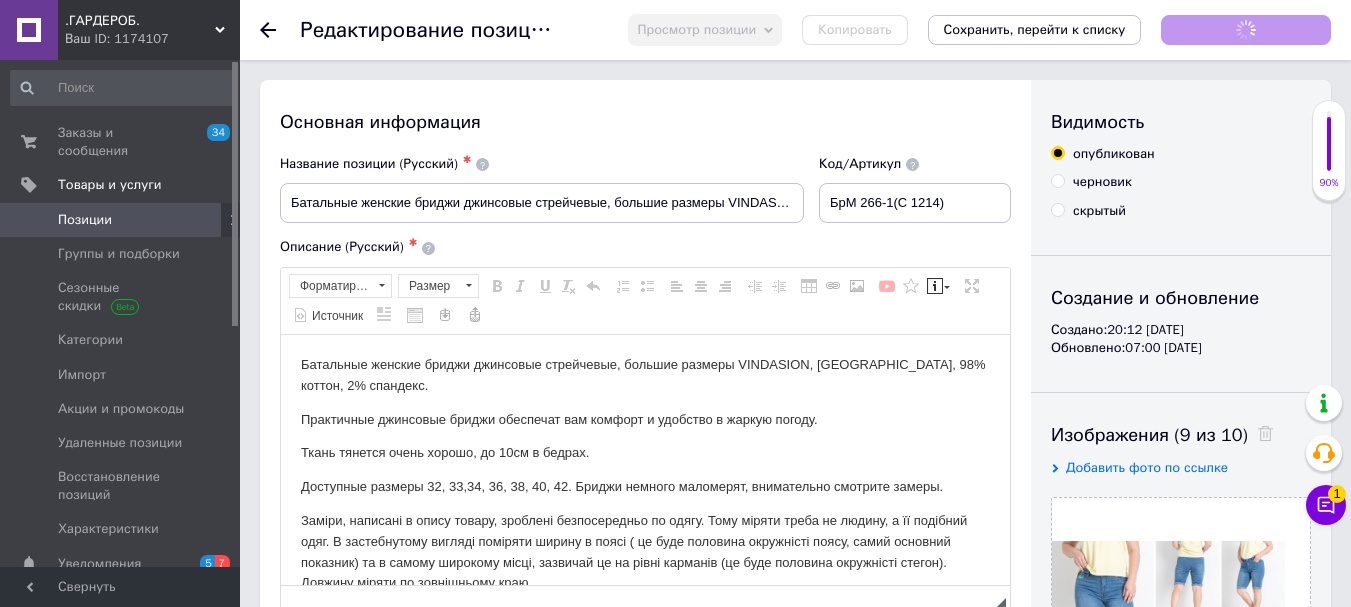 scroll, scrollTop: 0, scrollLeft: 0, axis: both 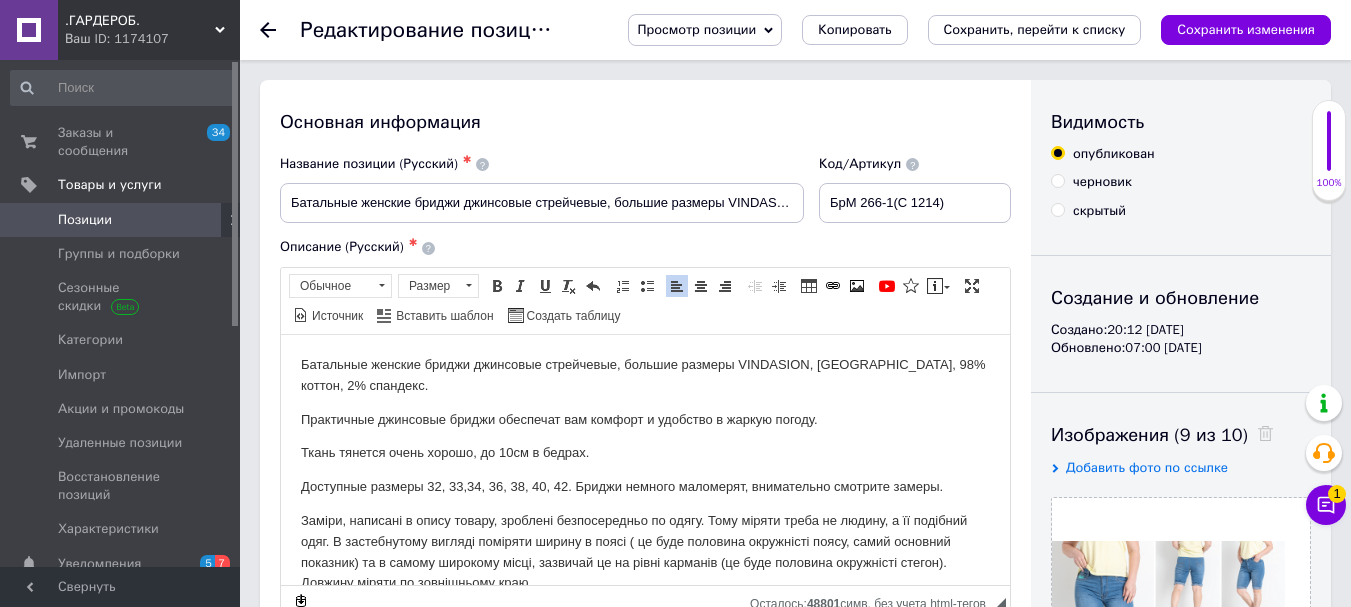 click on "Доступные размеры 32, 33,34, 36, 38, 40, 42. Бриджи немного маломерят, внимательно смотрите замеры." at bounding box center [645, 486] 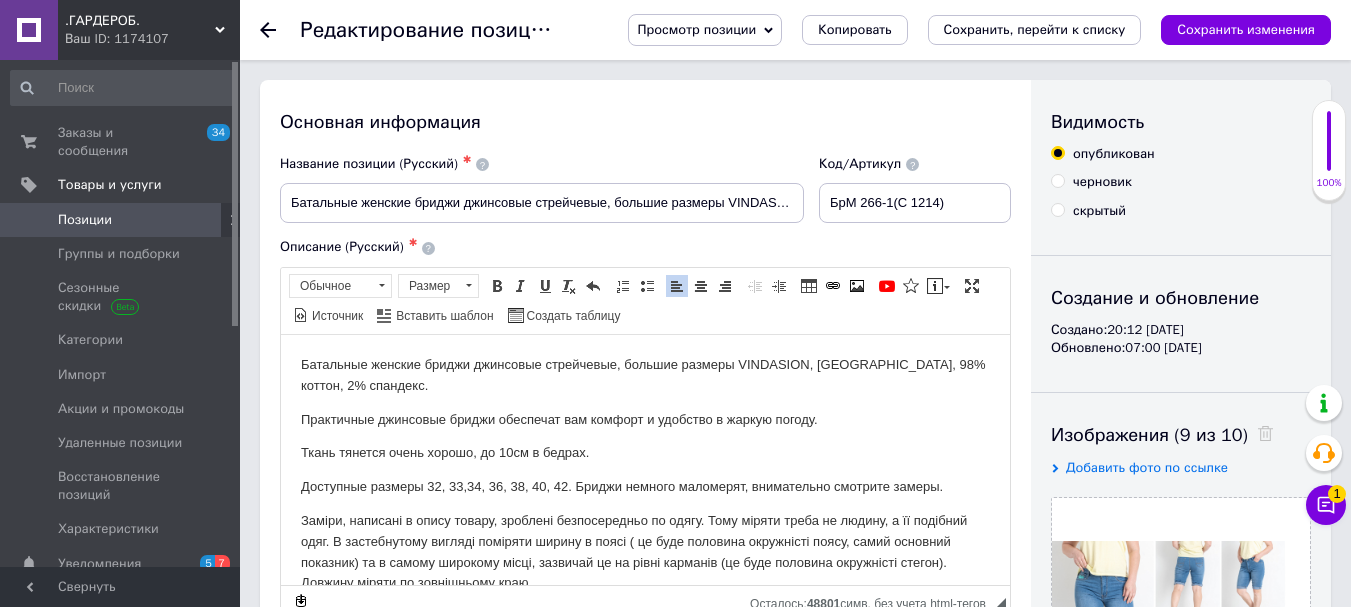 type 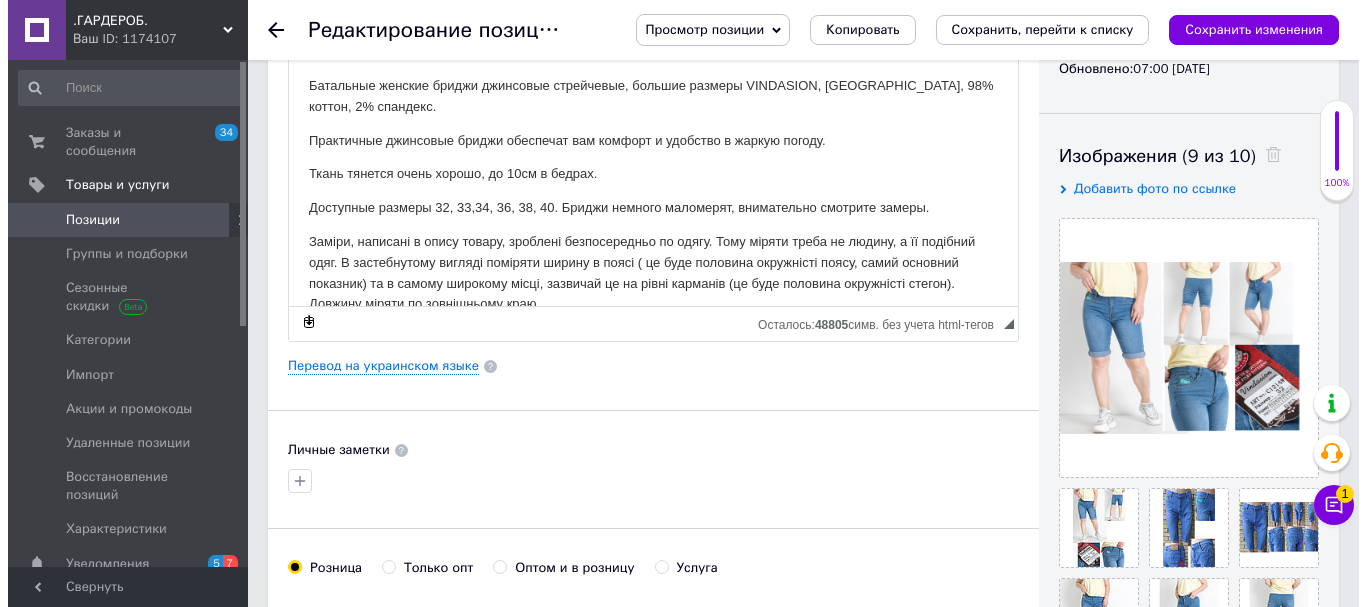 scroll, scrollTop: 300, scrollLeft: 0, axis: vertical 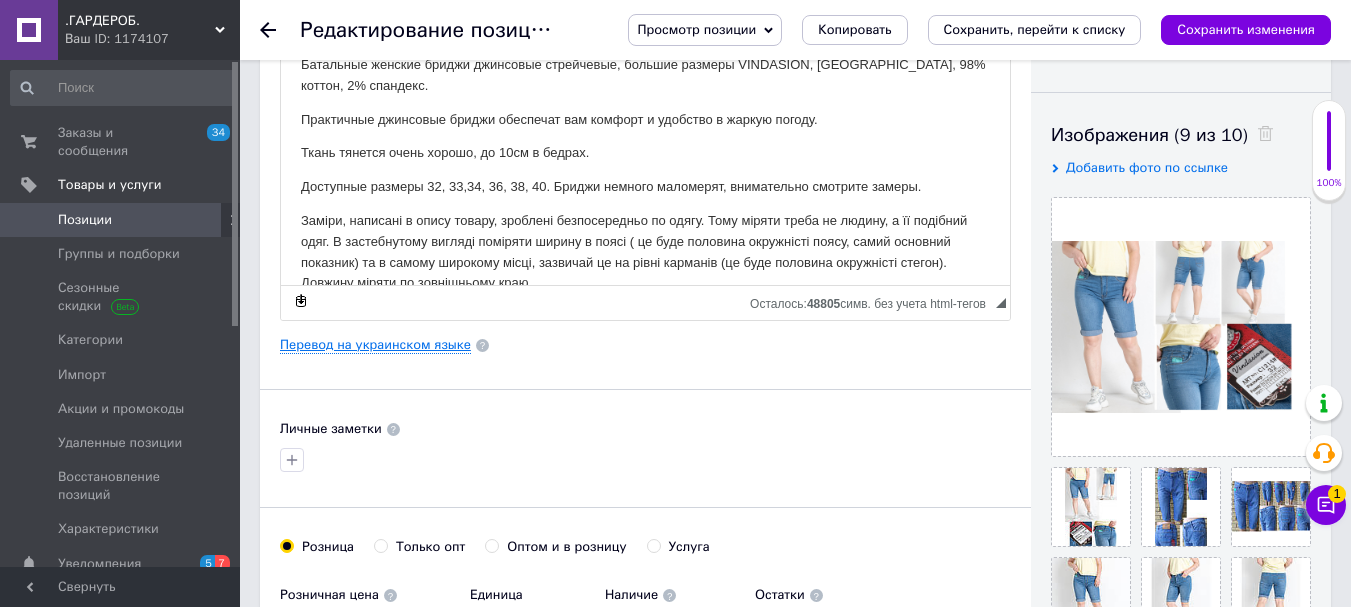 click on "Перевод на украинском языке" at bounding box center (375, 345) 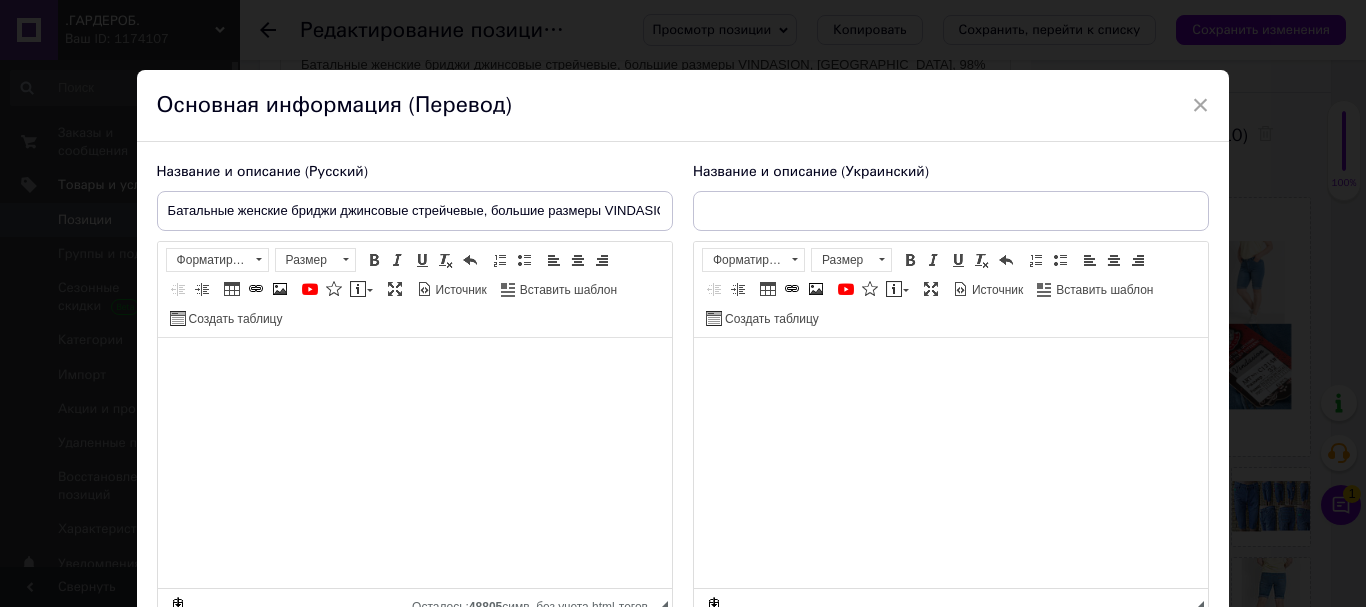 type on "Батальні жіночі бриджі джинсові стрейчеві, великі розміри VINDASION, [GEOGRAPHIC_DATA]" 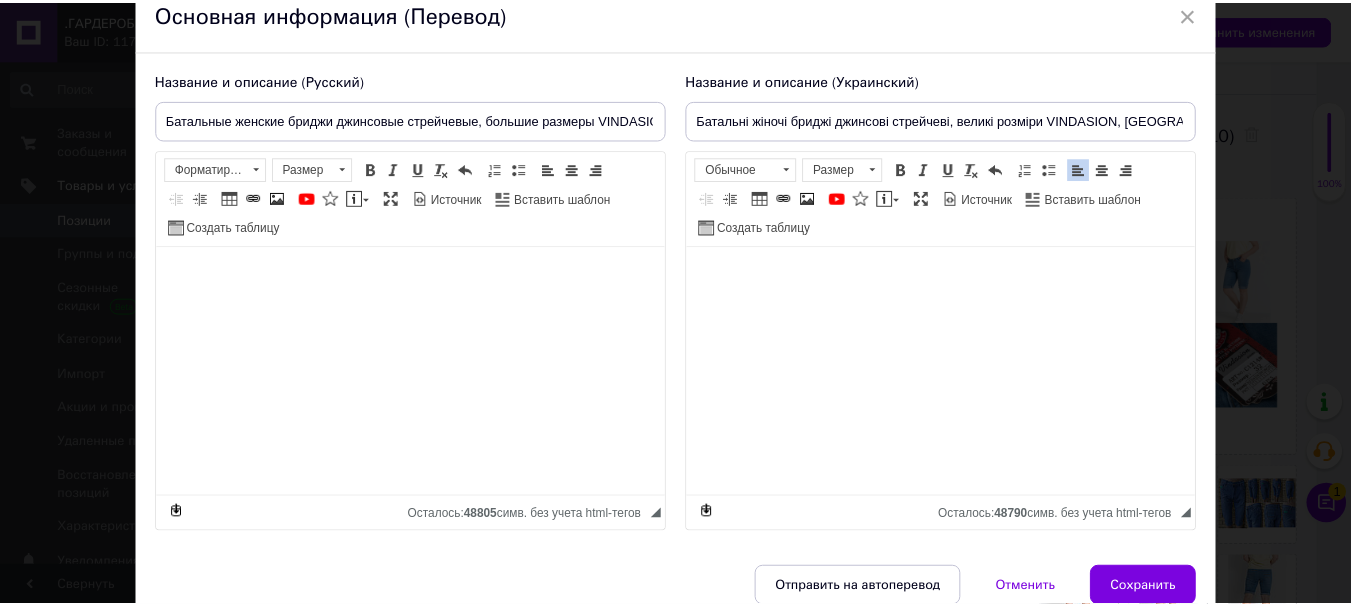 scroll, scrollTop: 182, scrollLeft: 0, axis: vertical 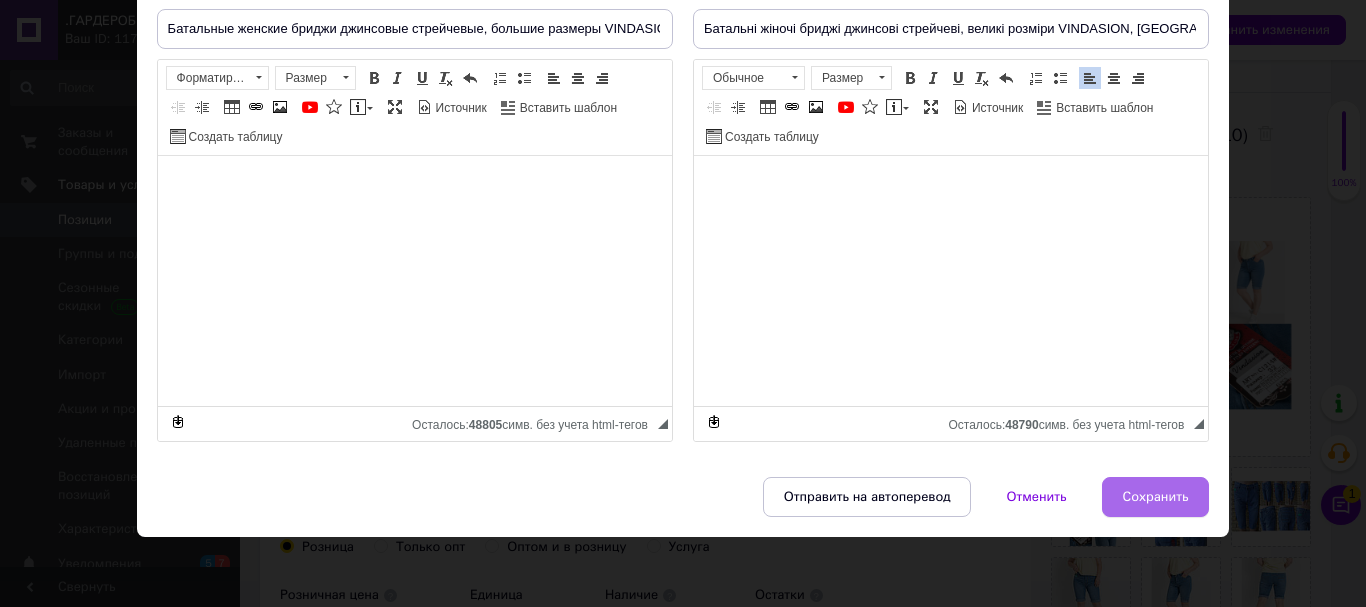 click on "Сохранить" at bounding box center [1156, 497] 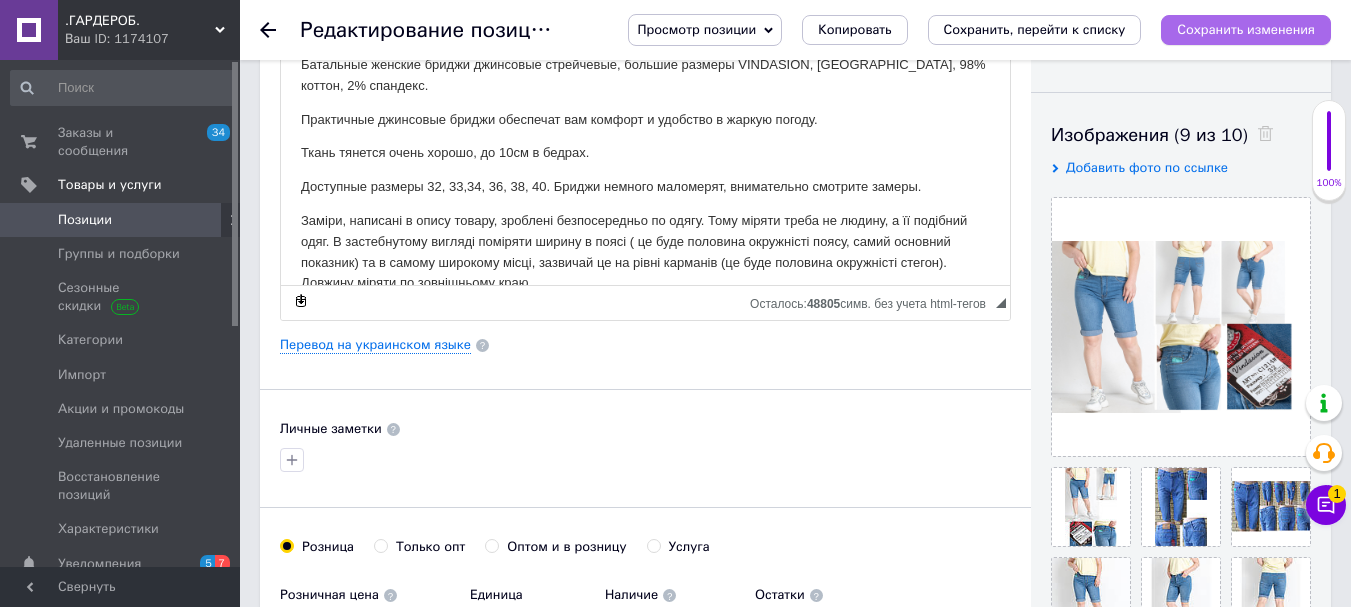 click on "Сохранить изменения" at bounding box center [1246, 29] 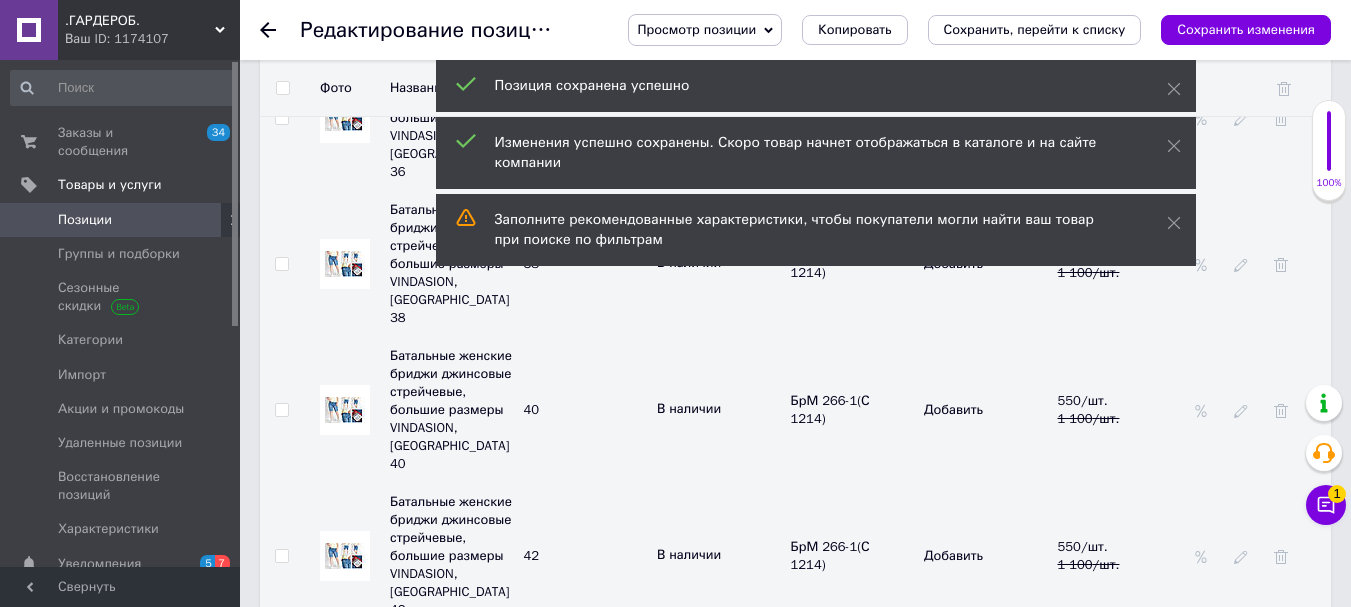 scroll, scrollTop: 3300, scrollLeft: 0, axis: vertical 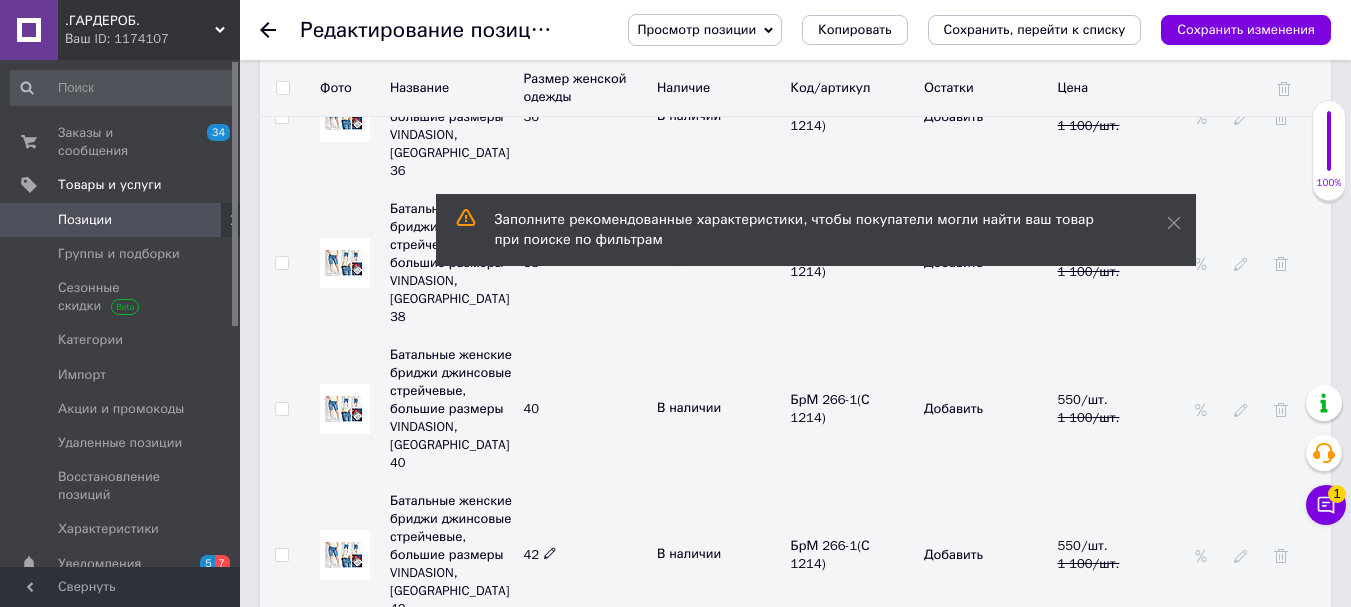 click 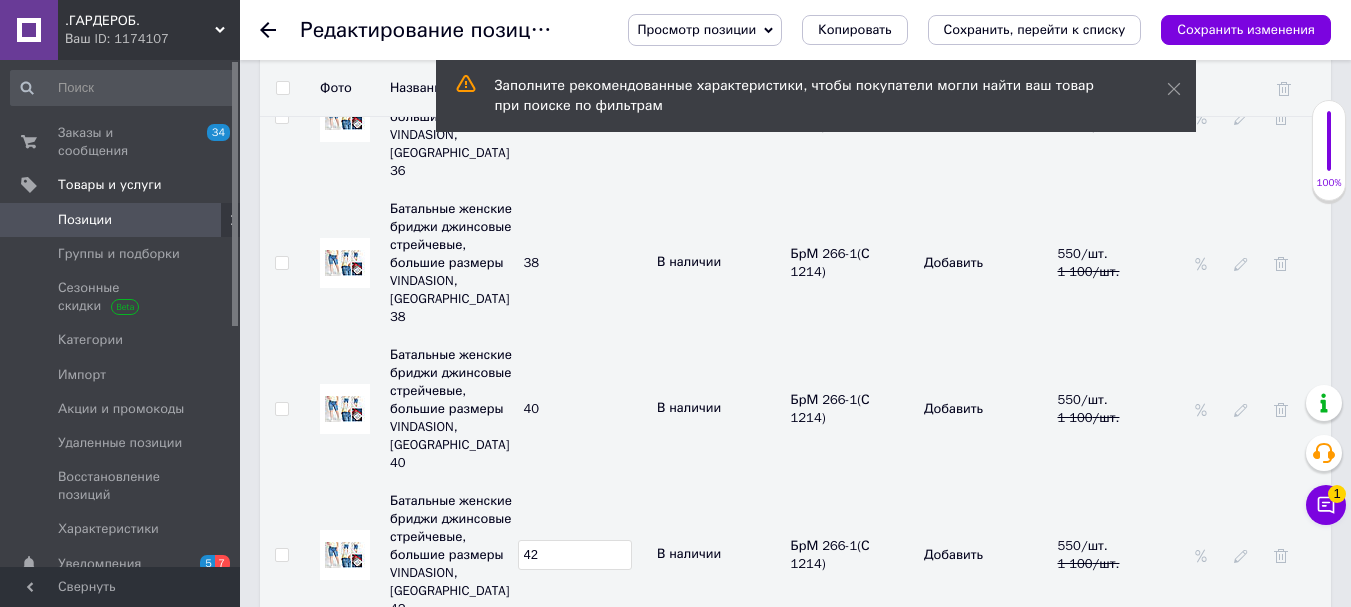 type on "4" 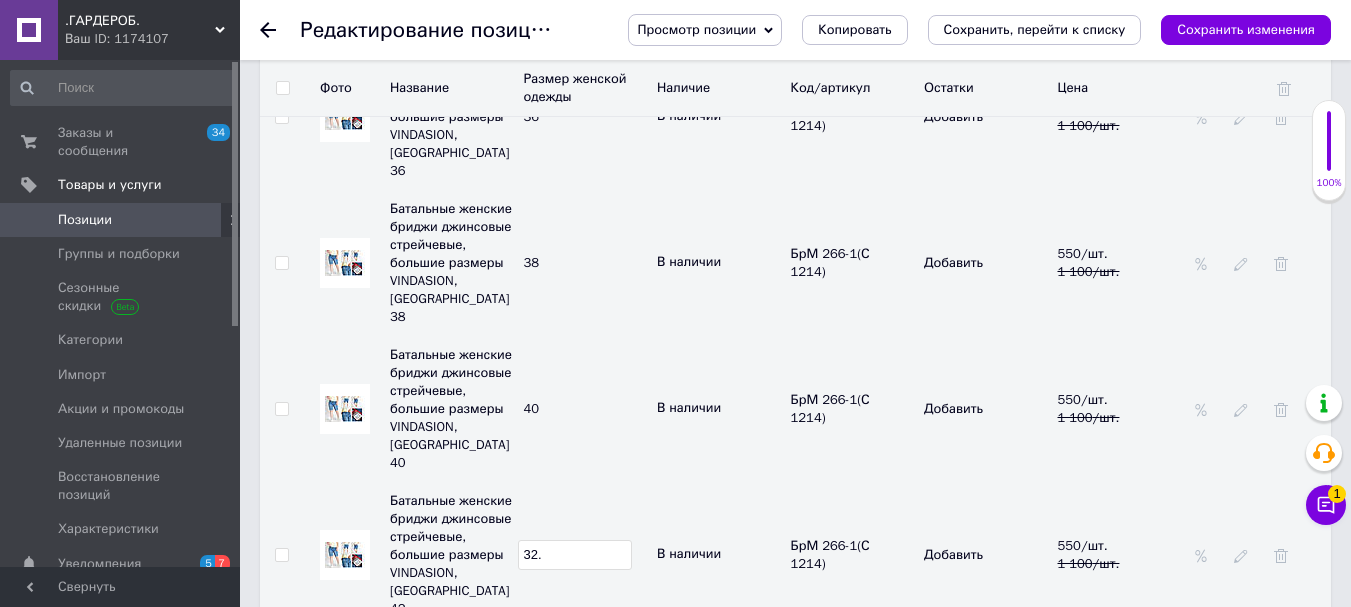 type on "32." 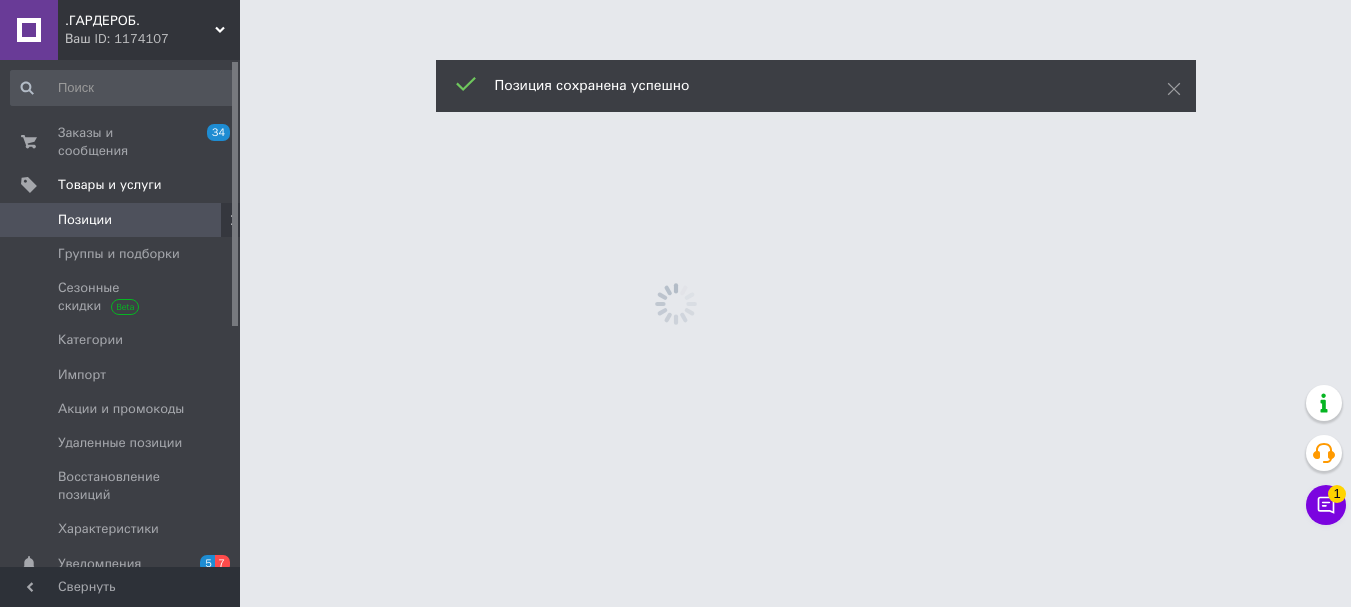 scroll, scrollTop: 0, scrollLeft: 0, axis: both 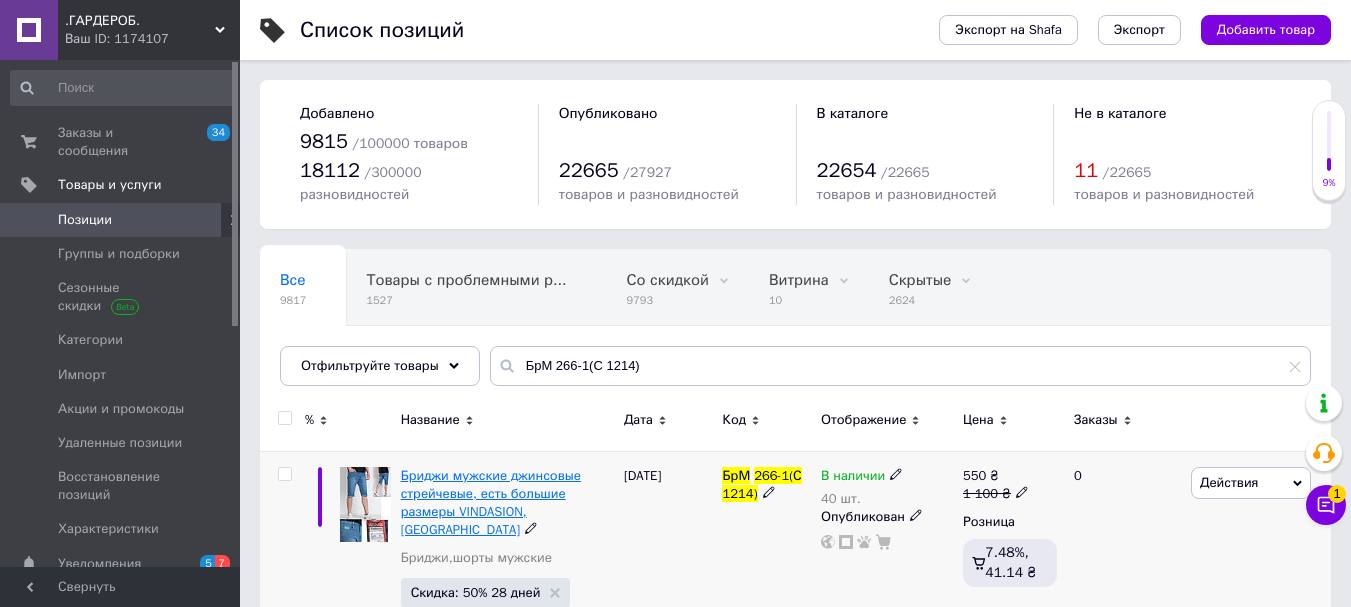 click on "Бриджи мужские джинсовые стрейчевые, есть большие размеры VINDASION, [GEOGRAPHIC_DATA]" at bounding box center [491, 503] 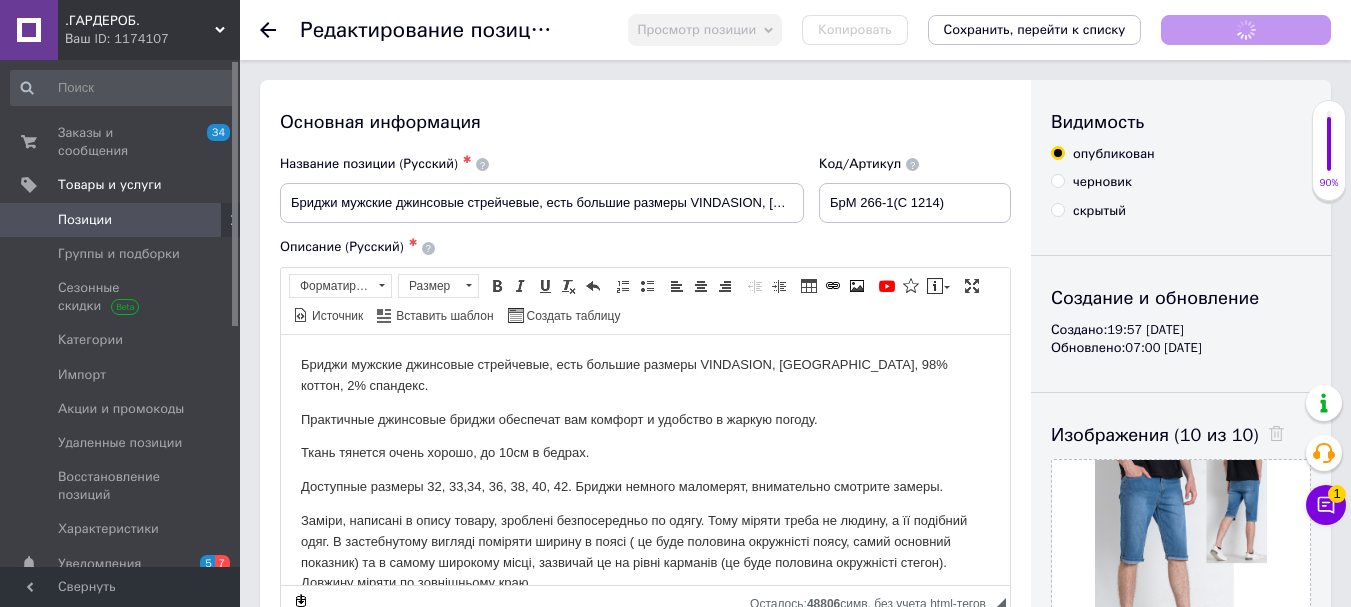 scroll, scrollTop: 0, scrollLeft: 0, axis: both 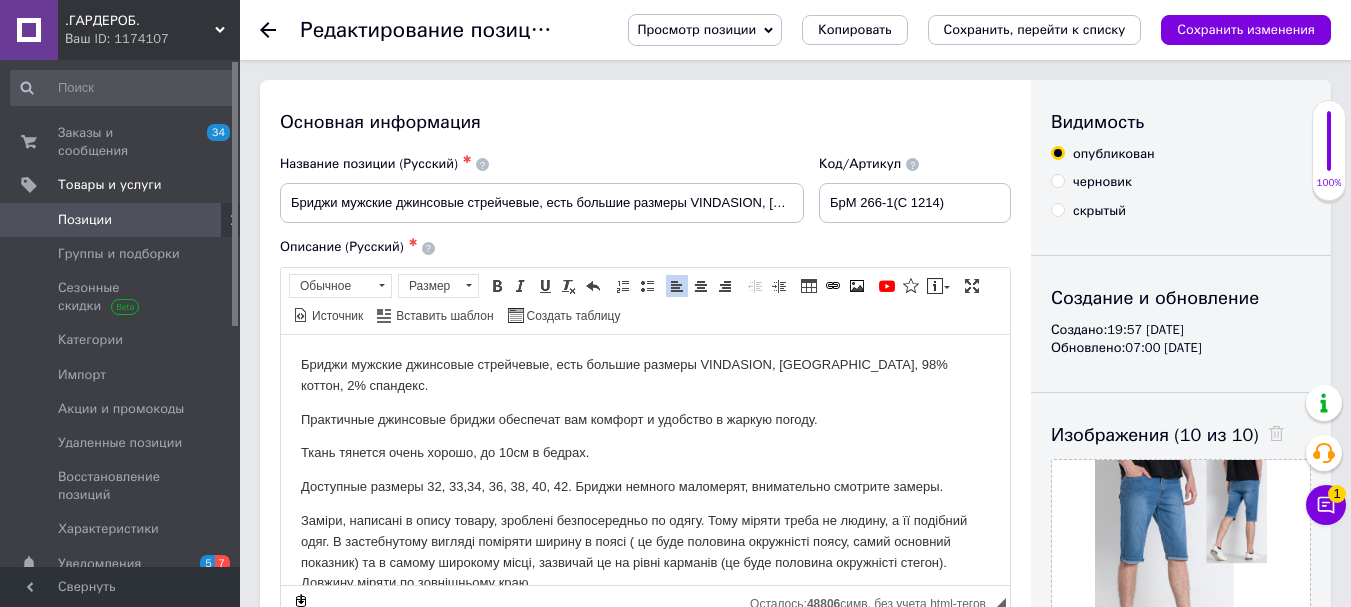 click on "Доступные размеры 32, 33,34, 36, 38, 40, 42. Бриджи немного маломерят, внимательно смотрите замеры." at bounding box center [645, 486] 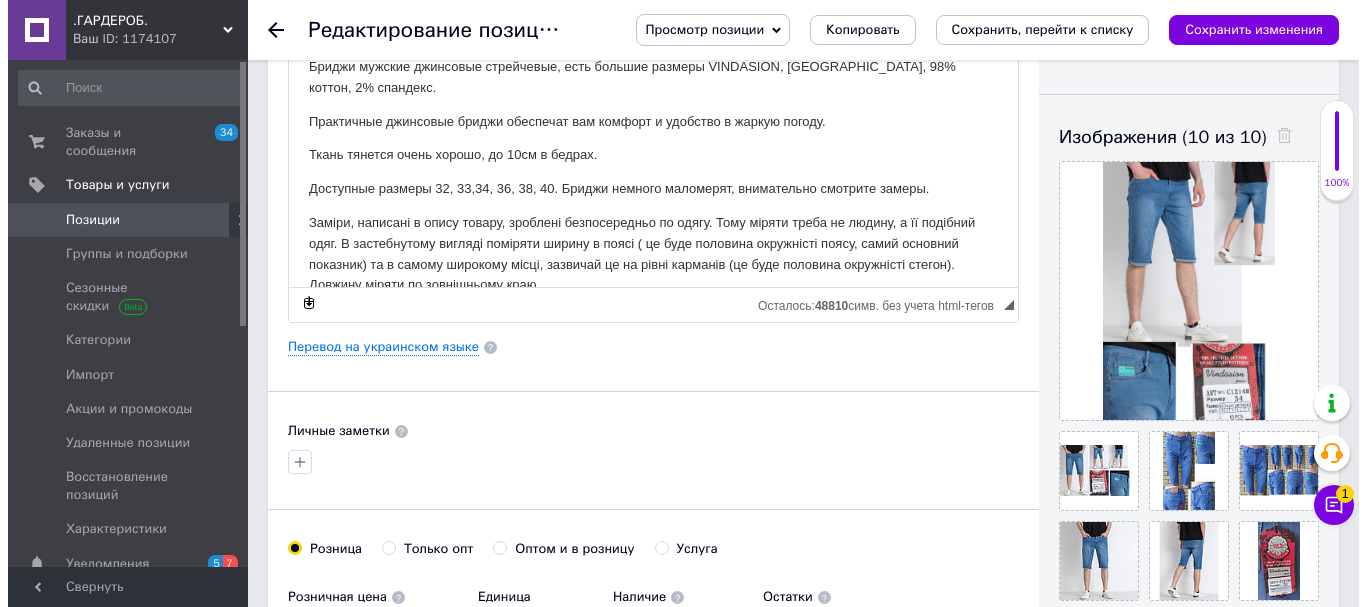 scroll, scrollTop: 300, scrollLeft: 0, axis: vertical 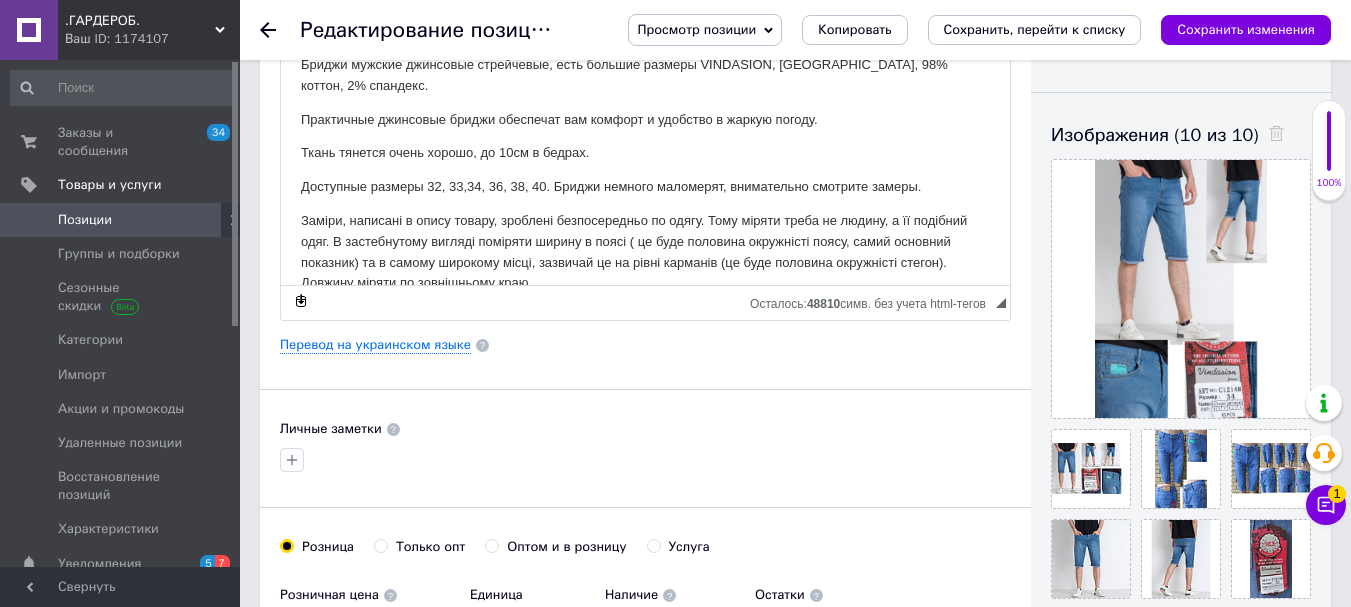 click on "Перевод на украинском языке" at bounding box center [645, 345] 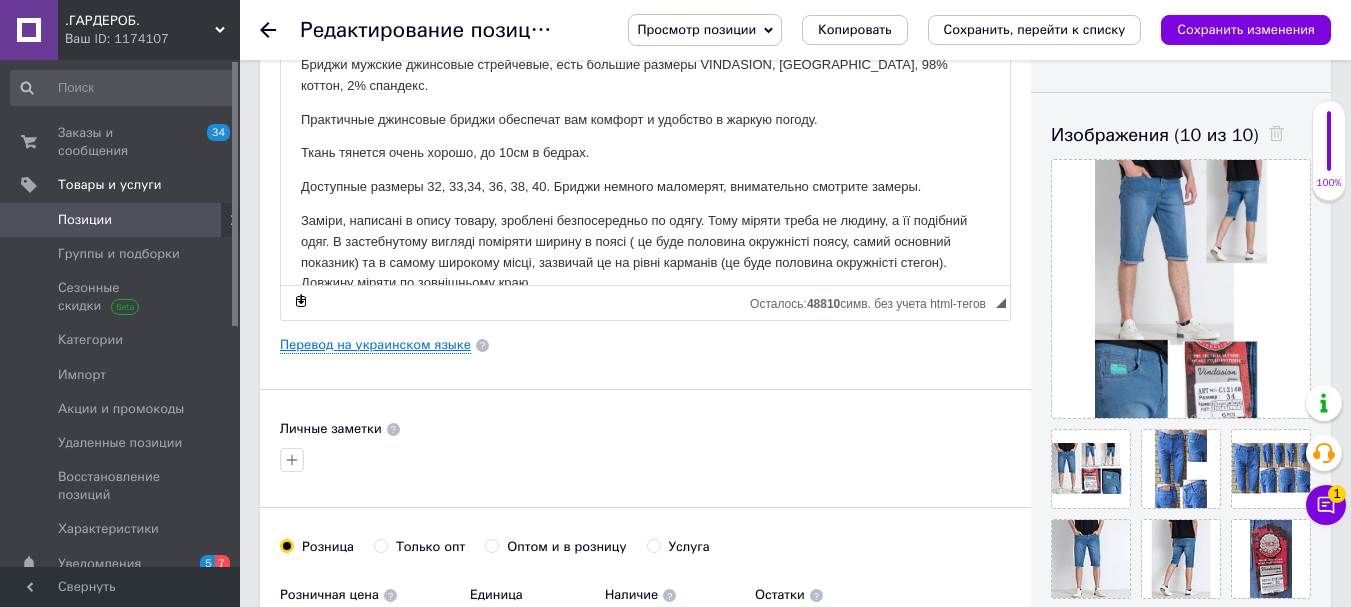 click on "Перевод на украинском языке" at bounding box center [375, 345] 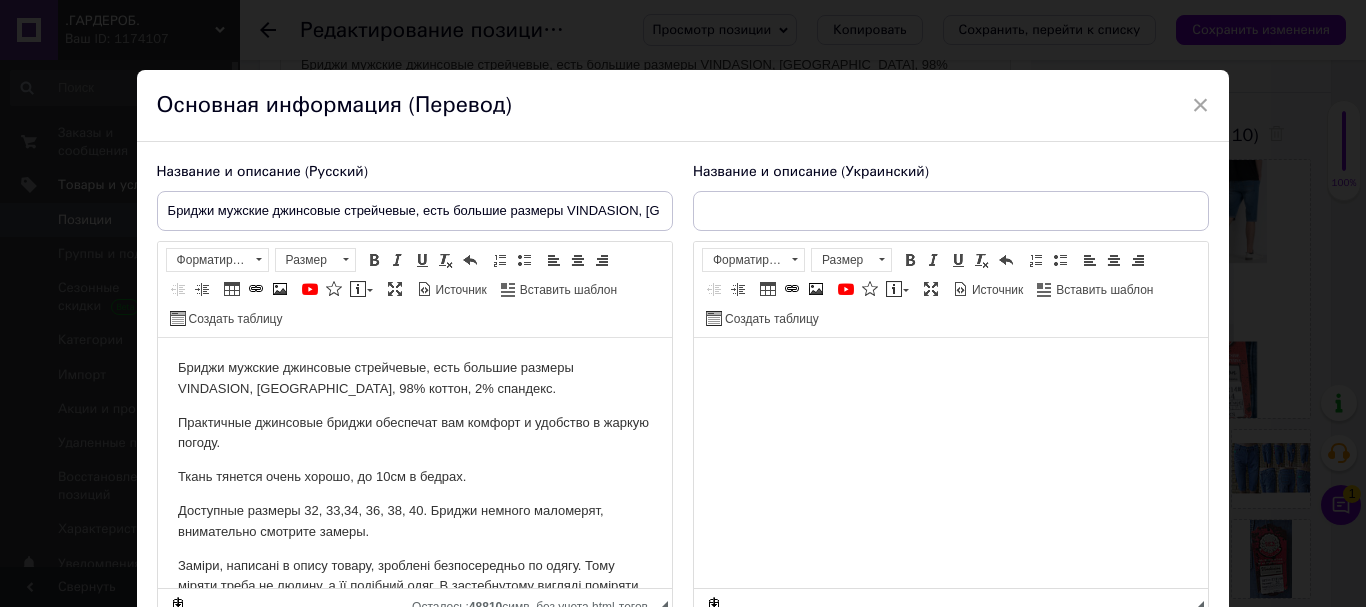 scroll, scrollTop: 0, scrollLeft: 0, axis: both 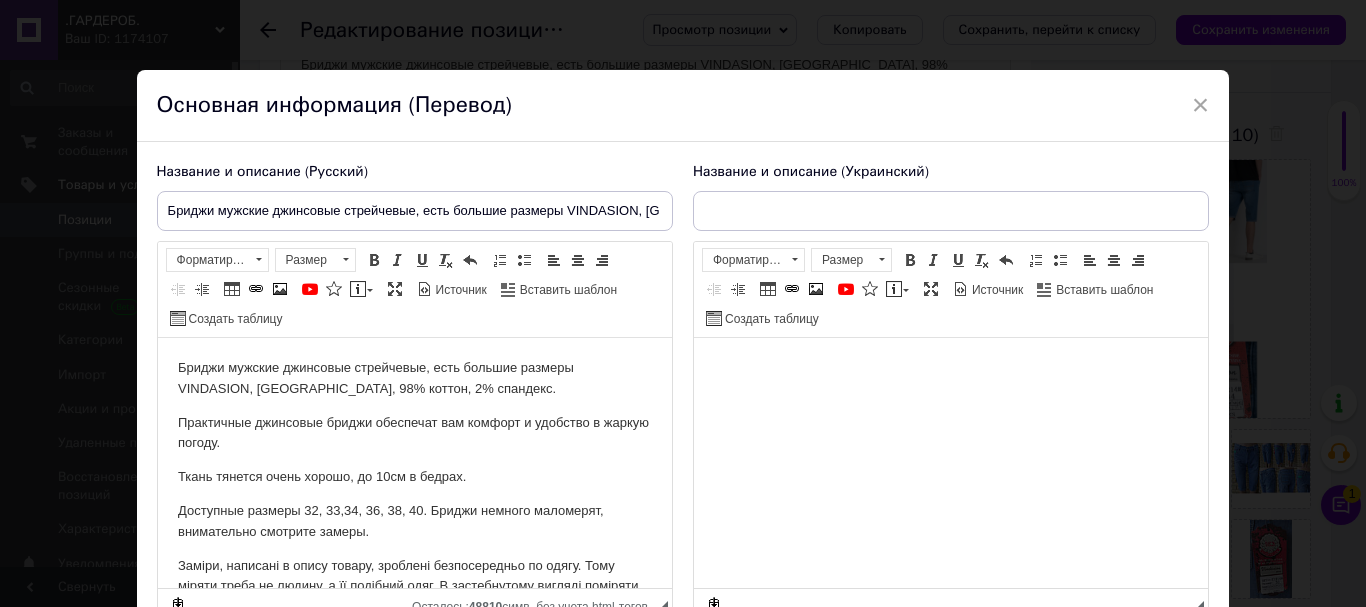 type on "Бриджі чоловічі джинсові стрейчеві, є великі розміри [GEOGRAPHIC_DATA], [GEOGRAPHIC_DATA]" 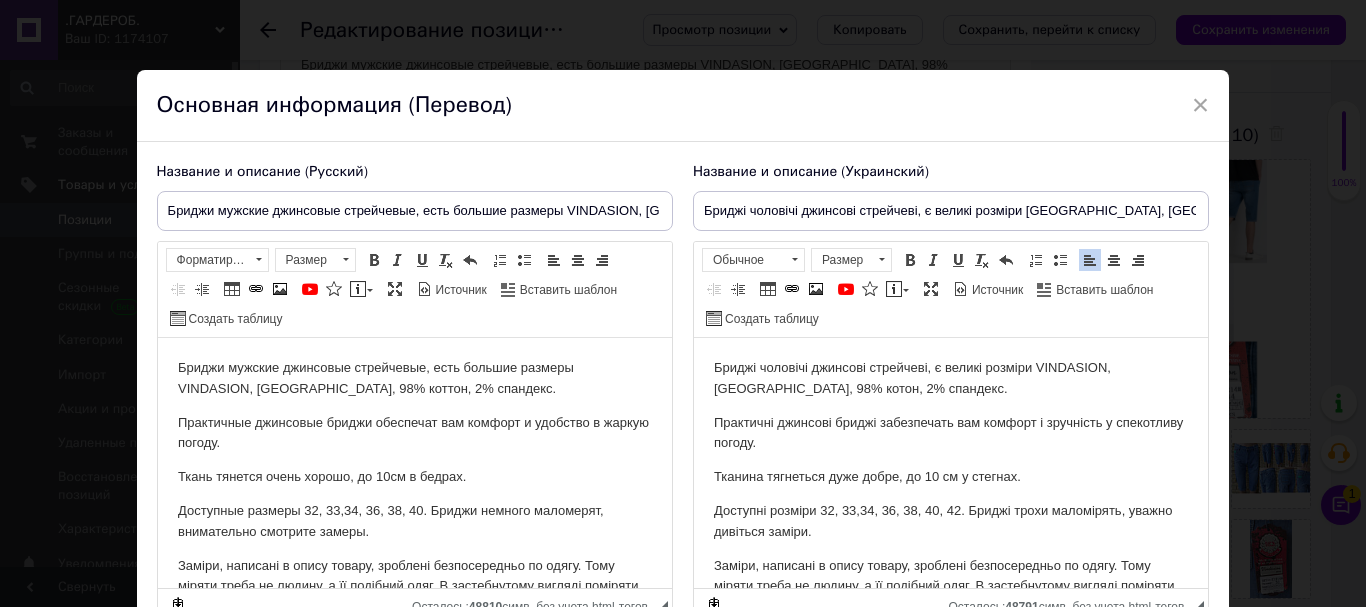 click on "Доступні розміри 32, 33,34, 36, 38, 40, 42. Бриджі трохи маломірять, уважно дивіться заміри." at bounding box center [950, 522] 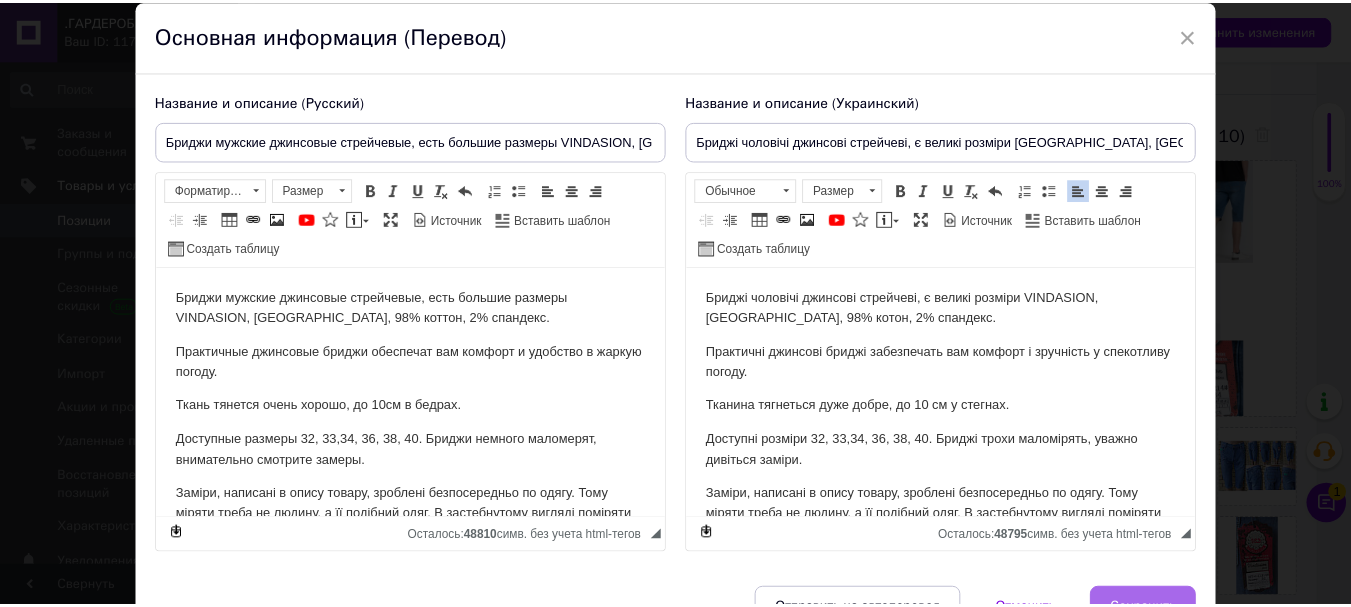 scroll, scrollTop: 182, scrollLeft: 0, axis: vertical 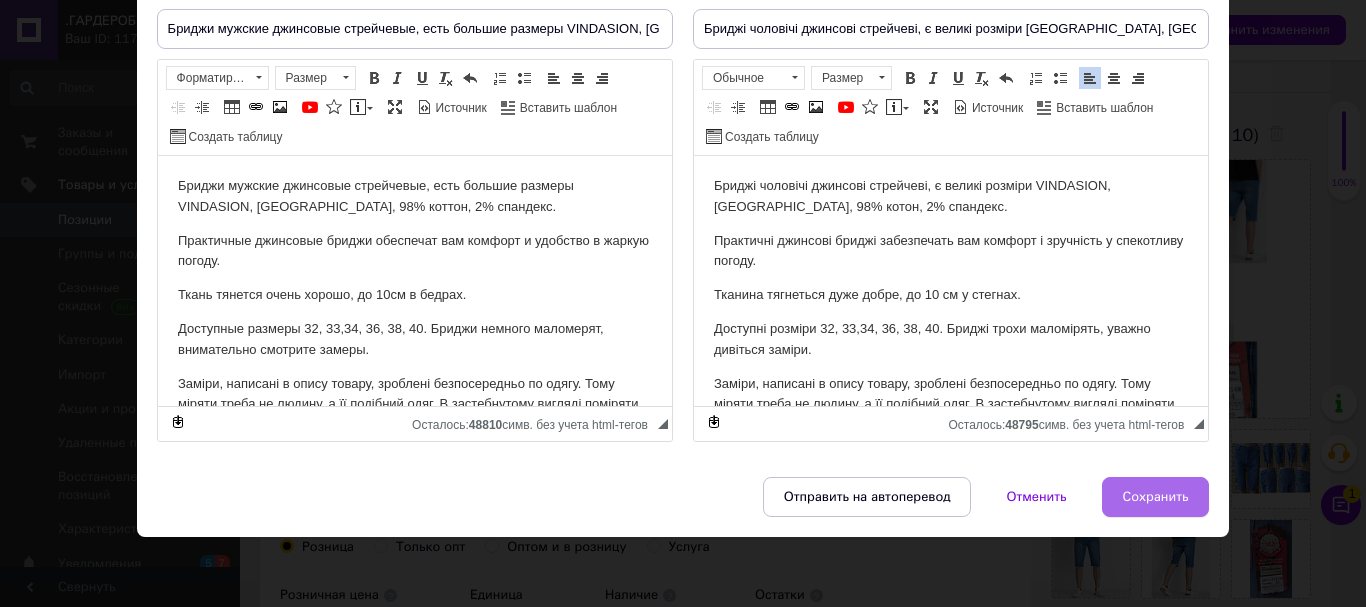 click on "Сохранить" at bounding box center (1156, 497) 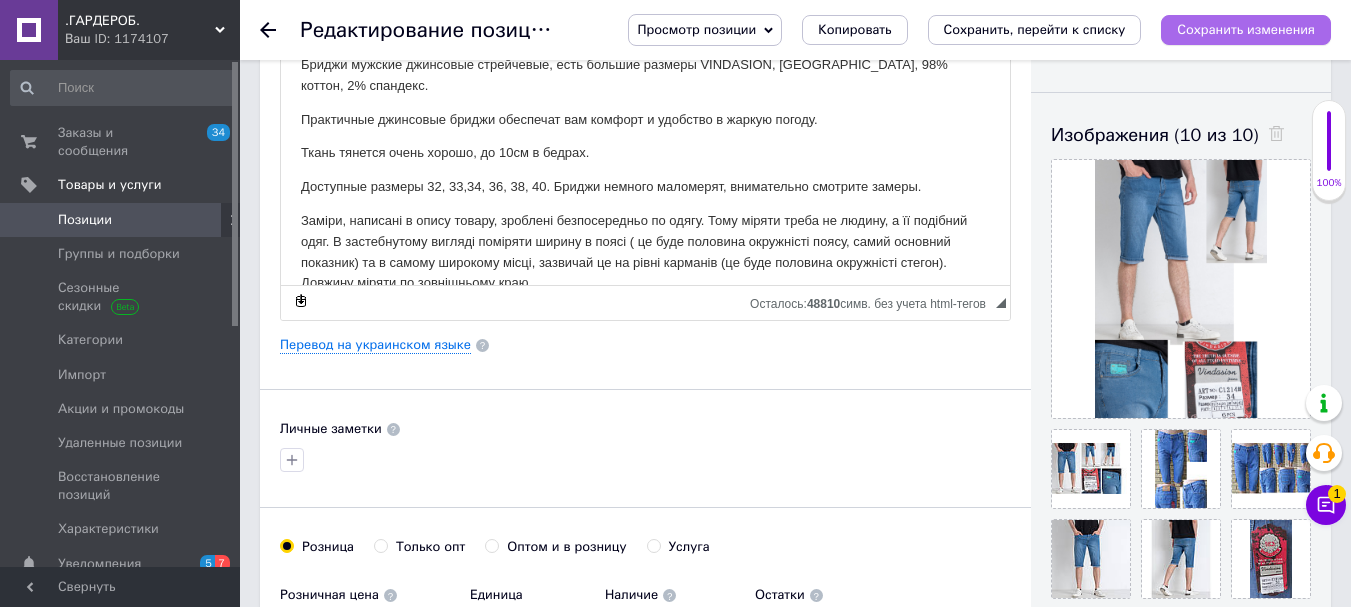 click on "Сохранить изменения" at bounding box center (1246, 29) 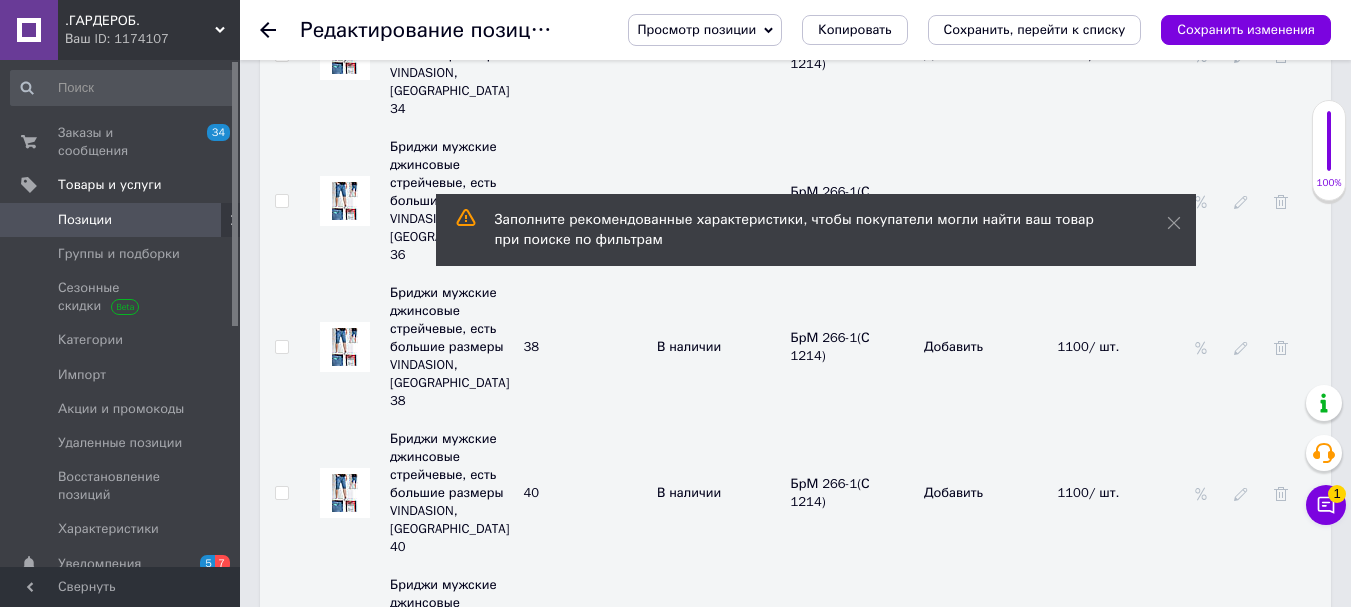 scroll, scrollTop: 3200, scrollLeft: 0, axis: vertical 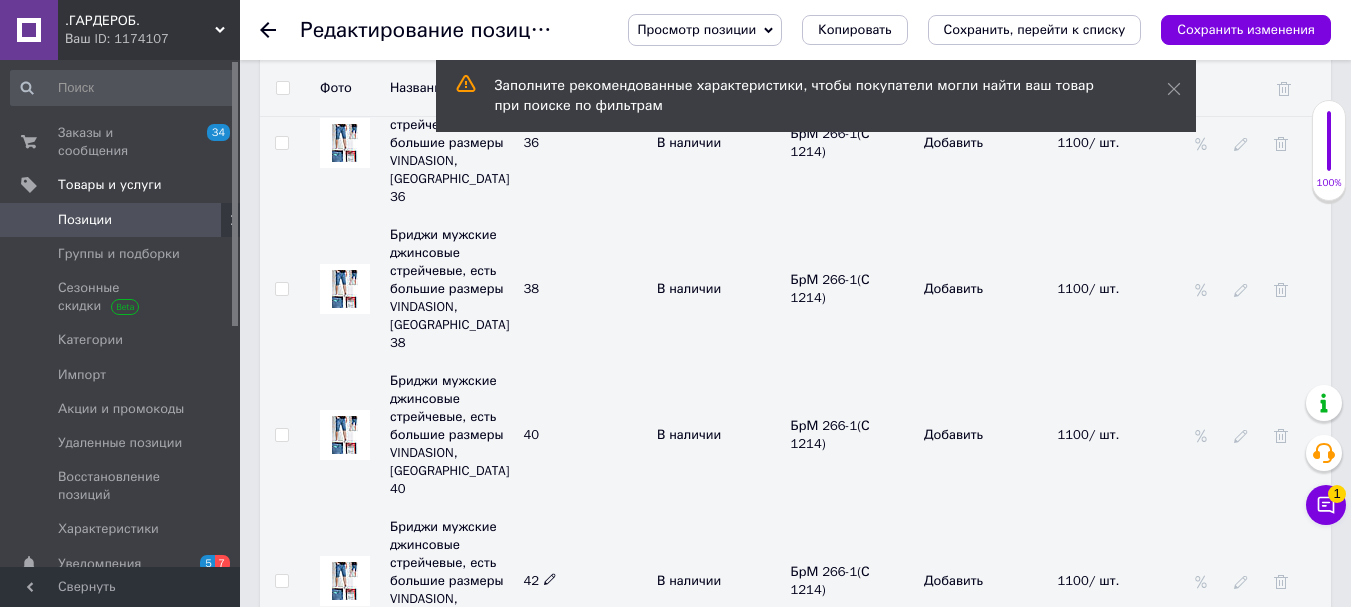 click 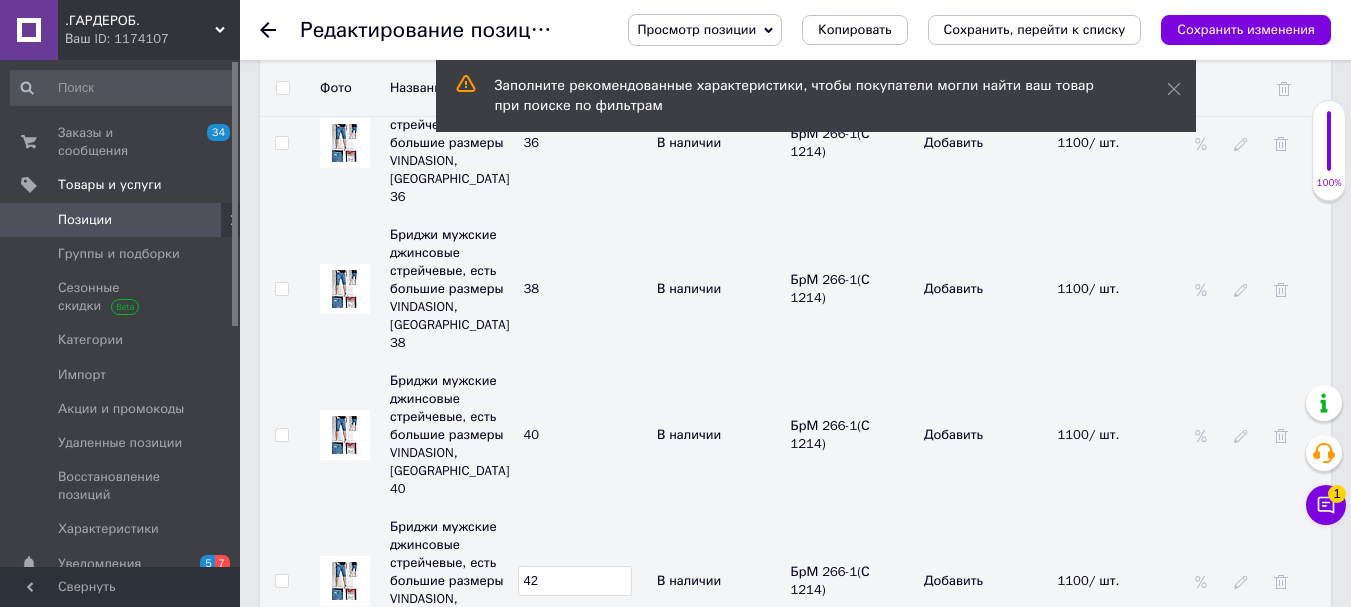 type on "4" 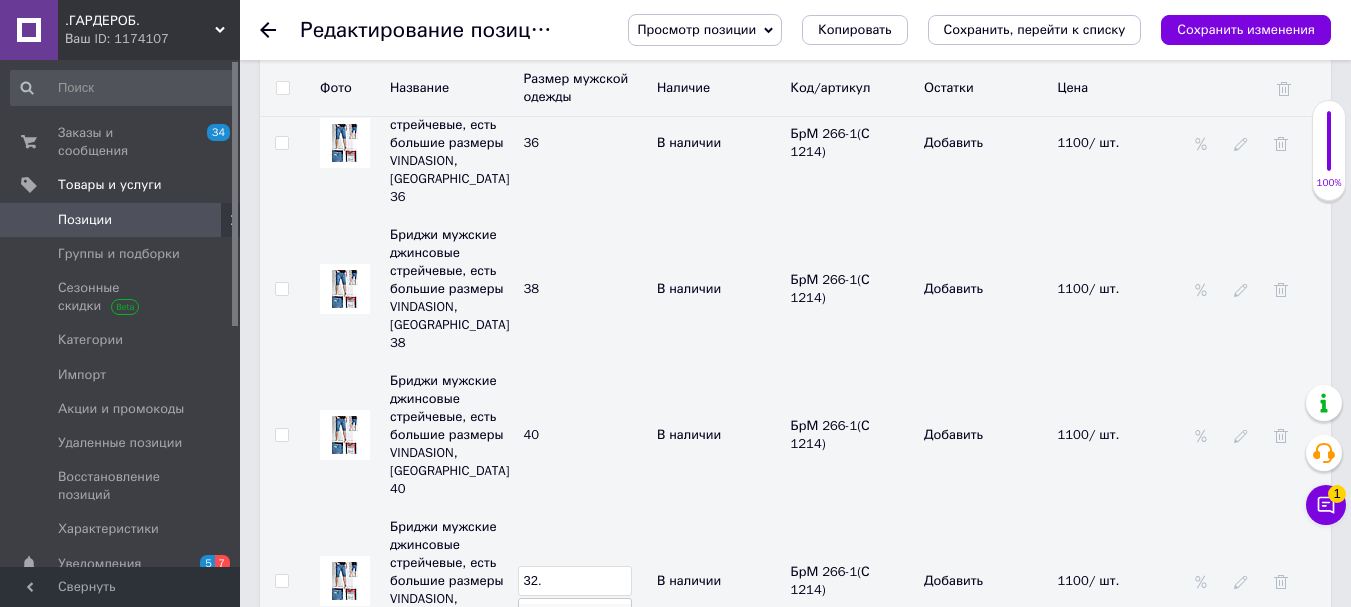 type on "32." 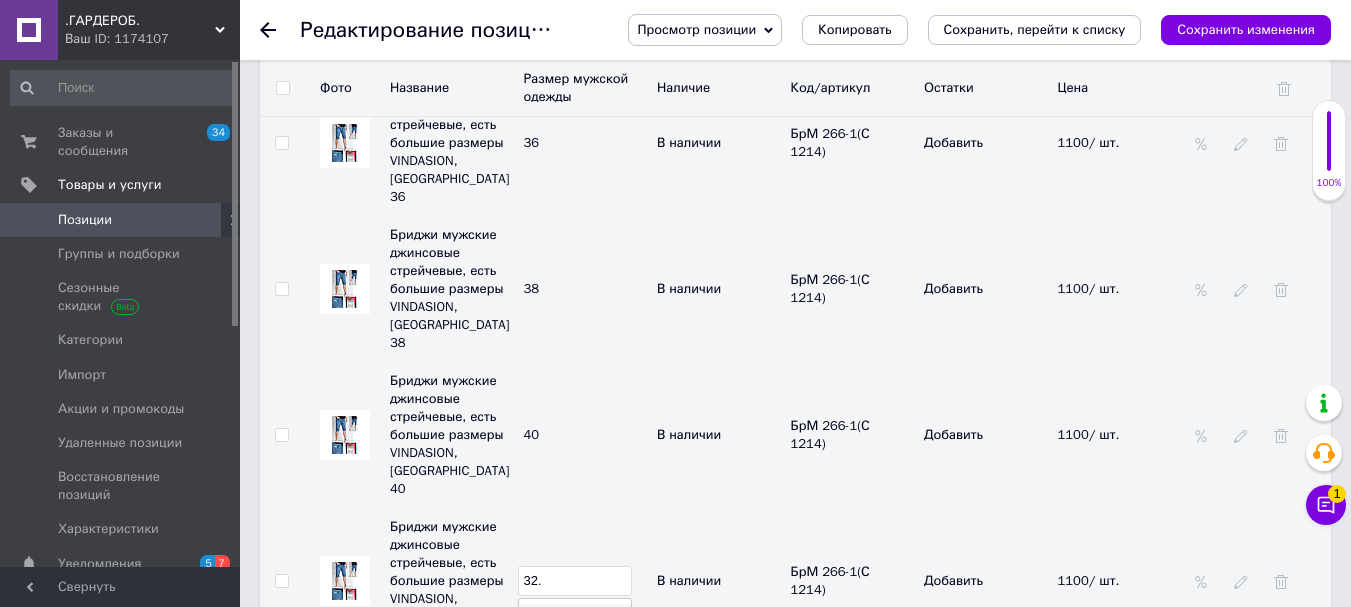 click on "32." at bounding box center (575, 618) 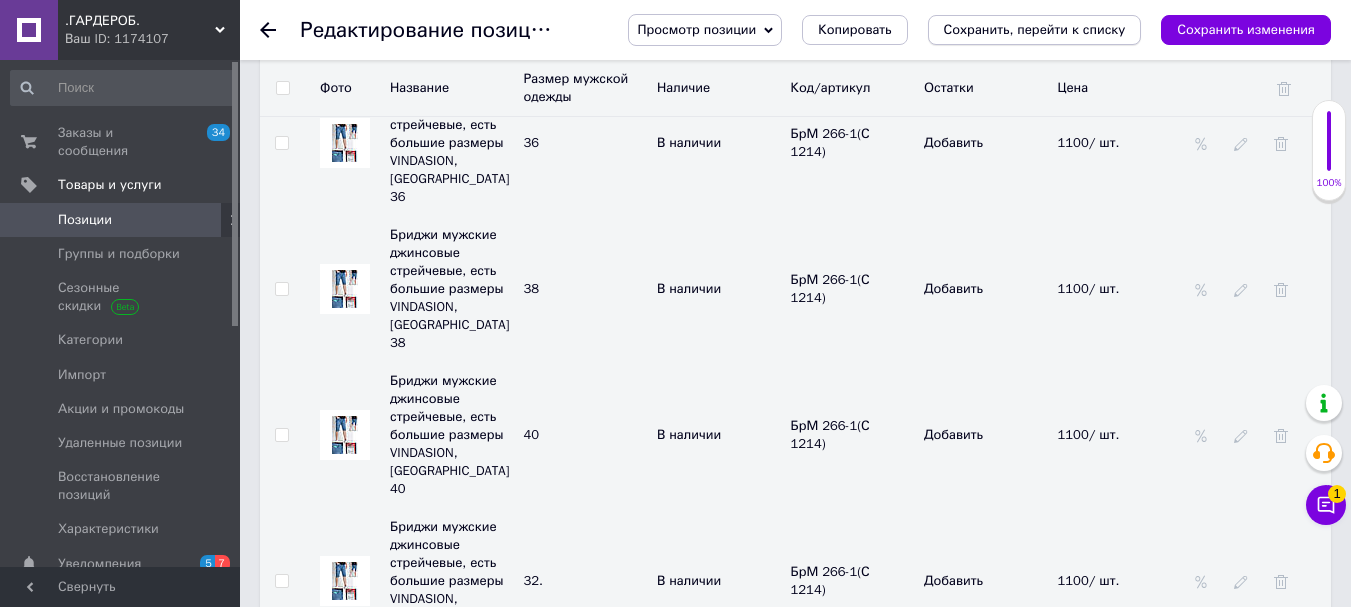 click on "Сохранить, перейти к списку" at bounding box center [1035, 29] 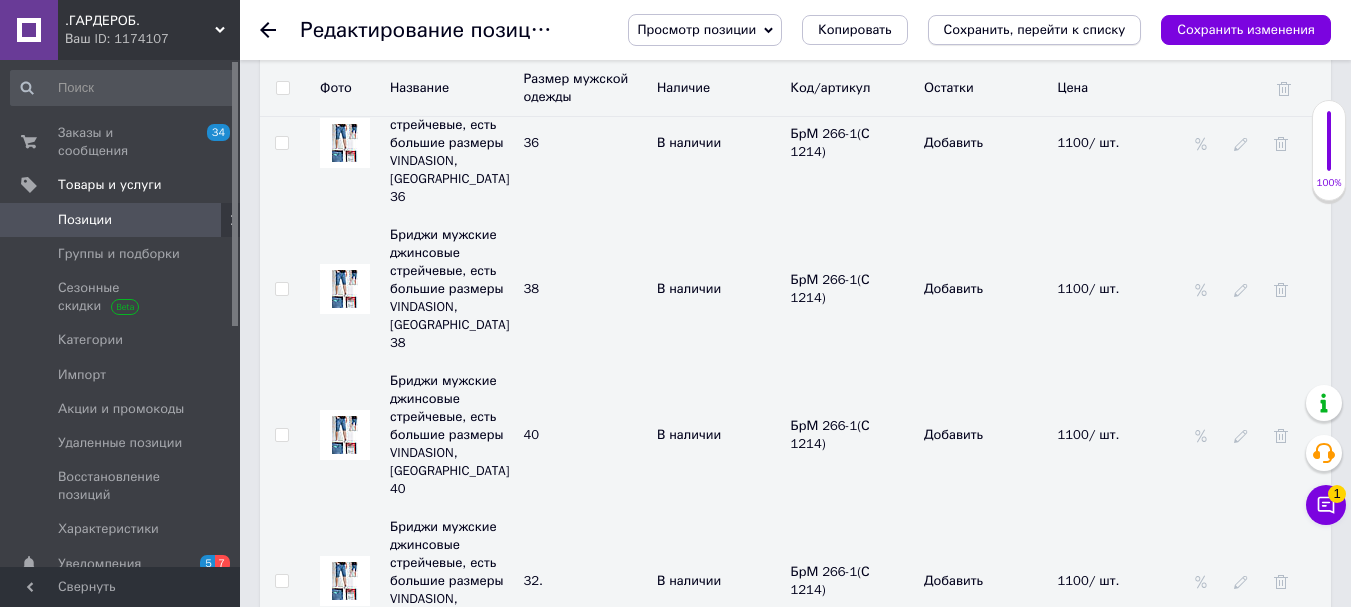 click on "Сохранить, перейти к списку" at bounding box center (1035, 29) 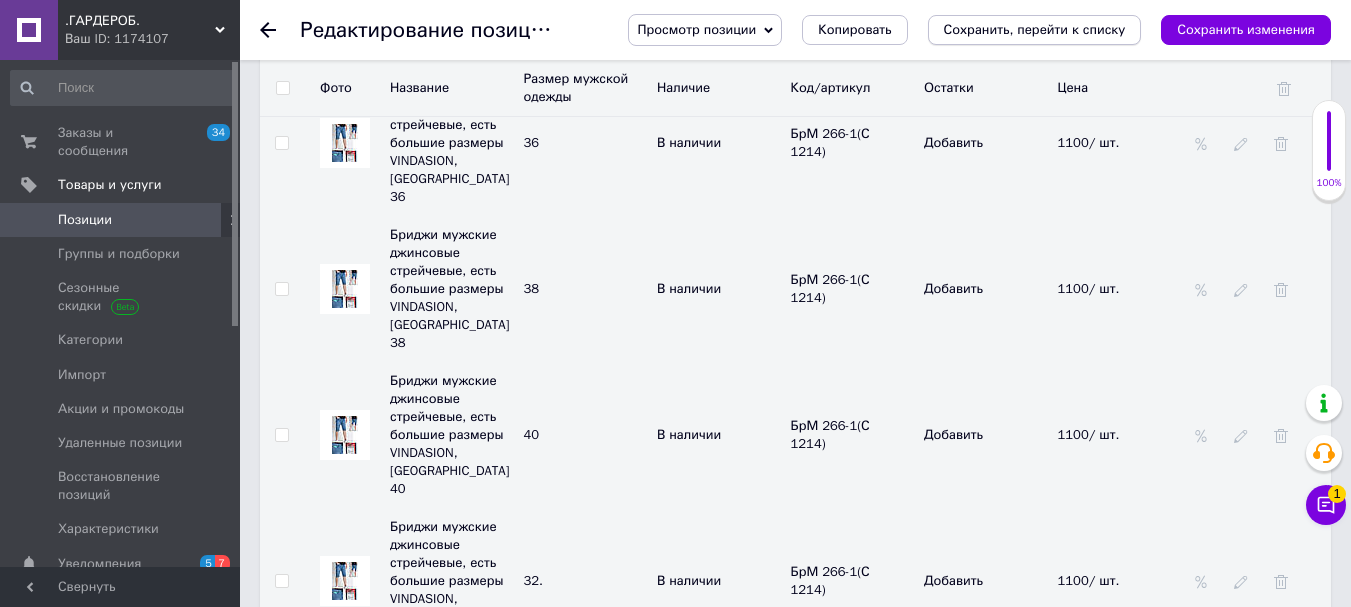 click on "Сохранить, перейти к списку" at bounding box center [1035, 29] 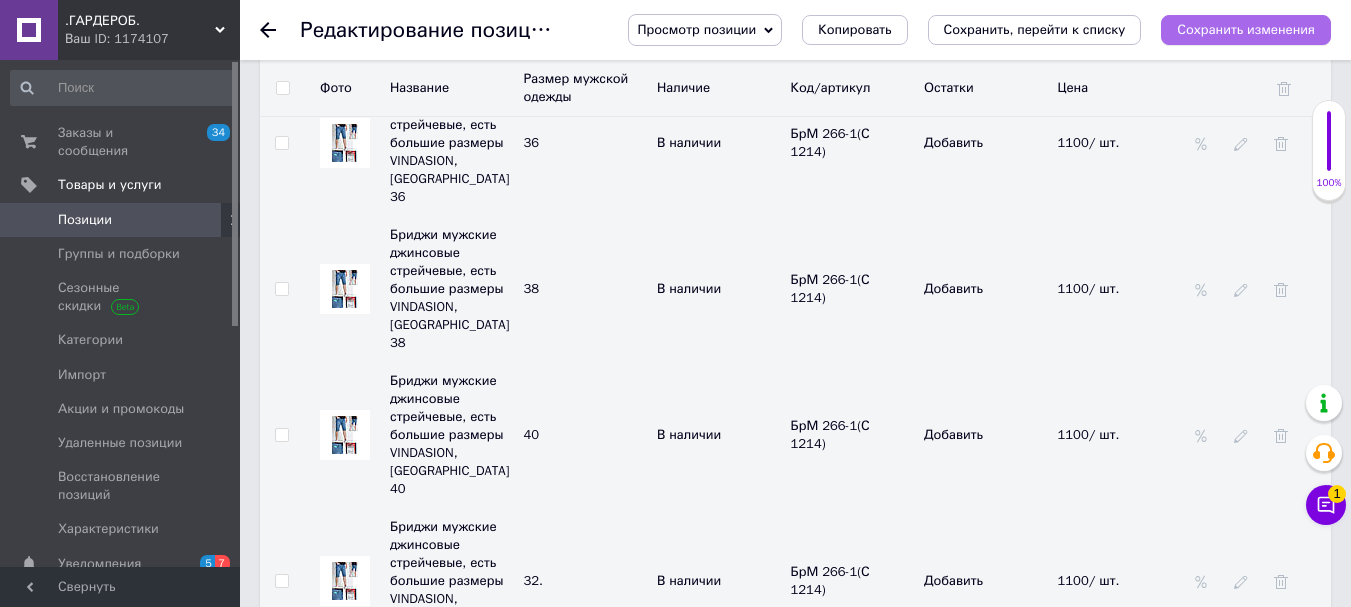 click on "Сохранить изменения" at bounding box center (1246, 29) 